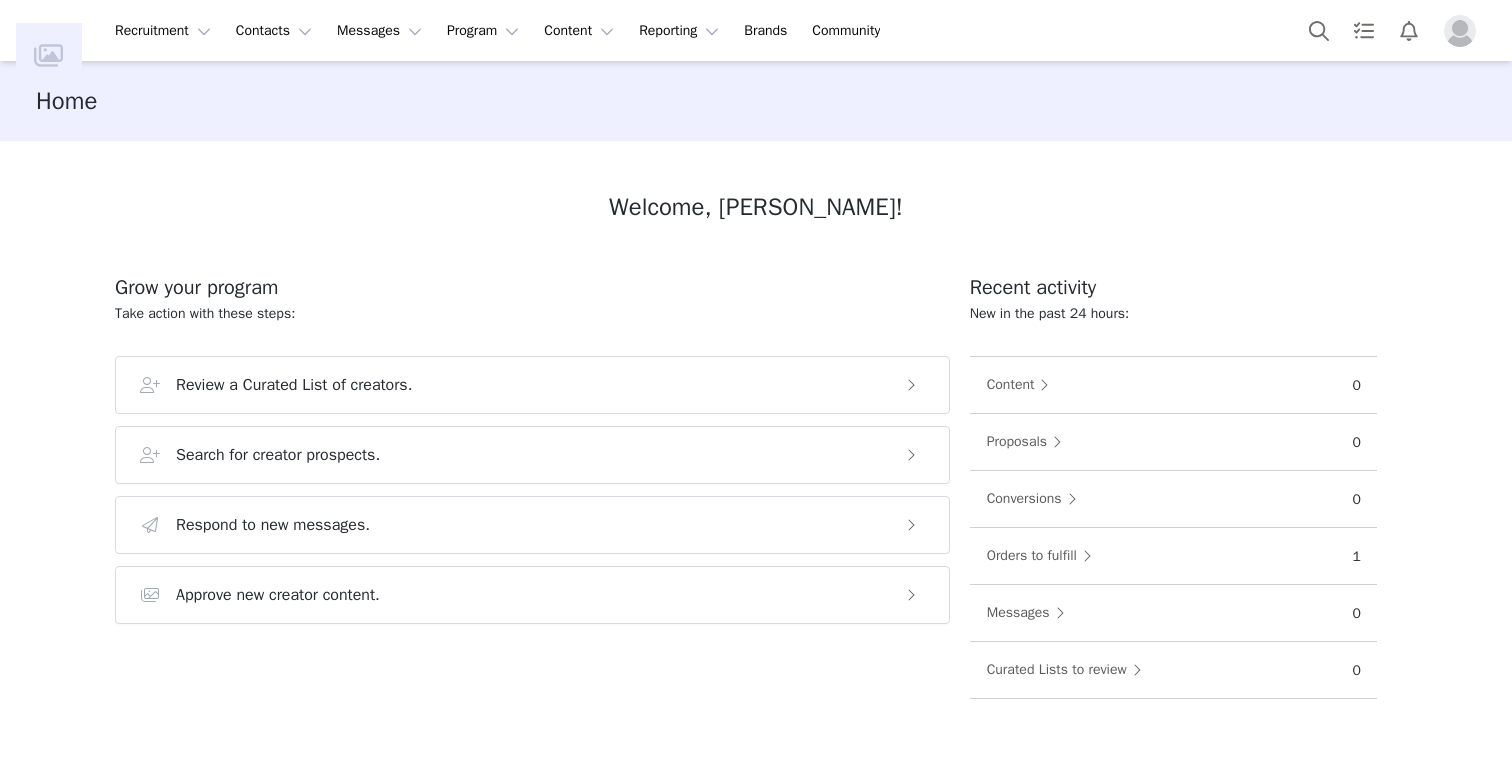 scroll, scrollTop: 0, scrollLeft: 0, axis: both 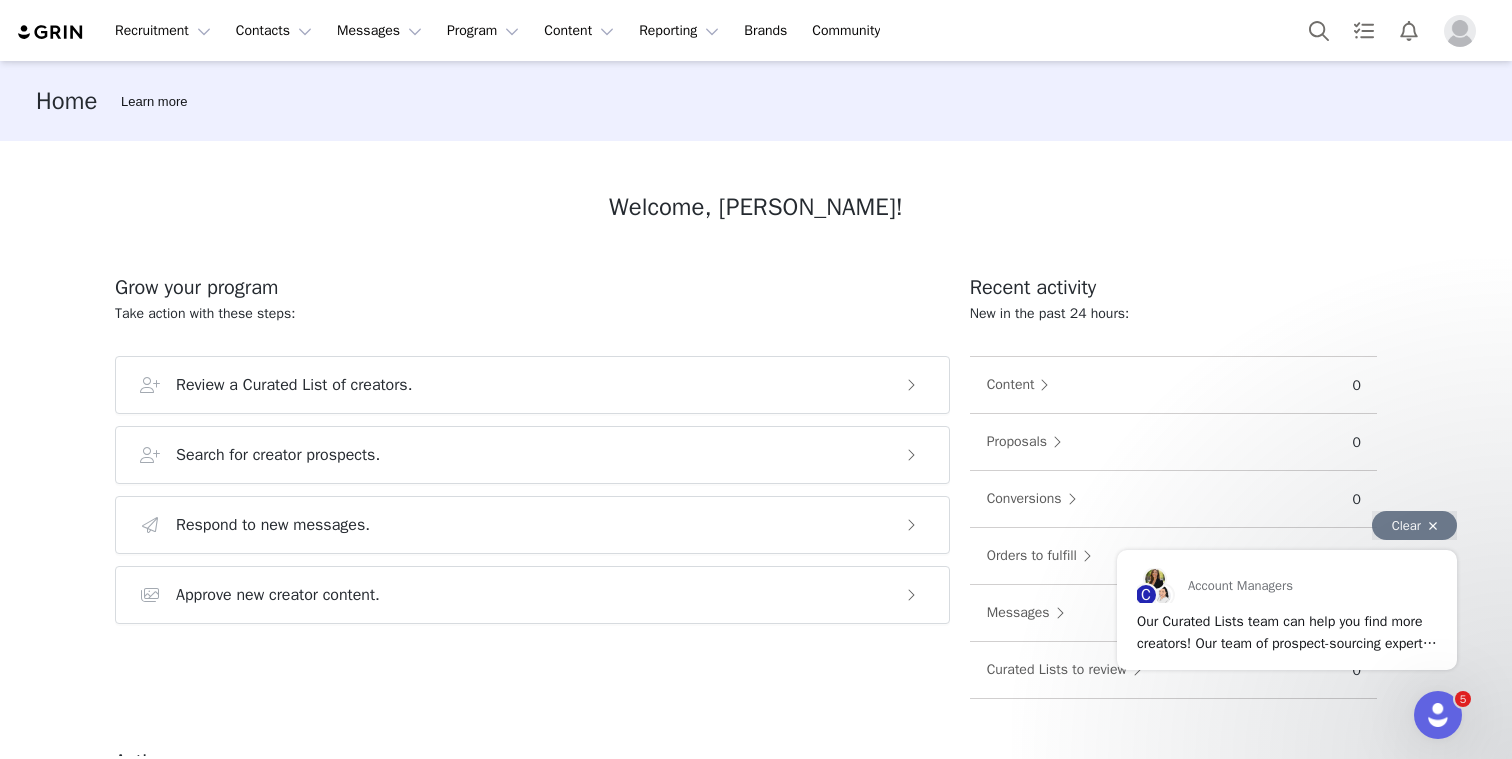 click on "Clear" at bounding box center (1414, 525) 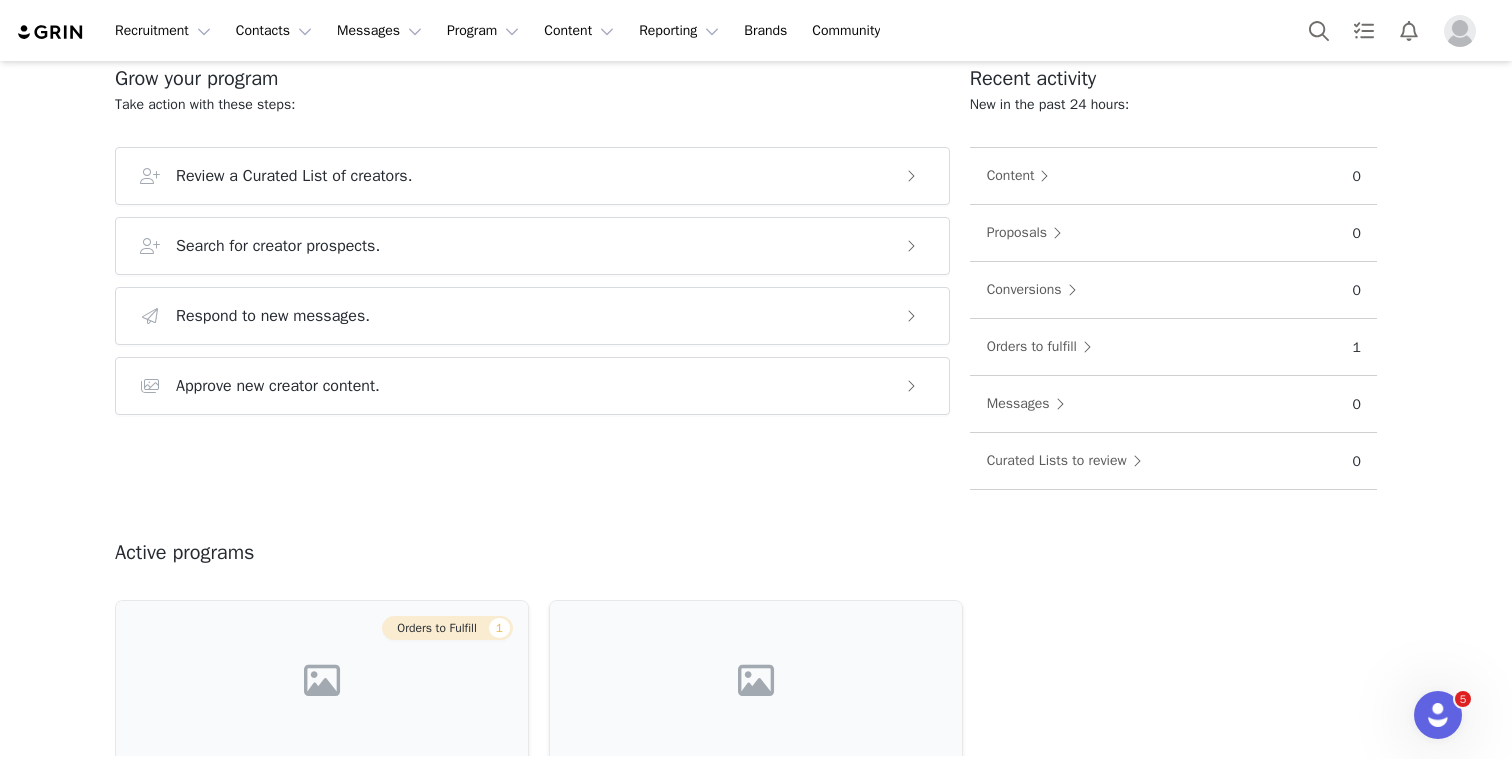 scroll, scrollTop: 0, scrollLeft: 0, axis: both 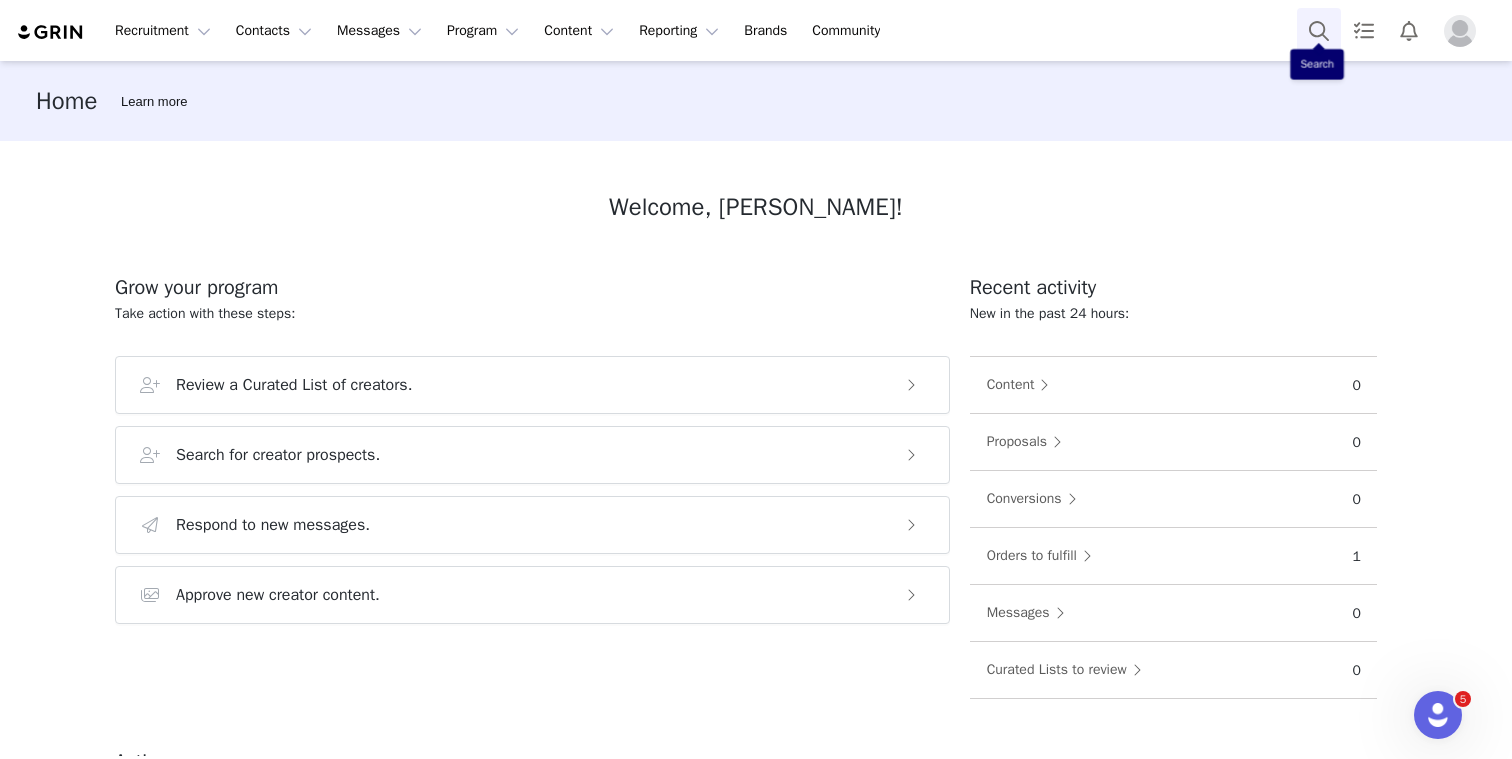 click at bounding box center [1319, 30] 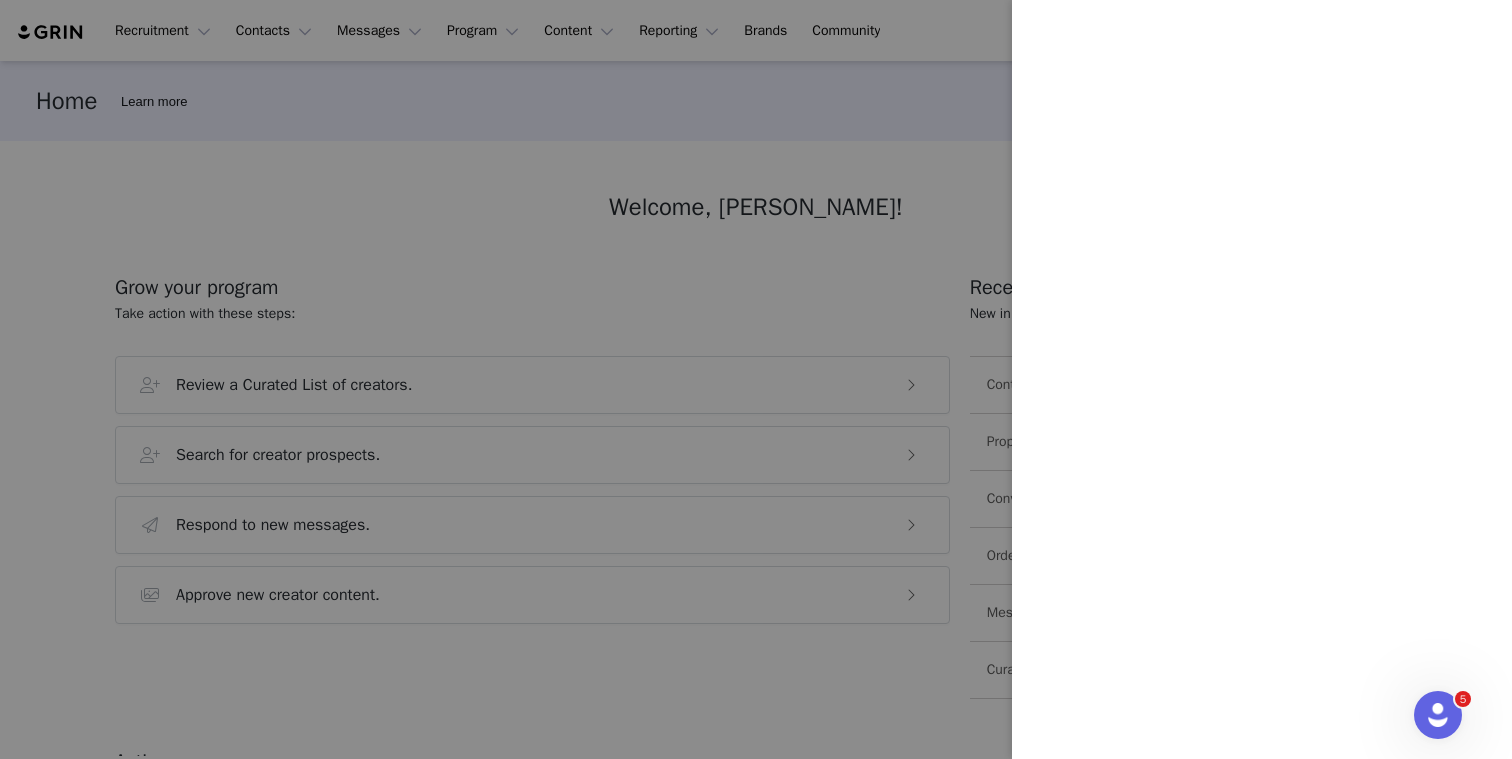 click at bounding box center (756, 379) 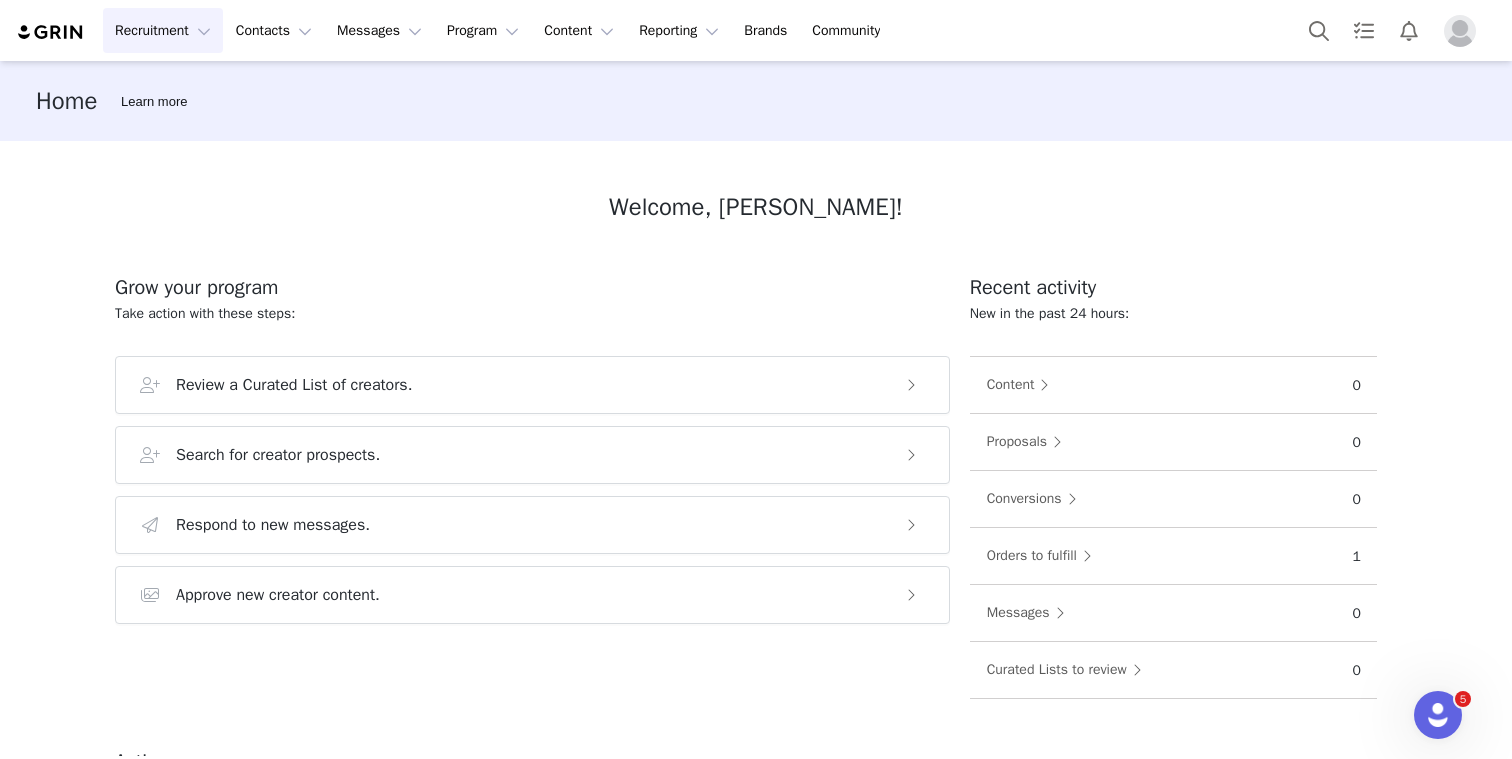 click on "Recruitment Recruitment" at bounding box center (163, 30) 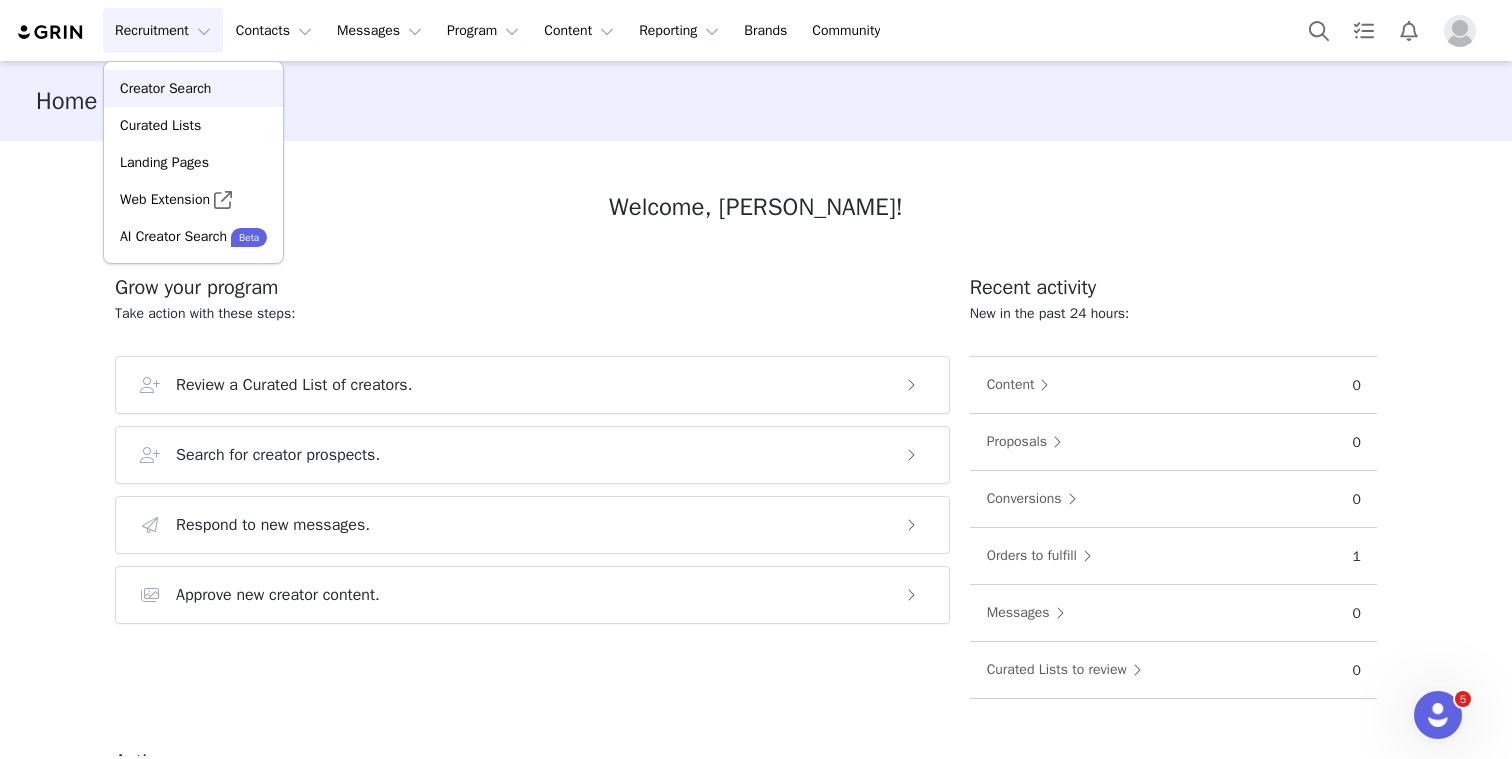 click on "Creator Search" at bounding box center [193, 88] 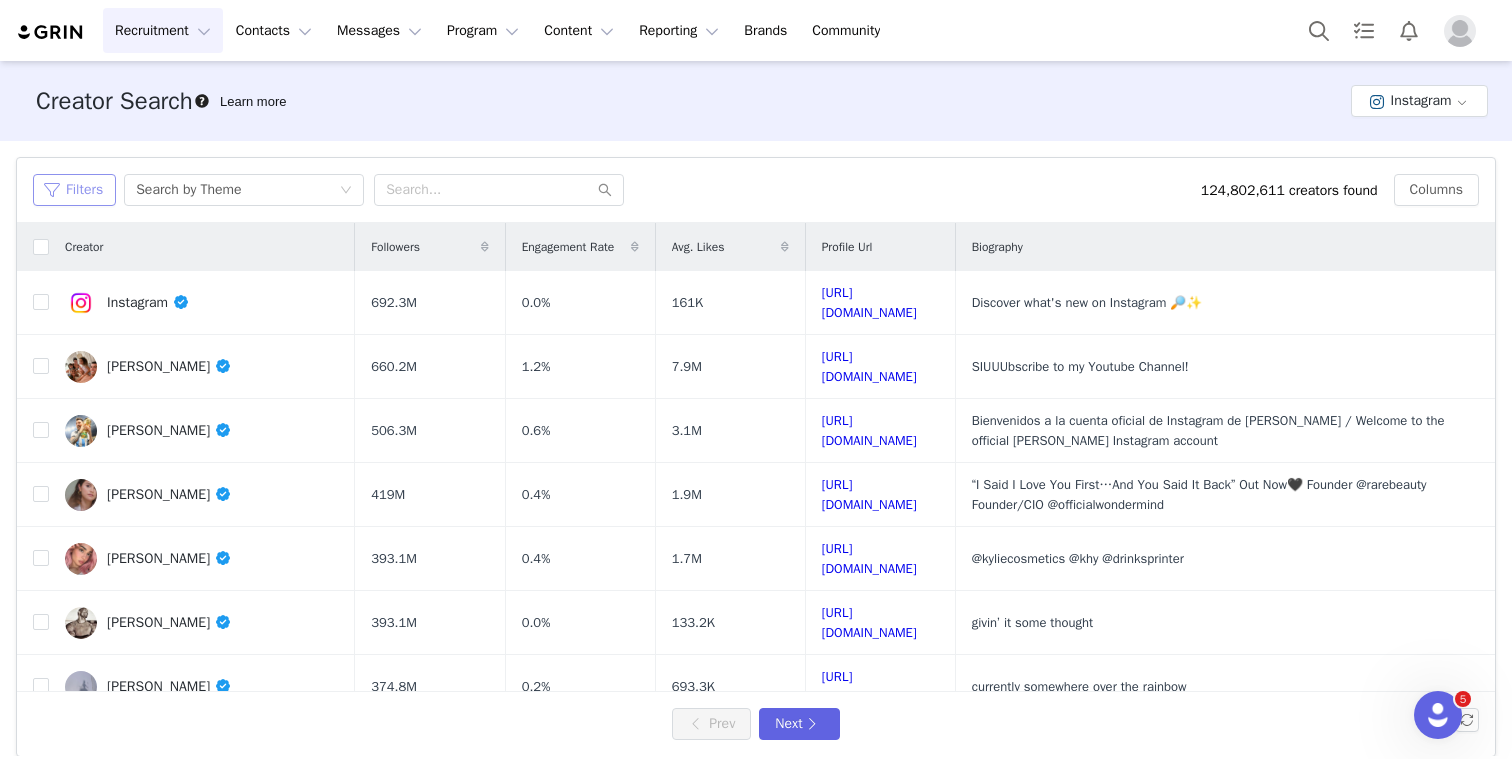 click on "Filters" at bounding box center (74, 190) 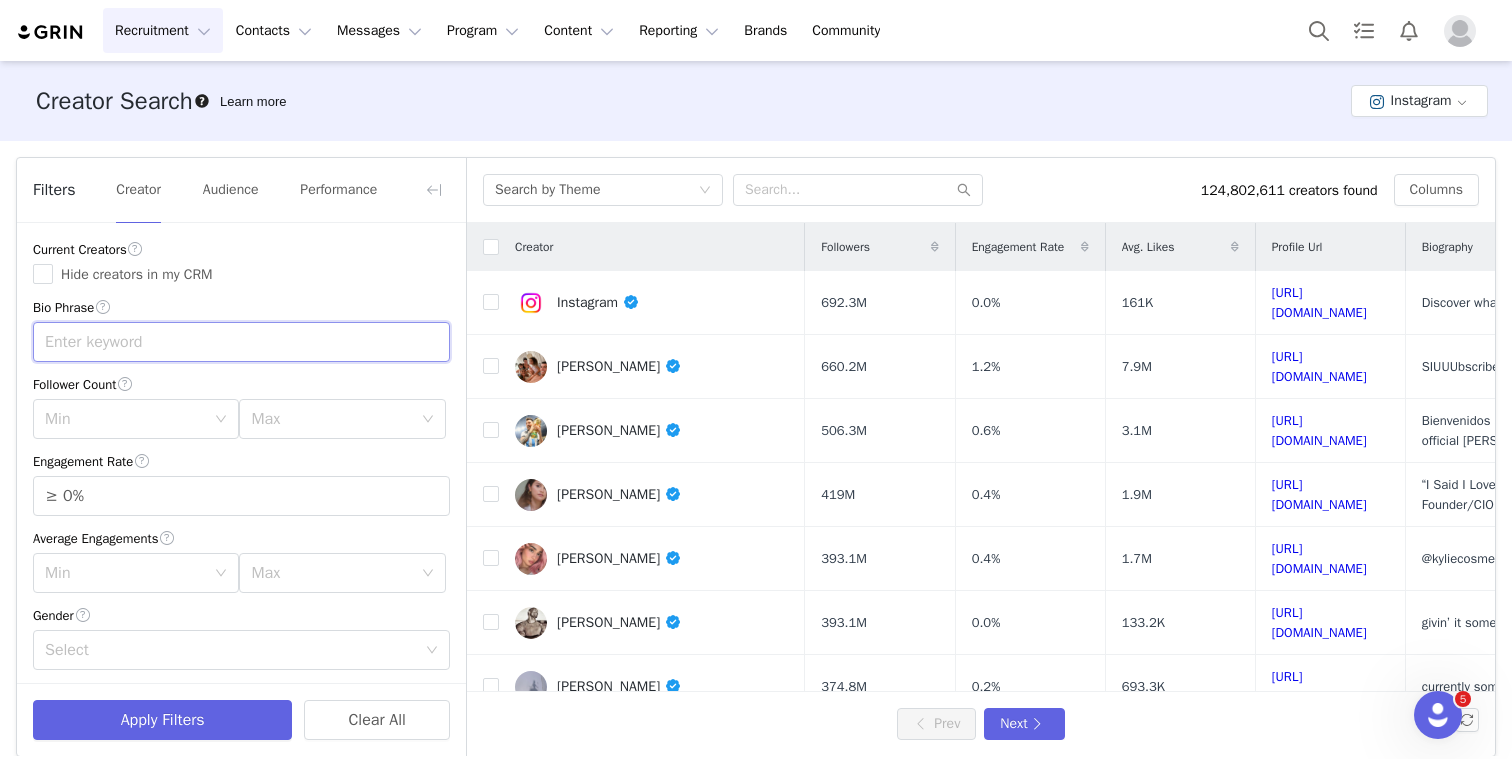 click at bounding box center [241, 342] 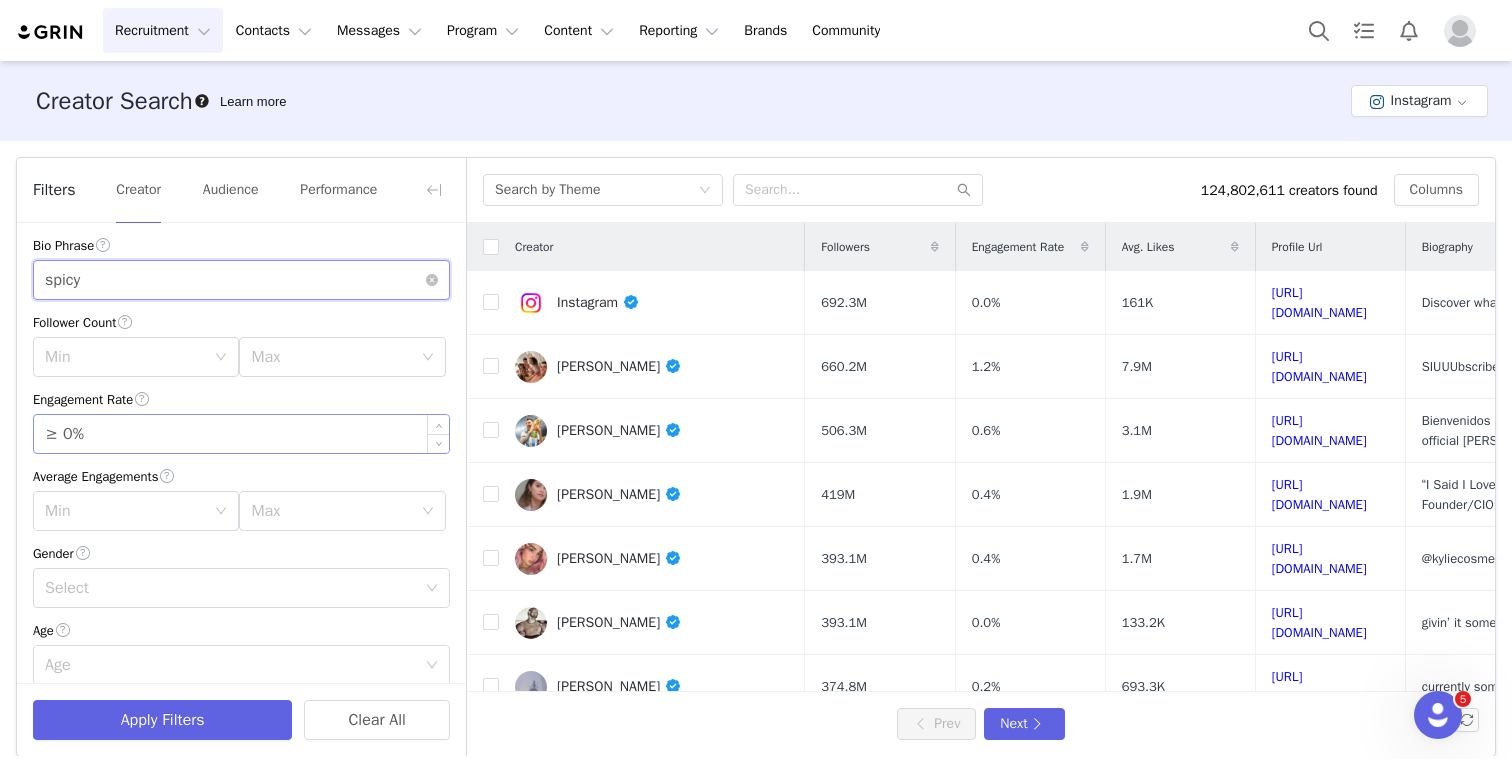scroll, scrollTop: 97, scrollLeft: 0, axis: vertical 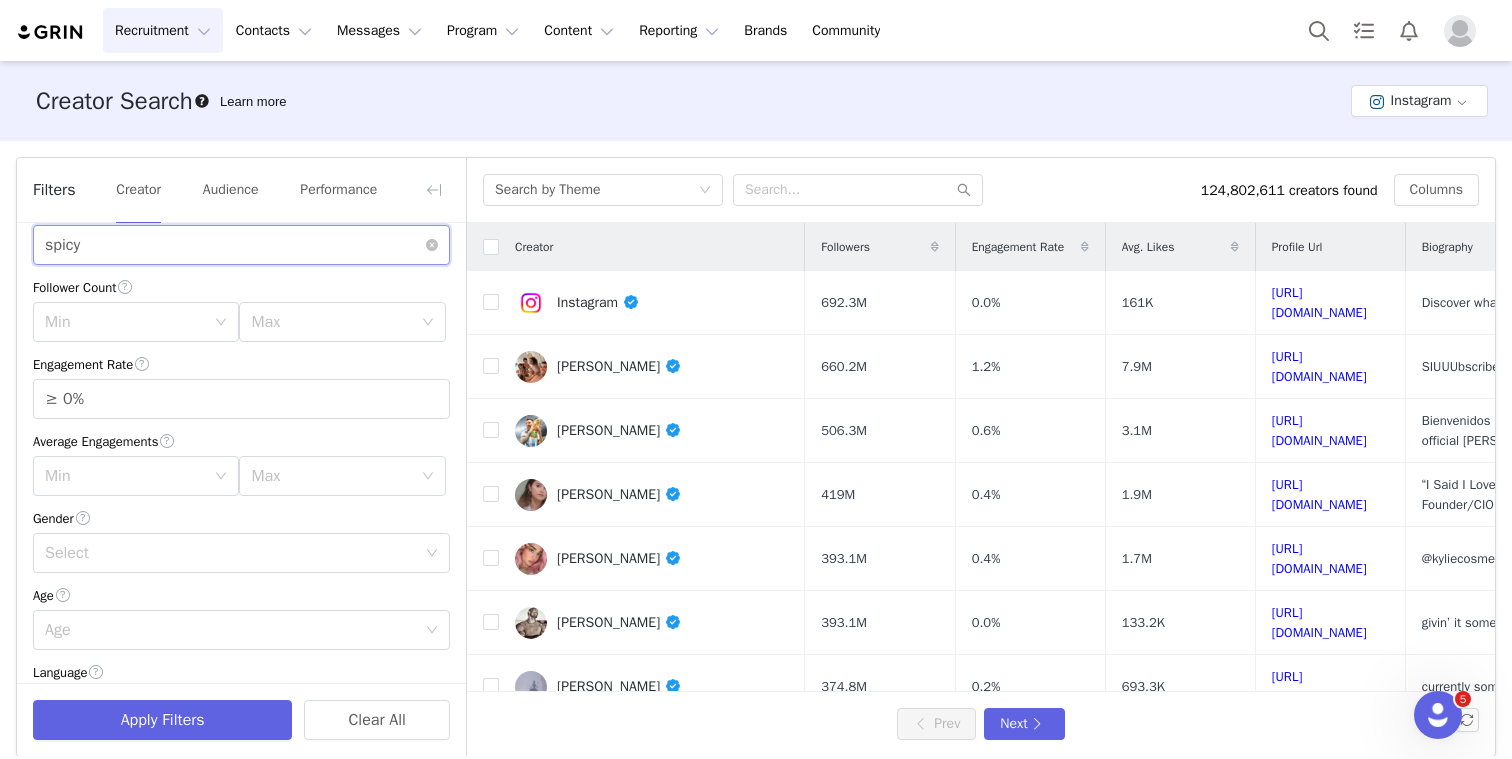 type on "spicy" 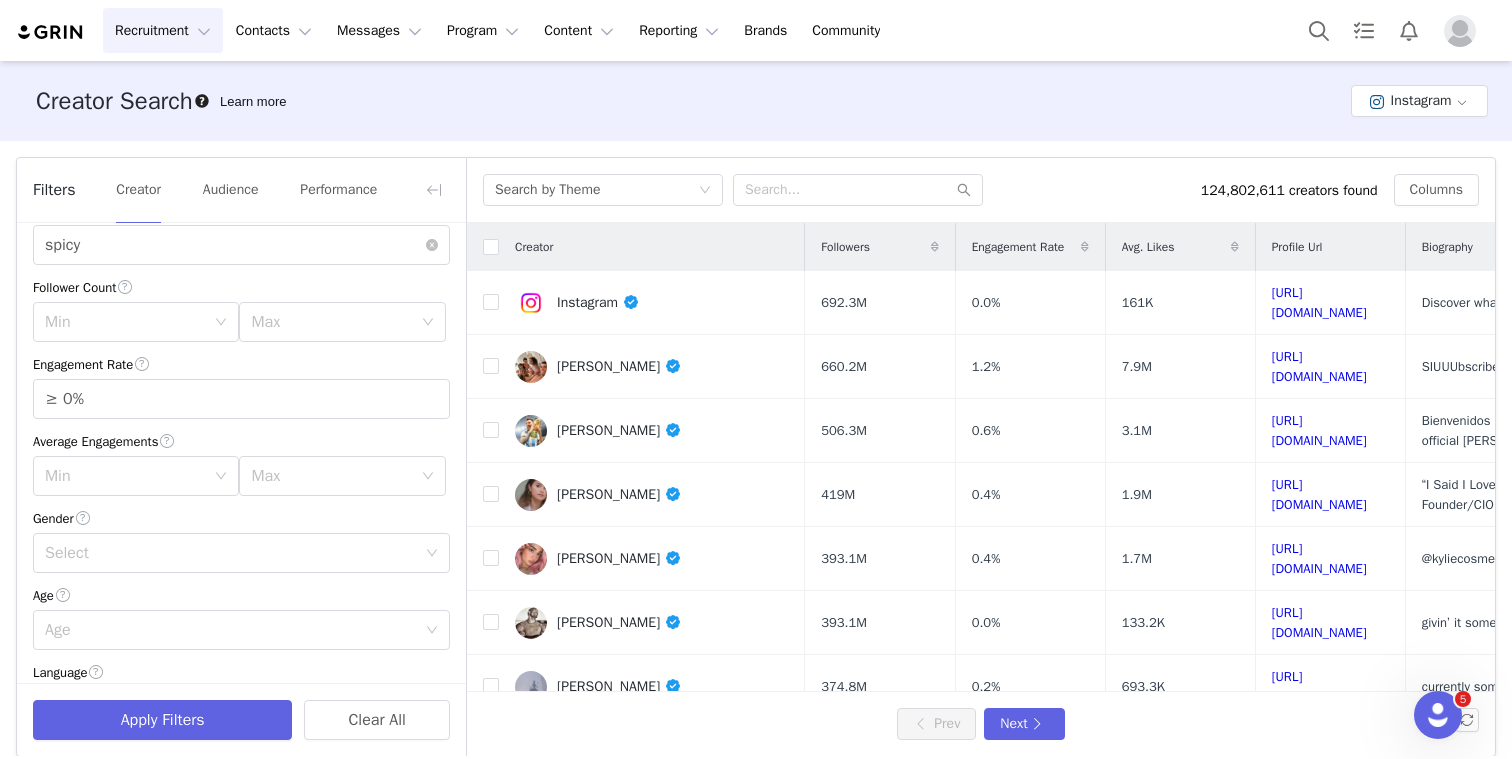 click on "Current Creators   Hide creators in my CRM   Bio Phrase  spicy  Follower Count  Min Max  Engagement Rate  ≥ 0%  Average Engagements  Min Max  Gender  Select  Age  Age  Language  Language  Locations  Locations    Account Type  Account Type    Most Recent Post  Select     Only show creators with an email address   Mentions  Mentions    Hashtags  Enter hashtag    Brand affinities  Select" at bounding box center (241, 682) 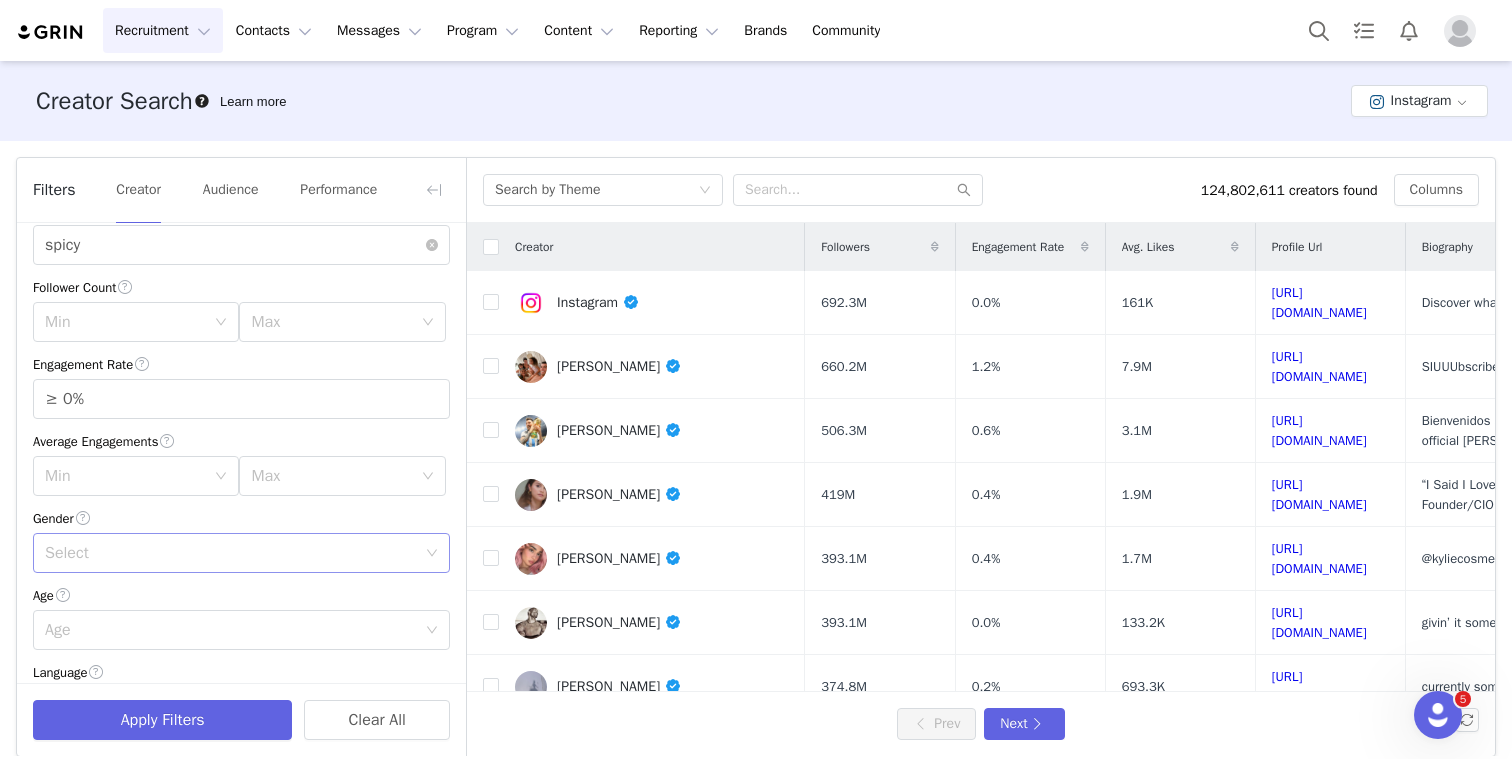 click on "Select" at bounding box center [230, 553] 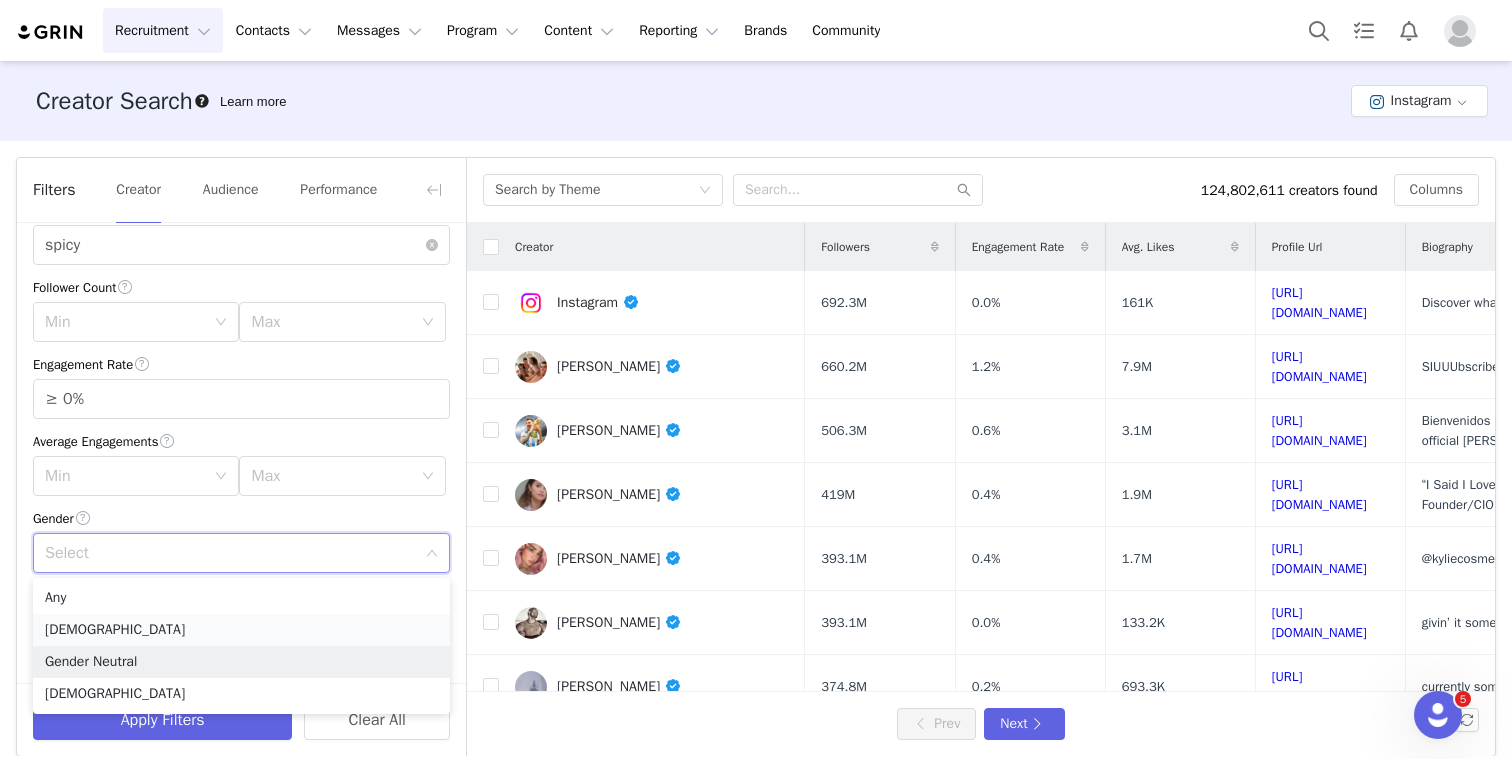 click on "[DEMOGRAPHIC_DATA]" at bounding box center (241, 630) 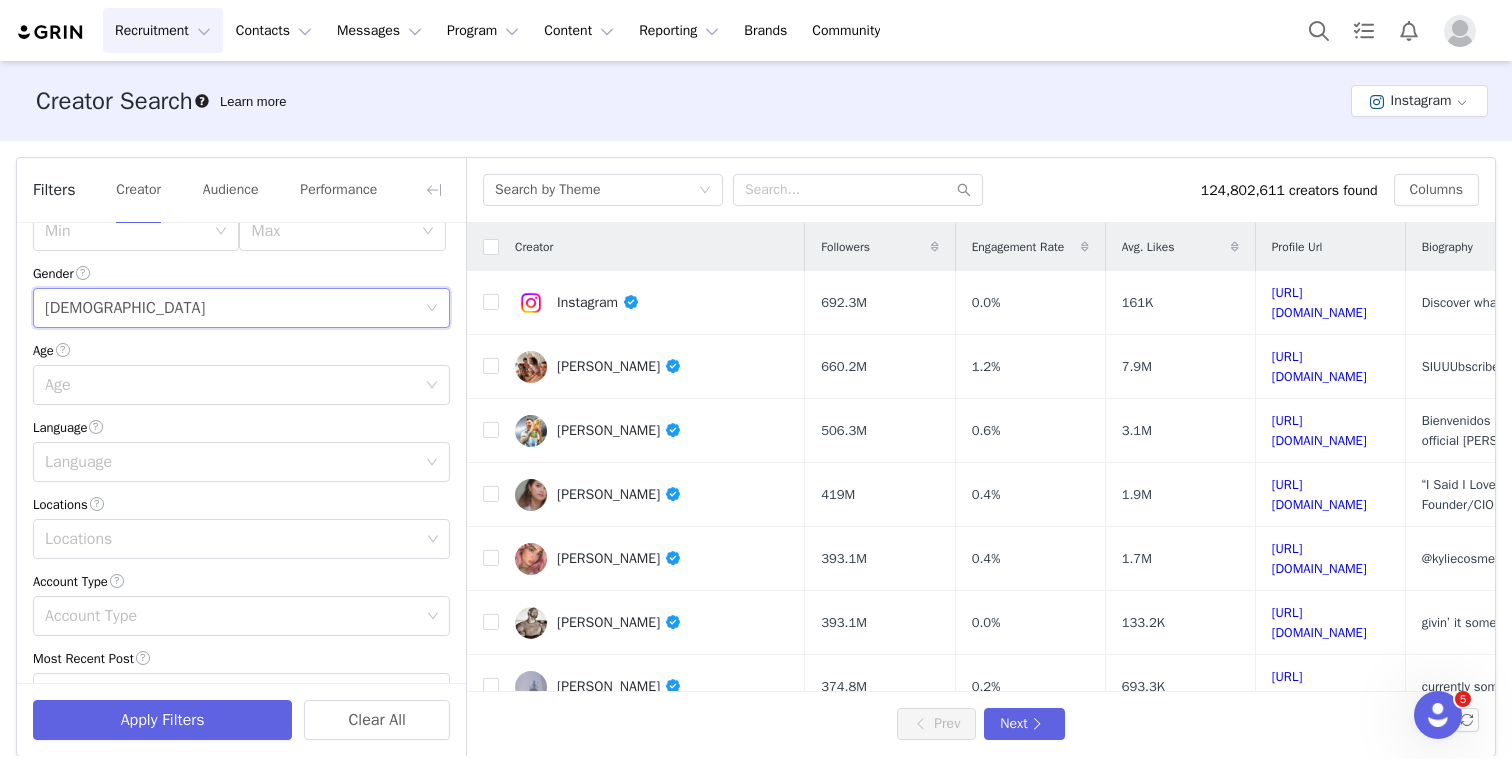 scroll, scrollTop: 347, scrollLeft: 0, axis: vertical 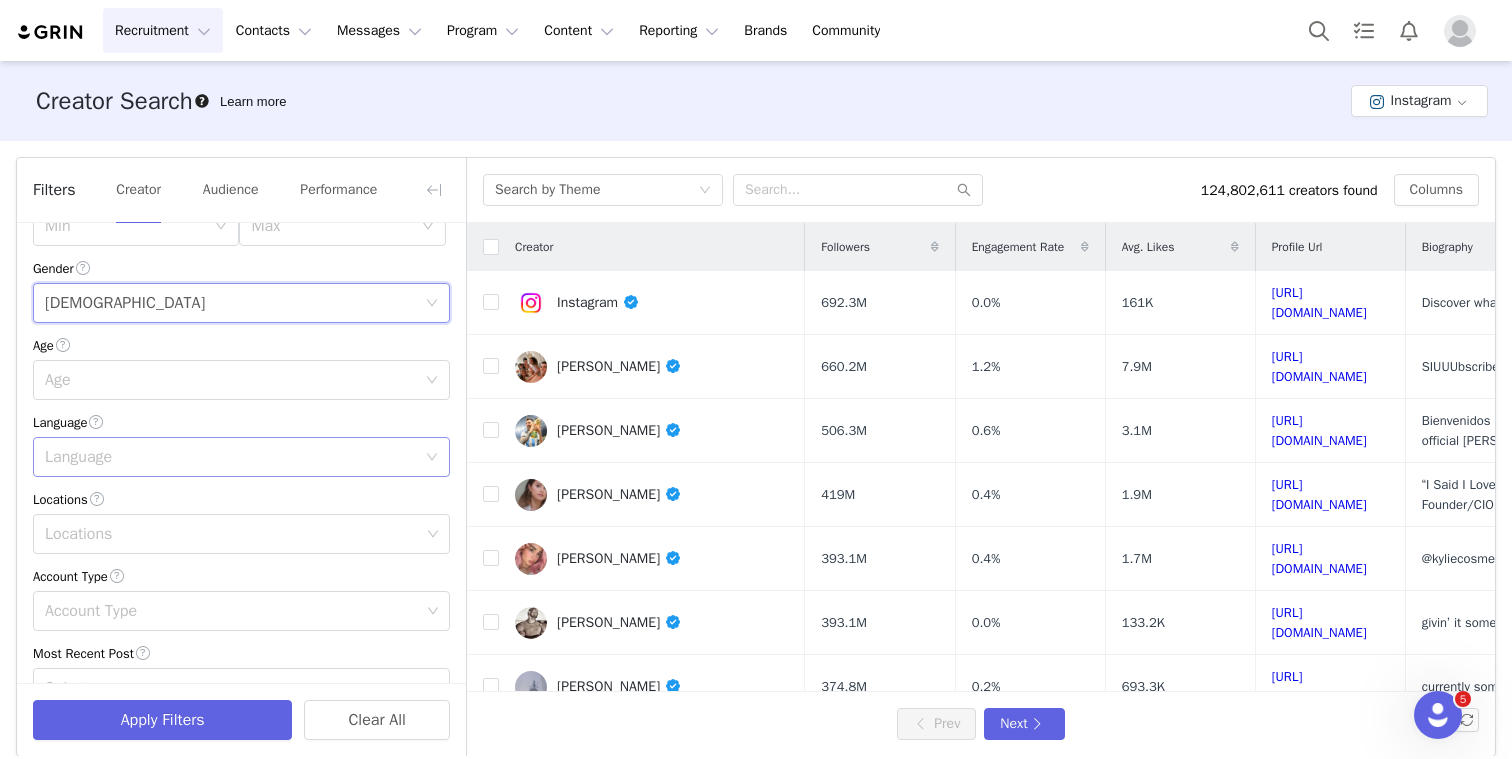 click on "Language" at bounding box center [230, 457] 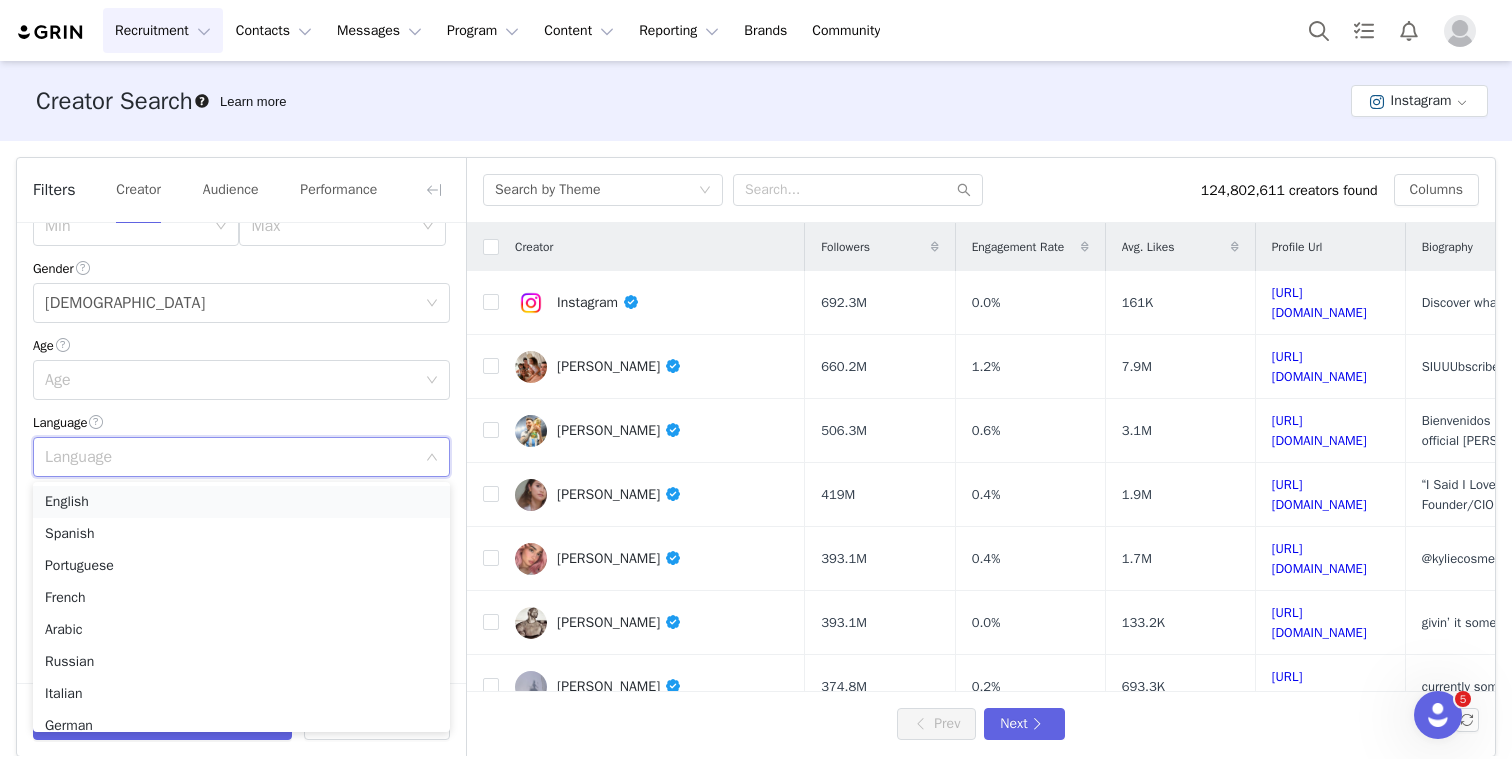 click on "English" at bounding box center (241, 502) 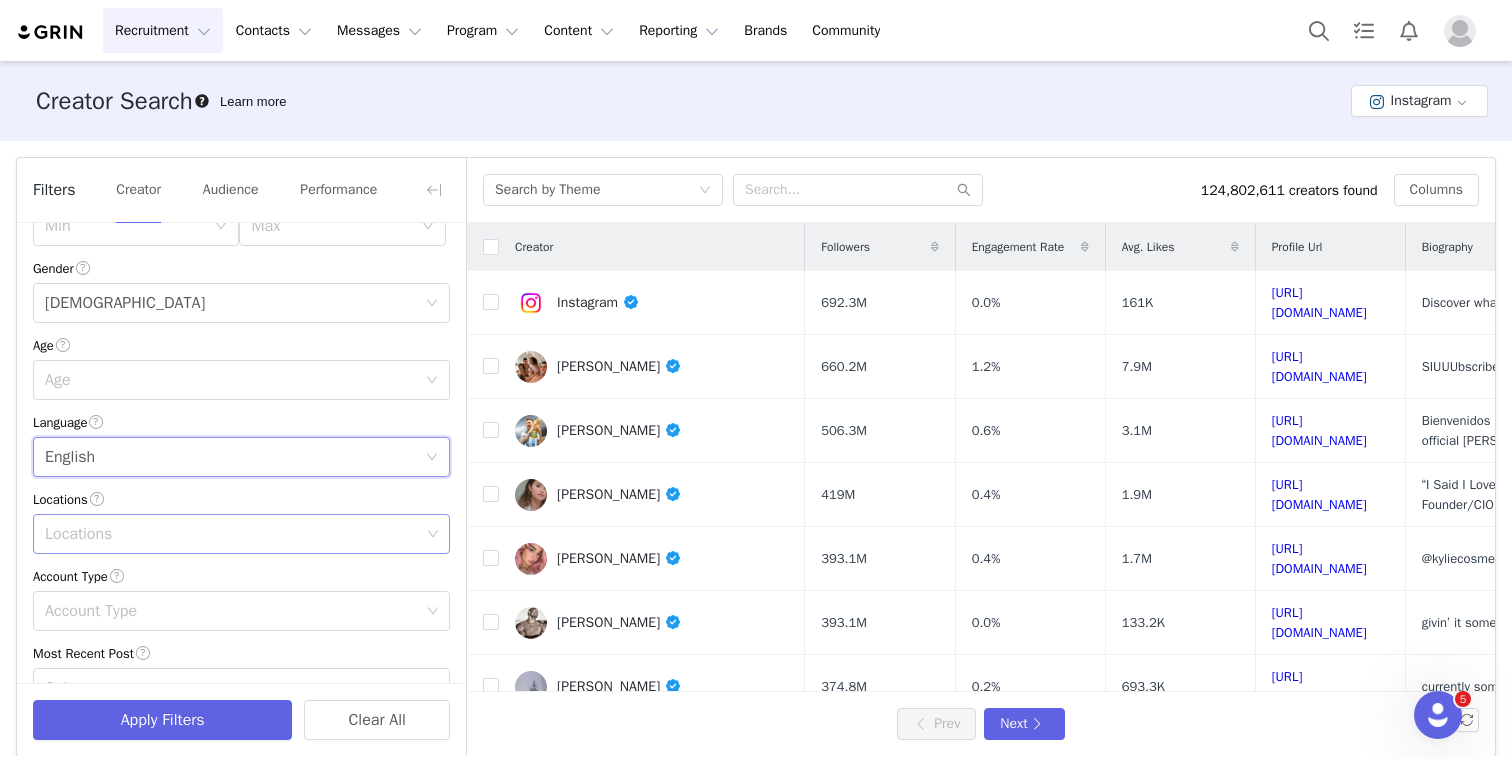 click on "Locations" at bounding box center (232, 534) 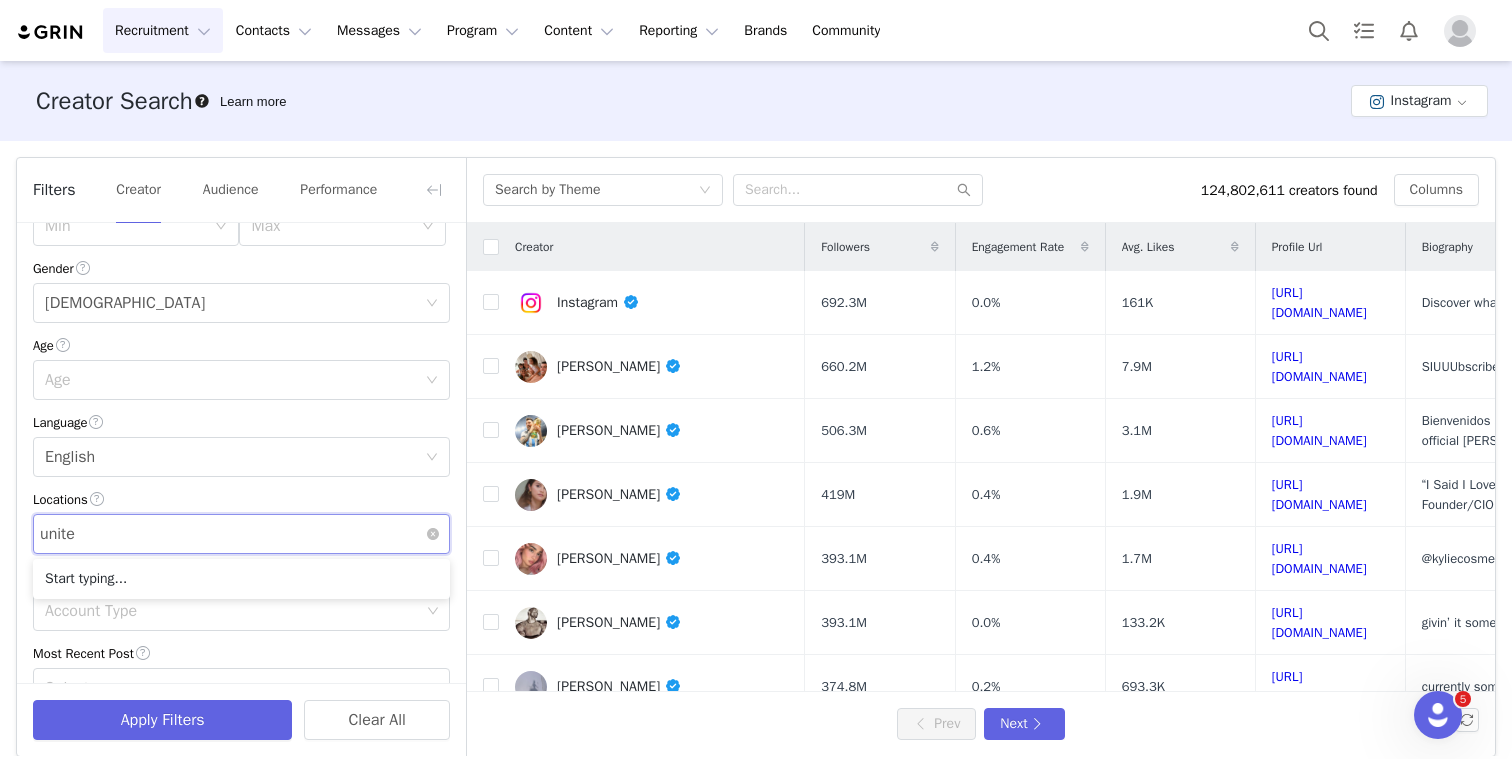 type on "united" 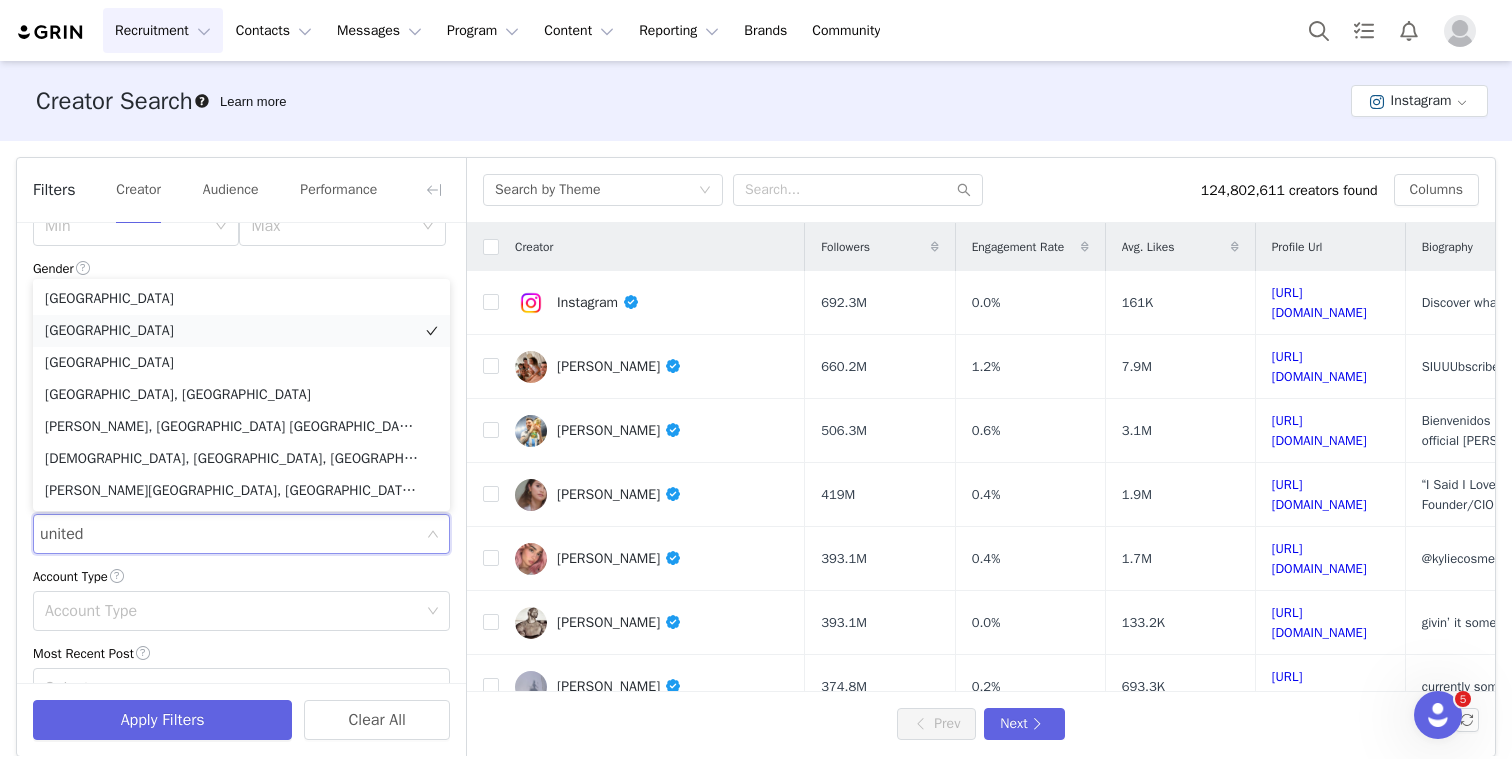 click on "[GEOGRAPHIC_DATA]" at bounding box center (241, 331) 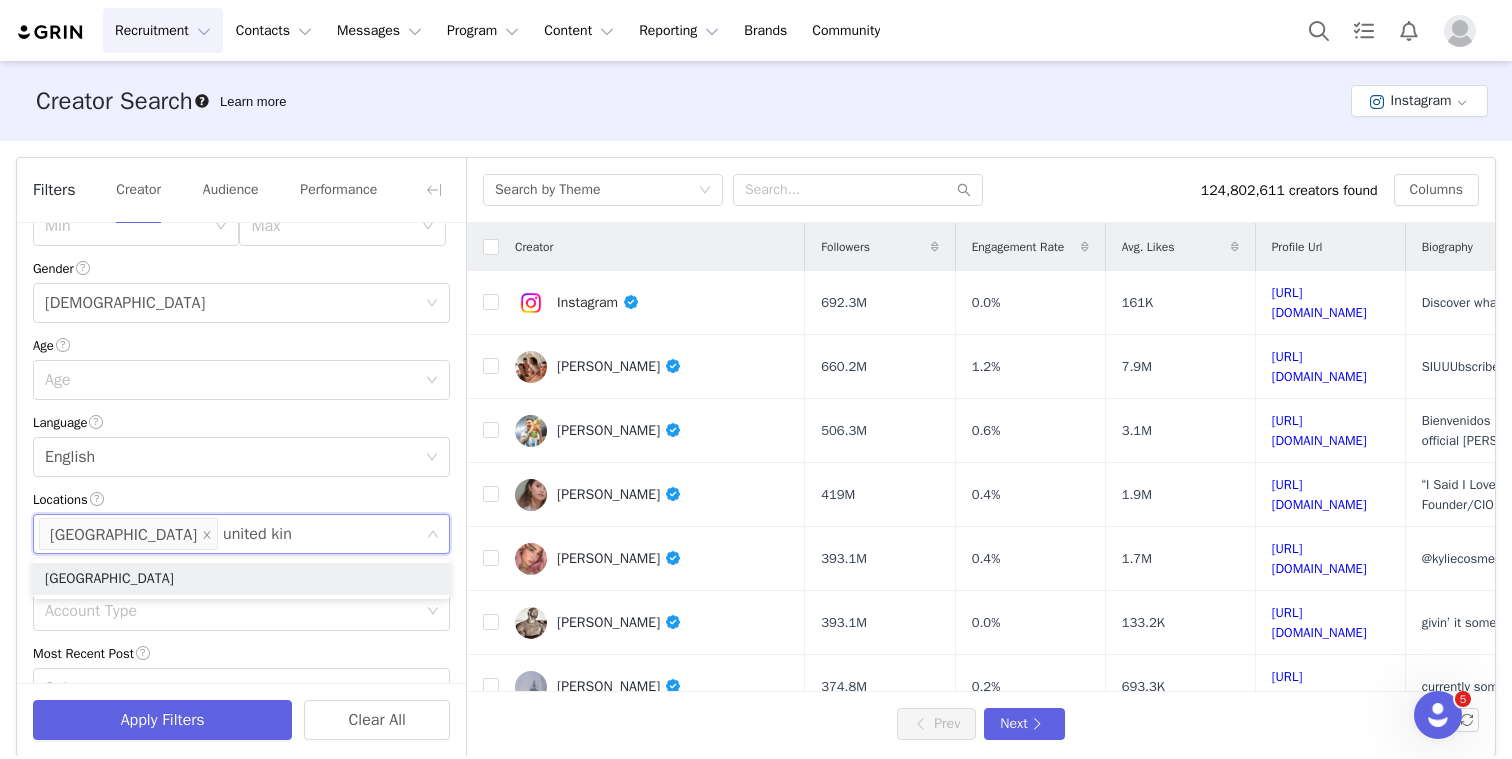 type on "united king" 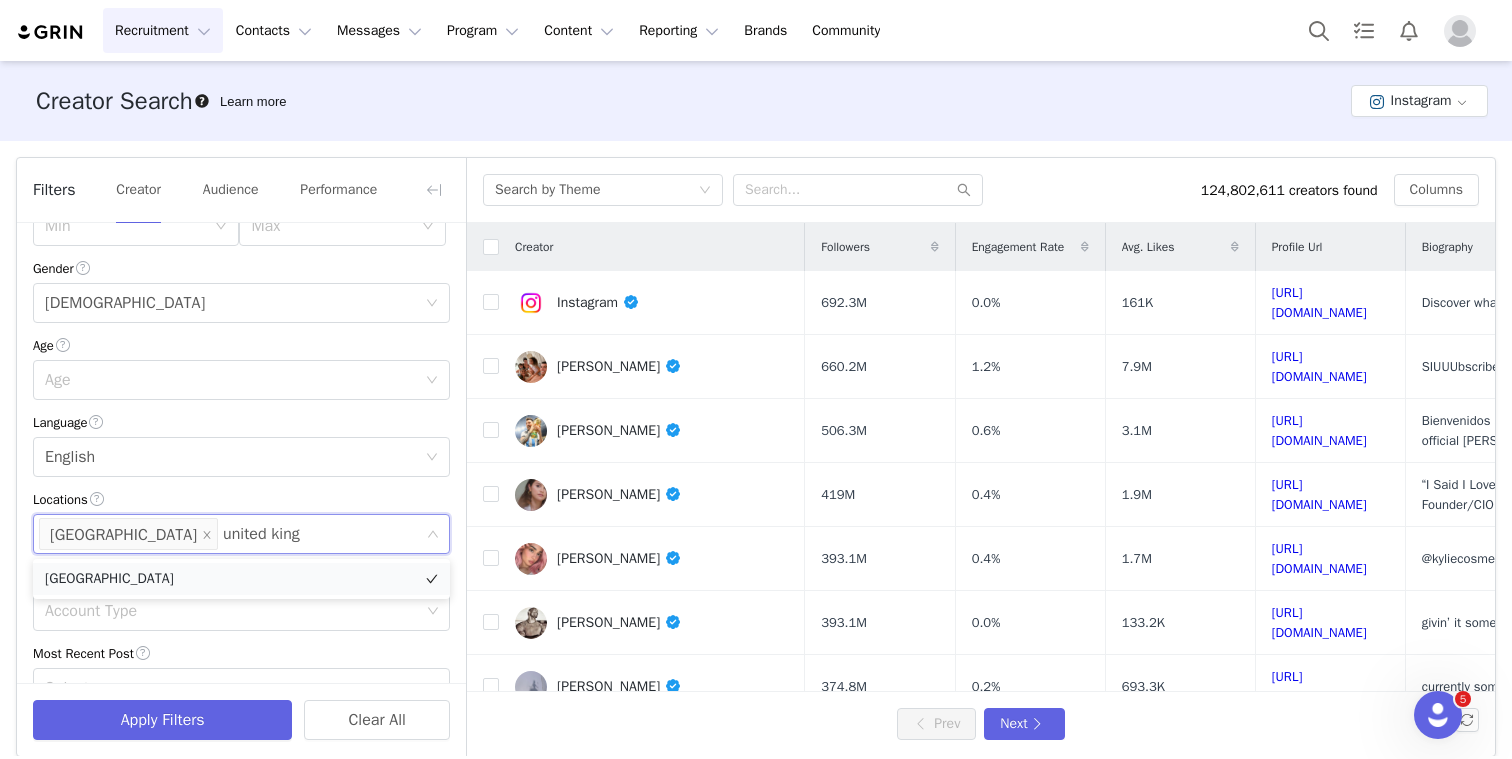 click on "[GEOGRAPHIC_DATA]" at bounding box center (241, 579) 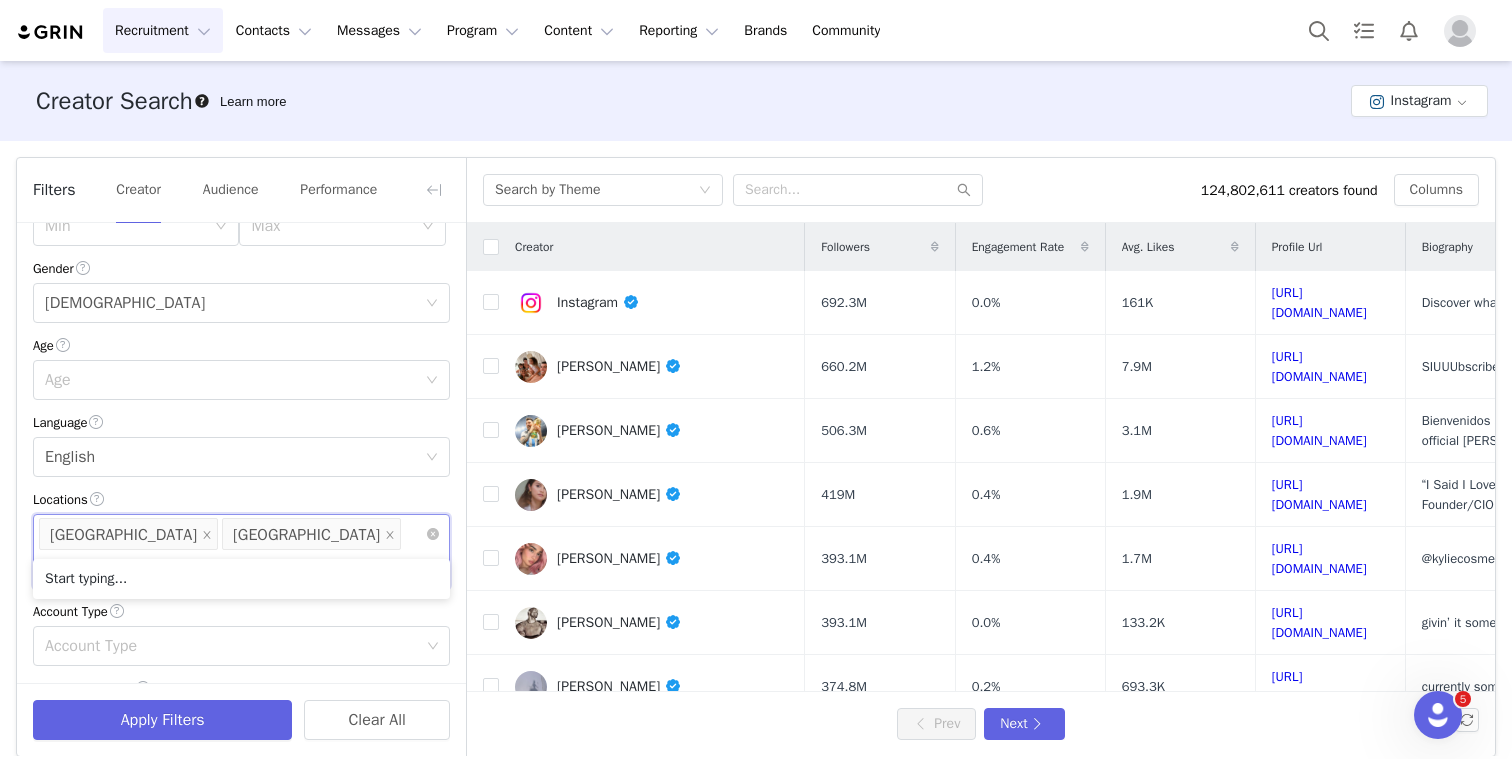 type on "[GEOGRAPHIC_DATA]" 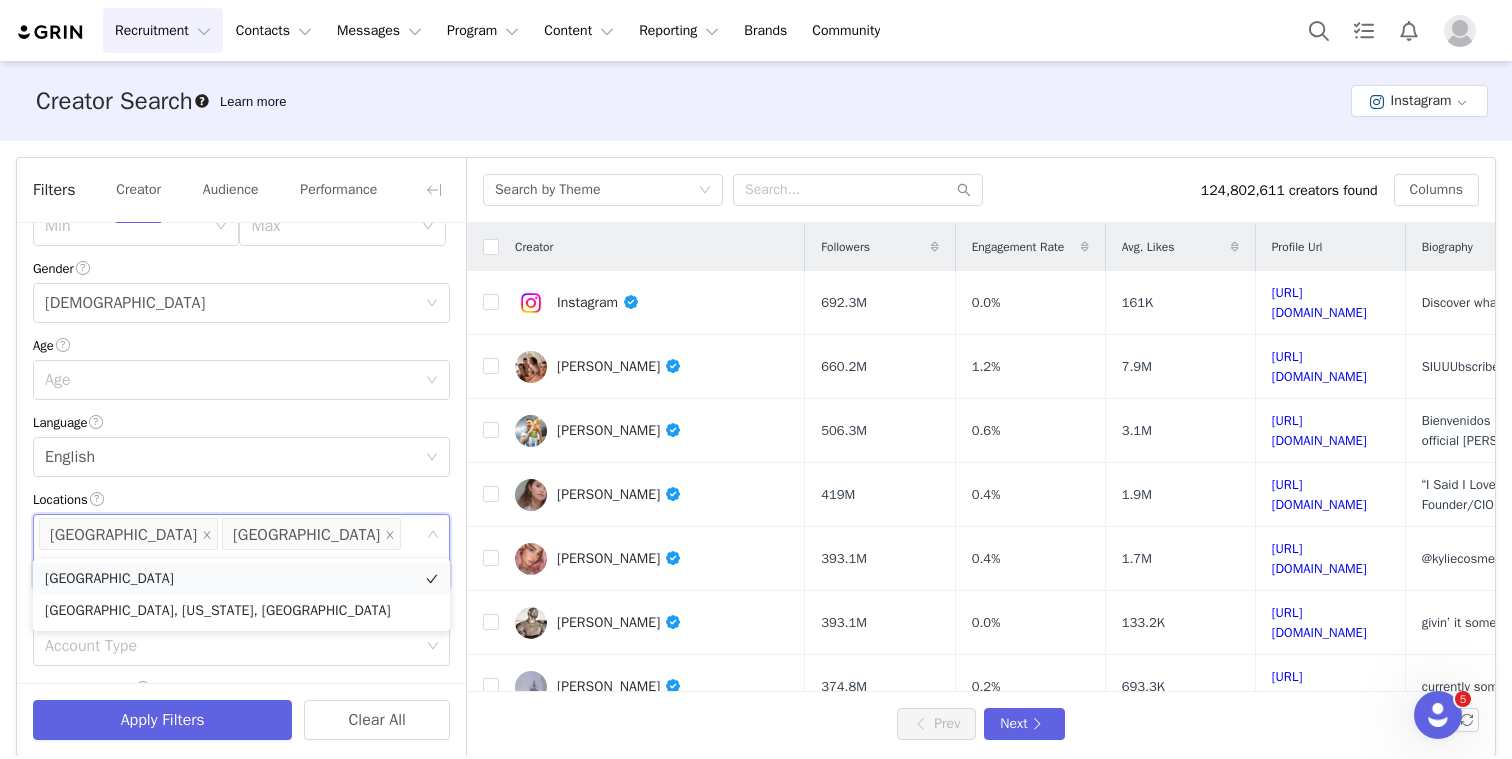 click on "[GEOGRAPHIC_DATA]" at bounding box center [241, 579] 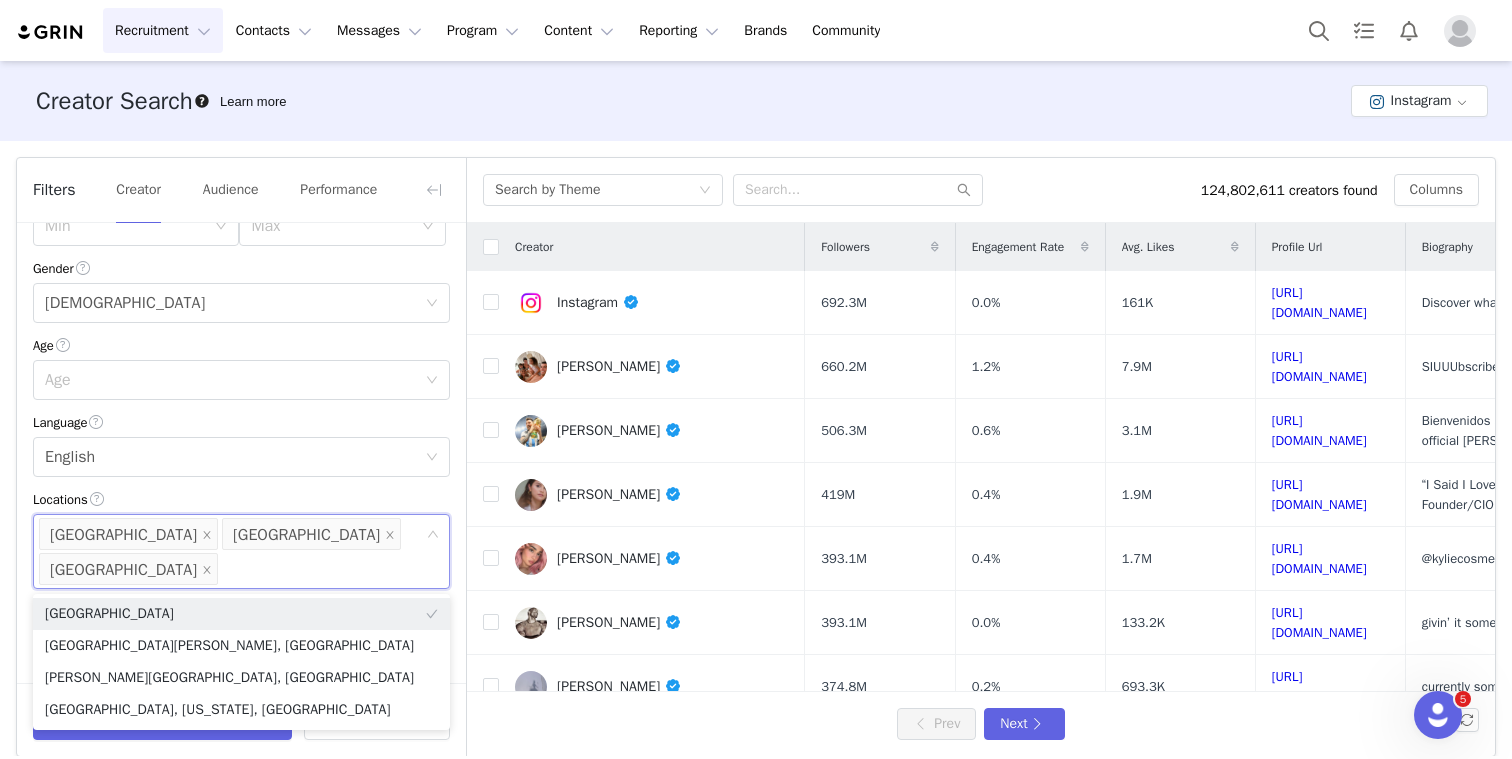 click on "Locations" at bounding box center [241, 499] 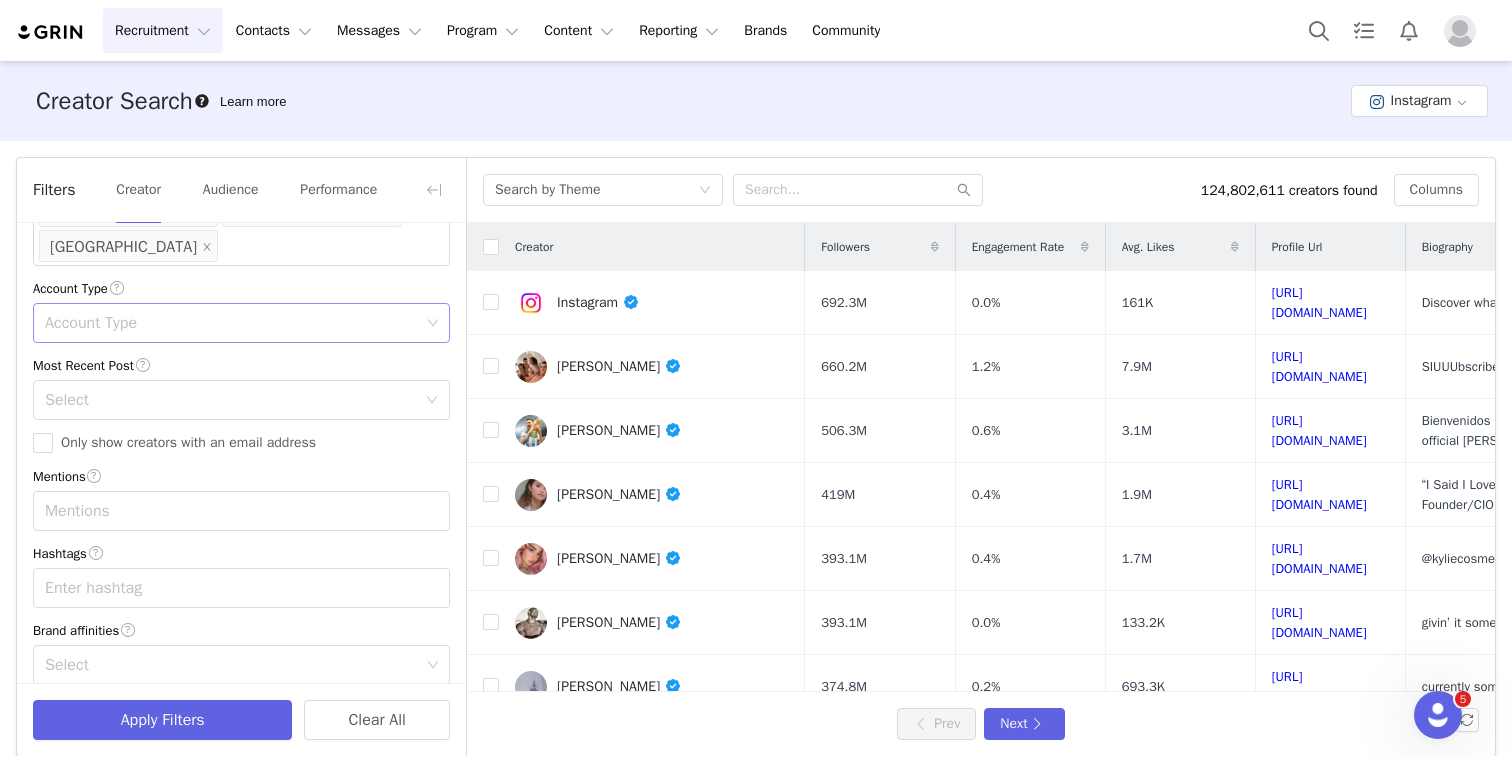 scroll, scrollTop: 688, scrollLeft: 0, axis: vertical 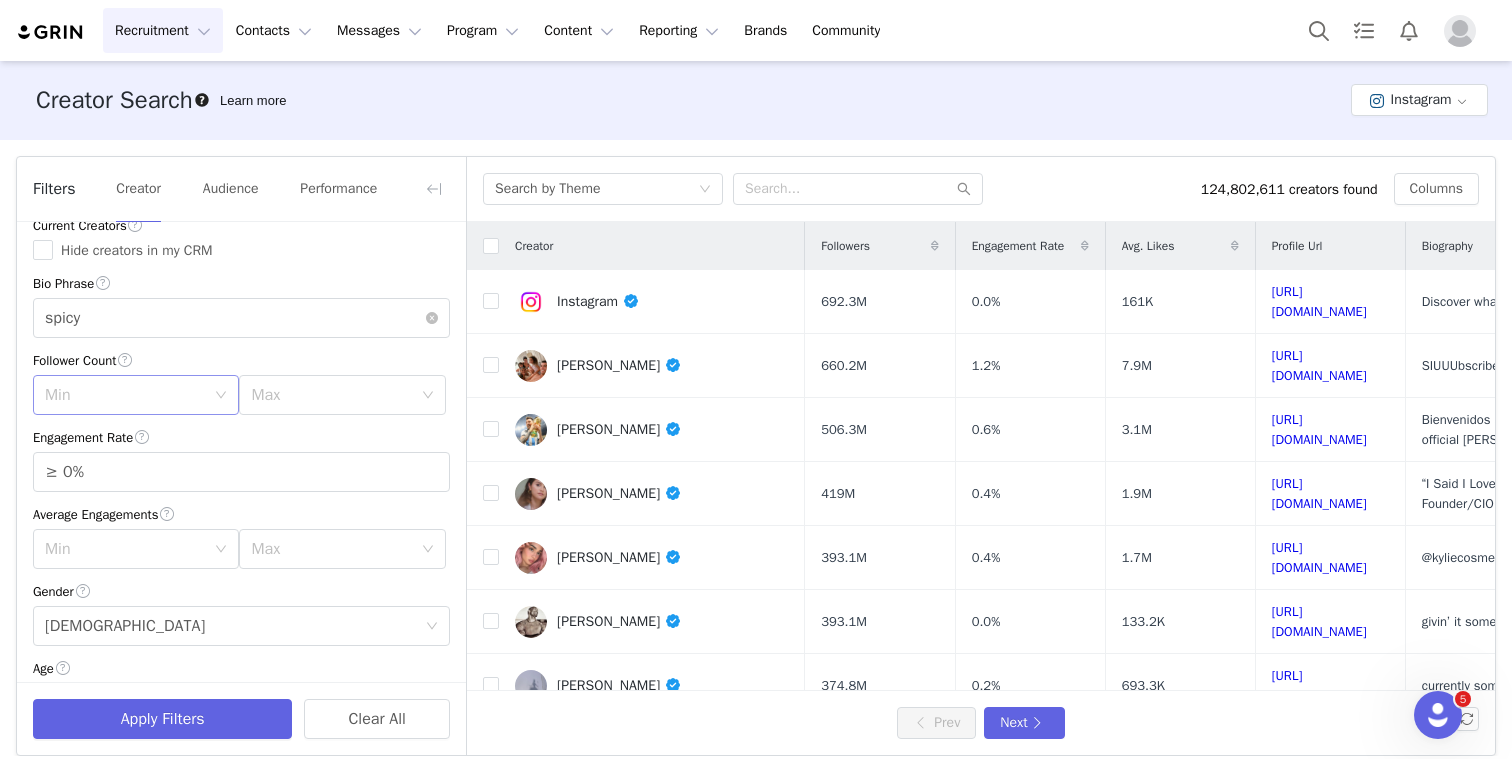 click on "Min" at bounding box center [125, 395] 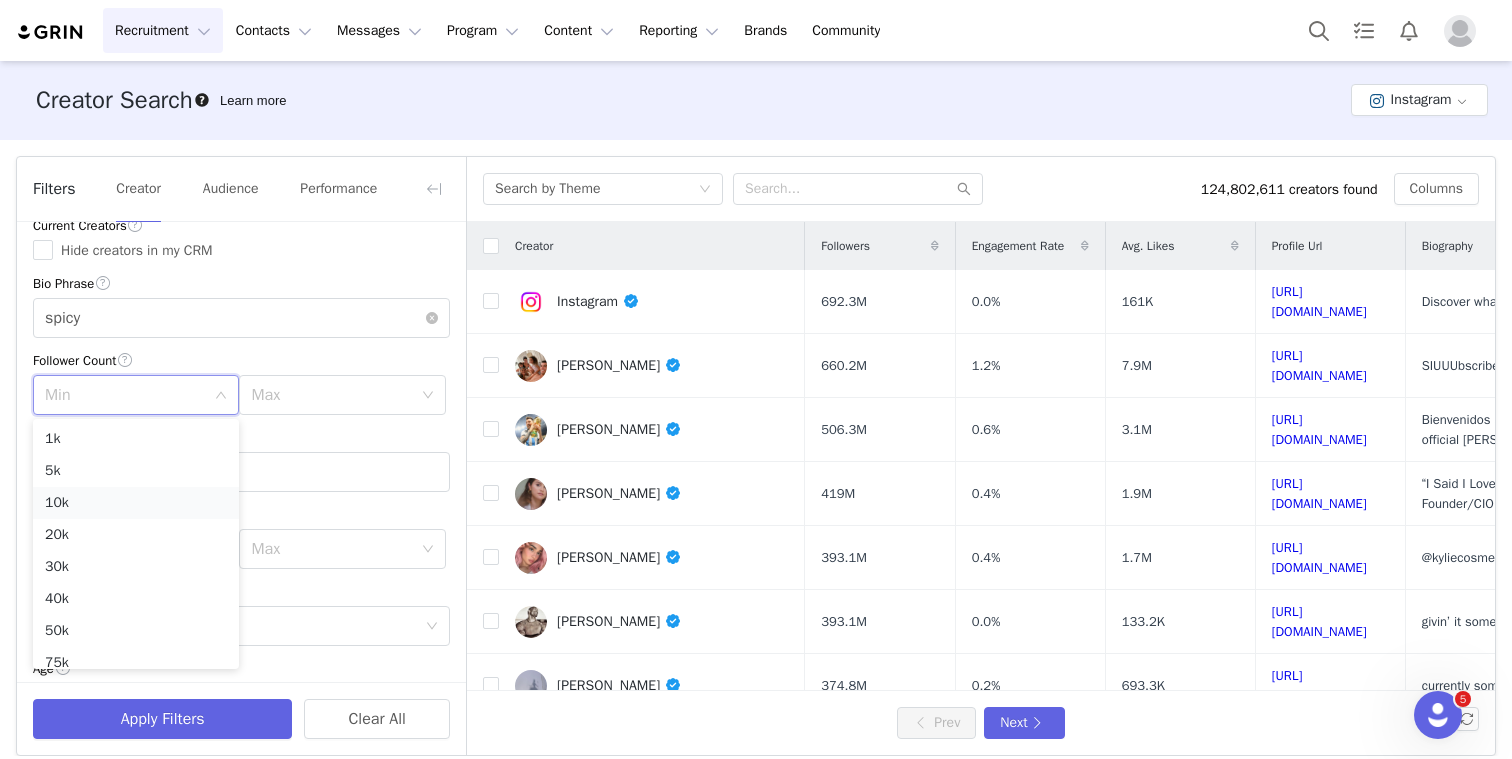 click on "10k" at bounding box center (136, 503) 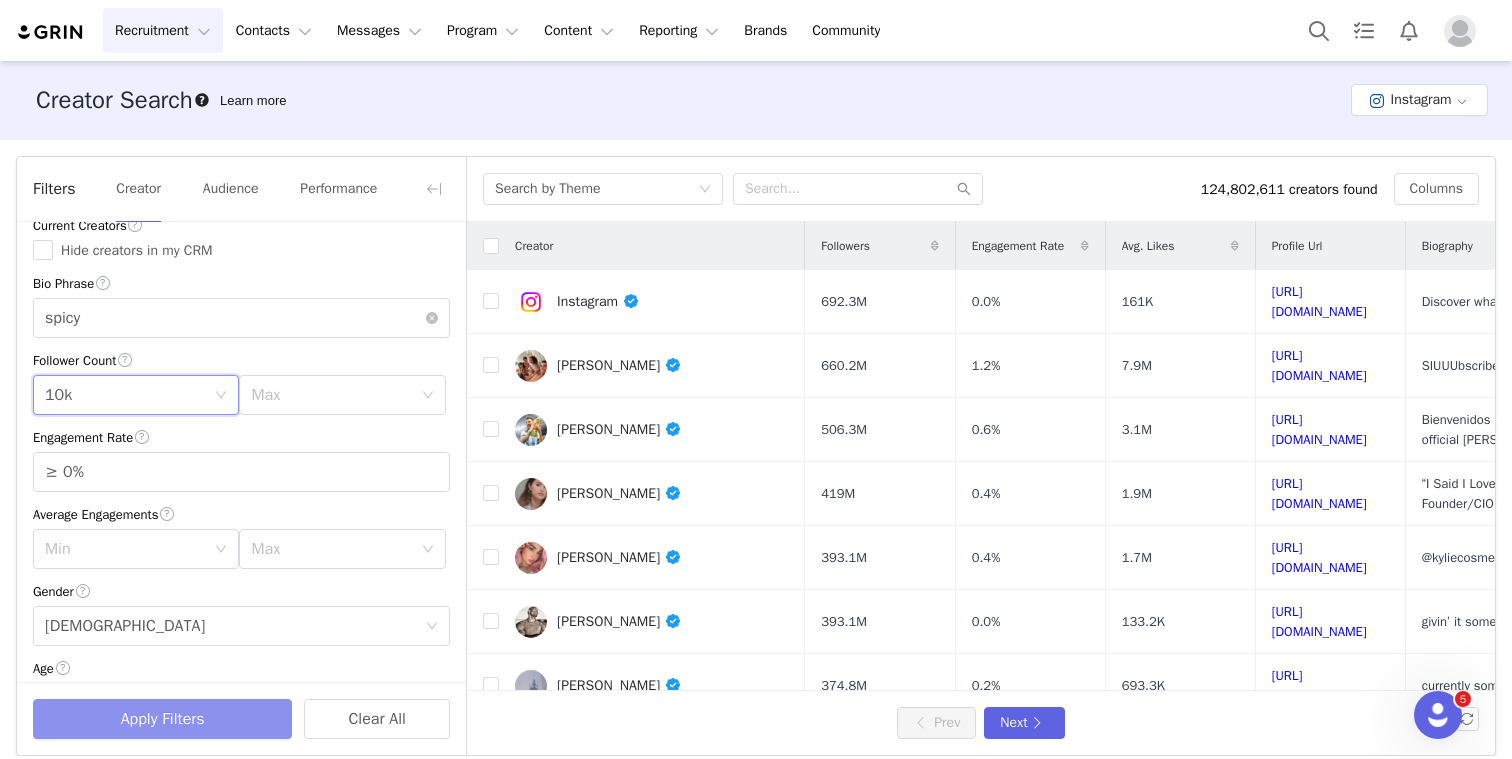click on "Apply Filters" at bounding box center (162, 719) 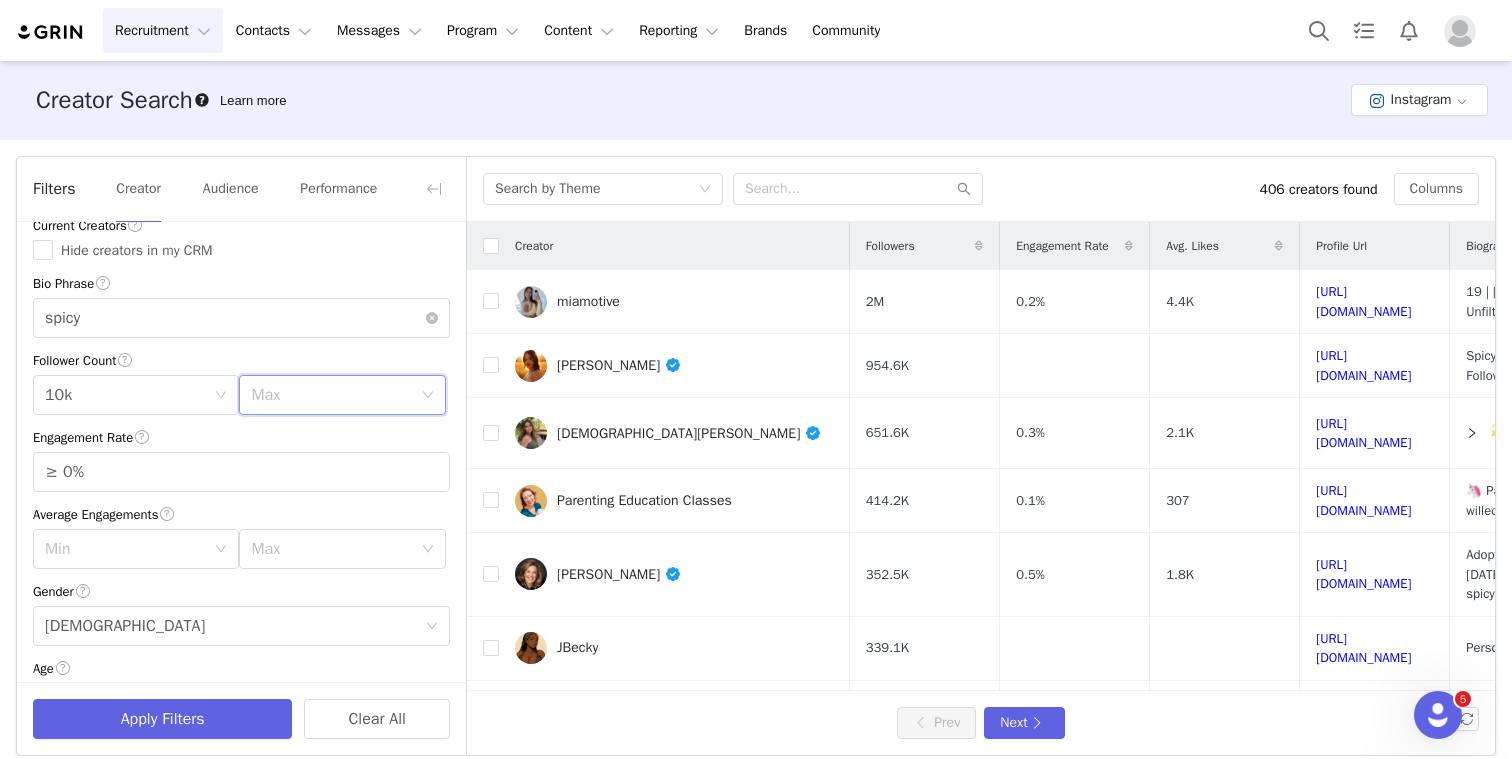 click on "Max" at bounding box center (335, 395) 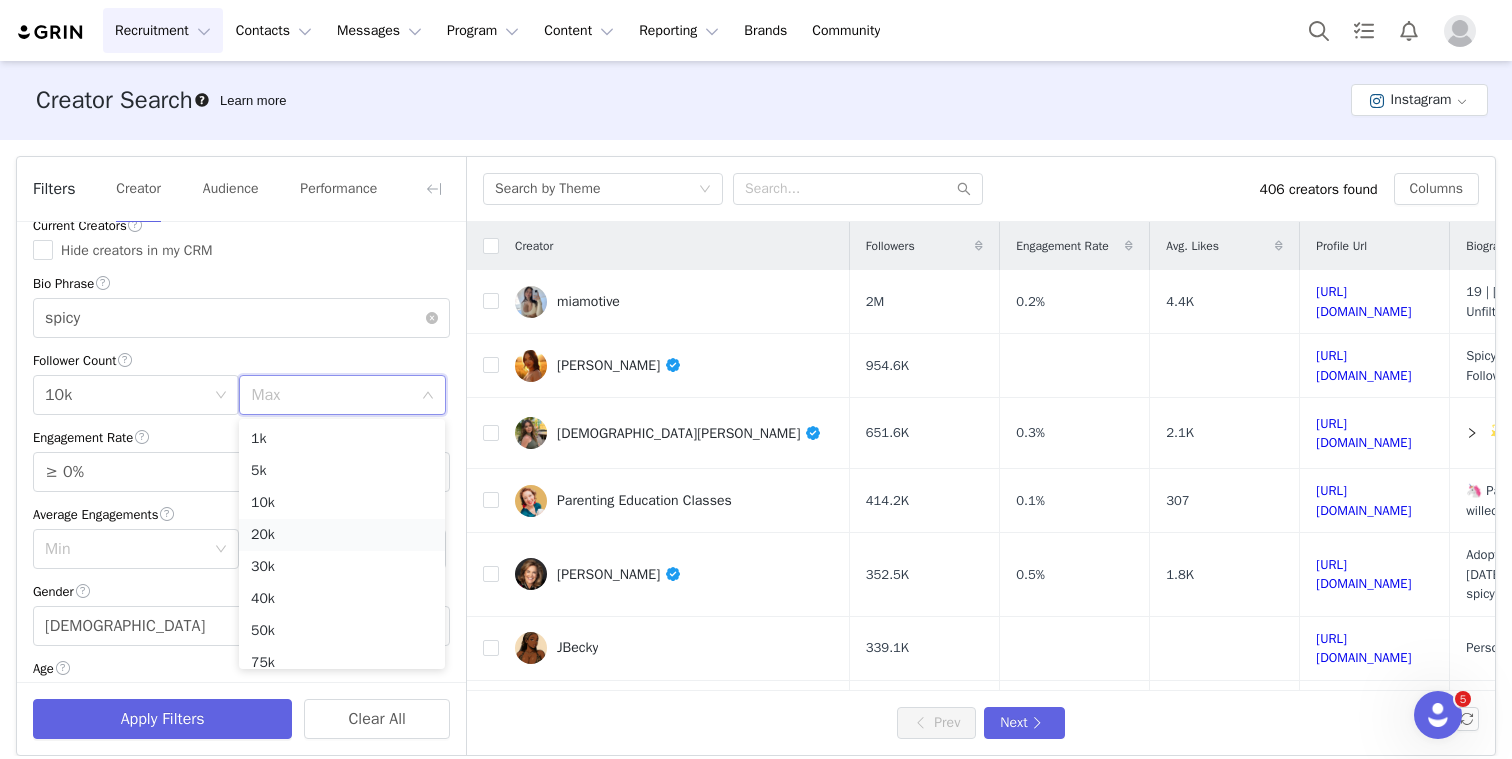 scroll, scrollTop: 142, scrollLeft: 0, axis: vertical 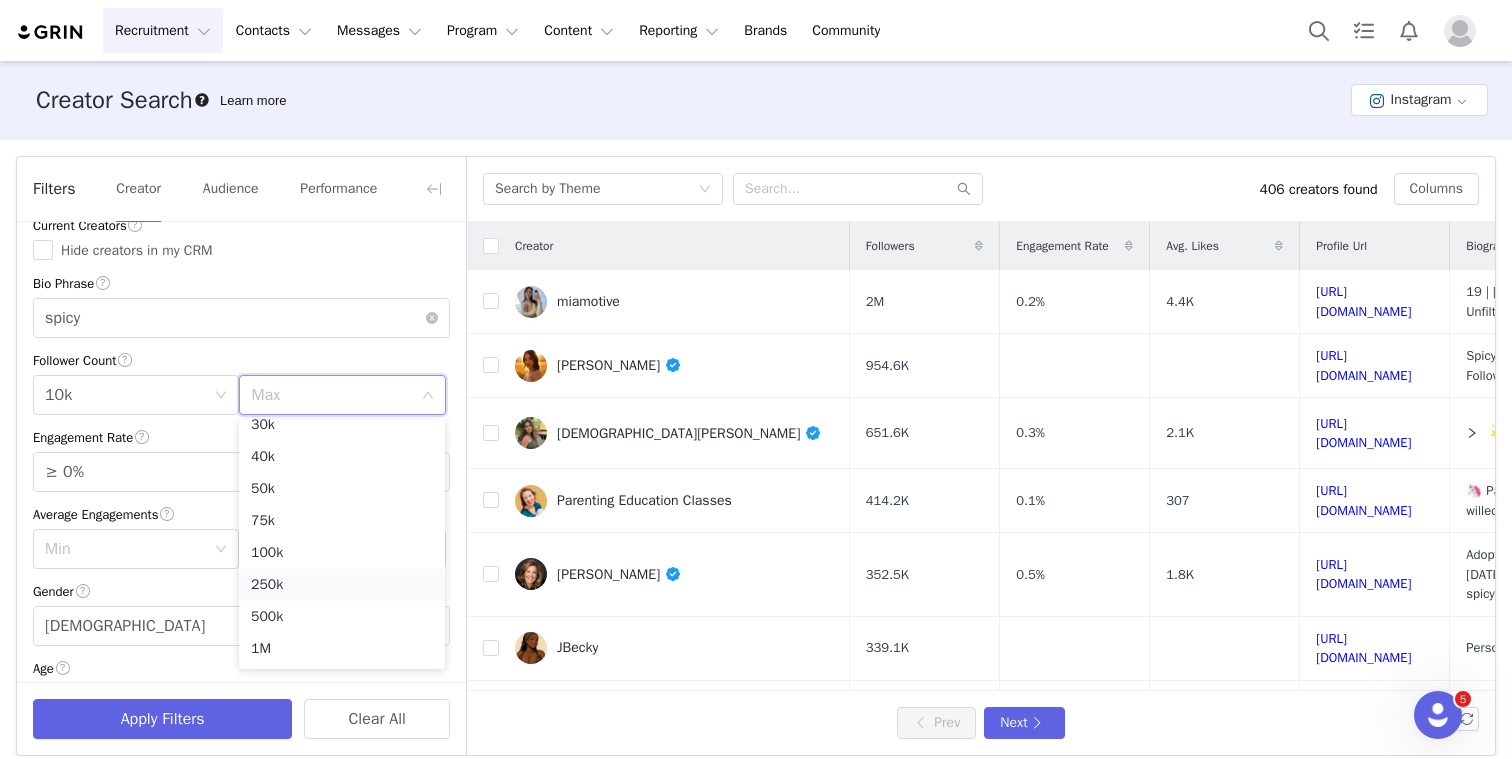 click on "250k" at bounding box center [342, 585] 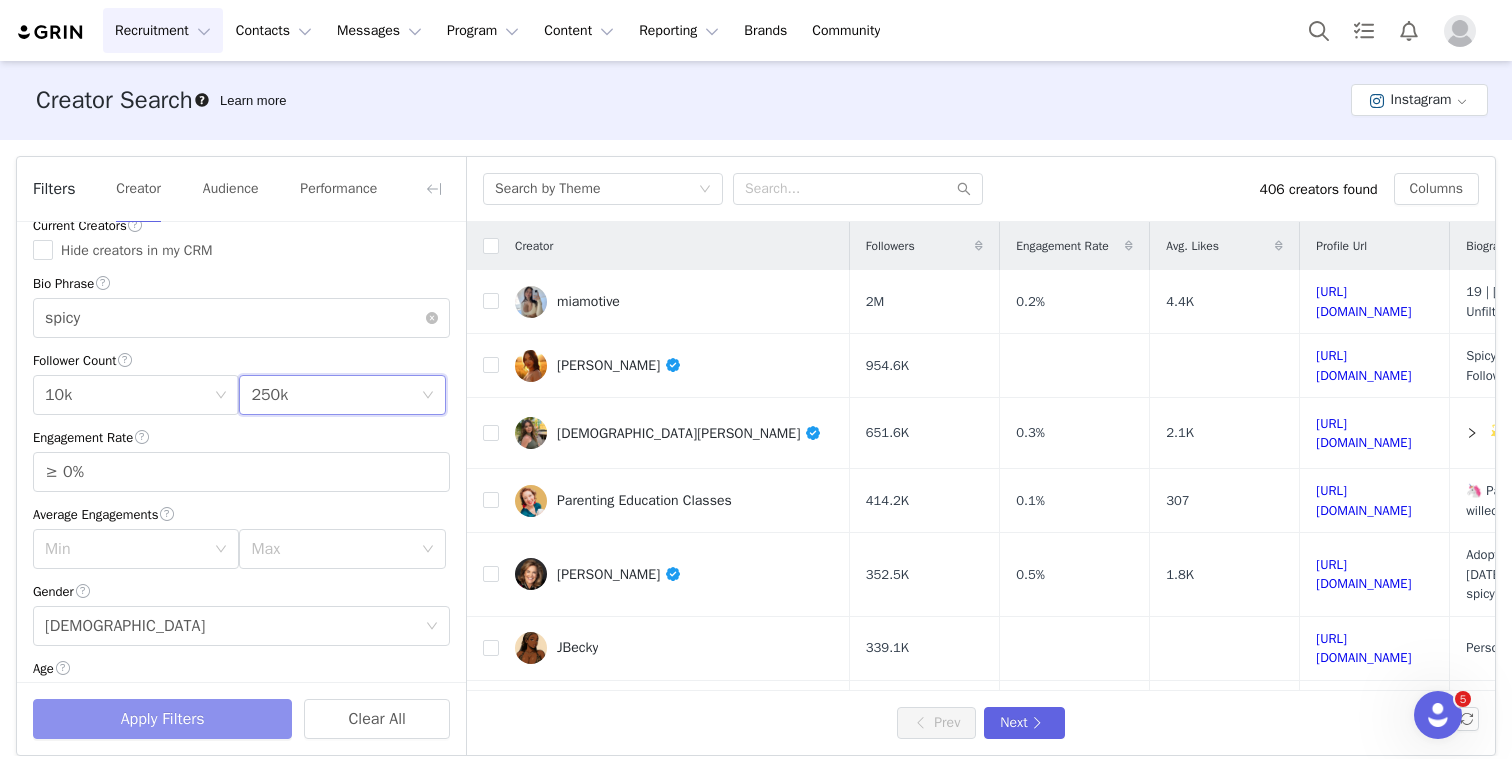 click on "Apply Filters" at bounding box center [162, 719] 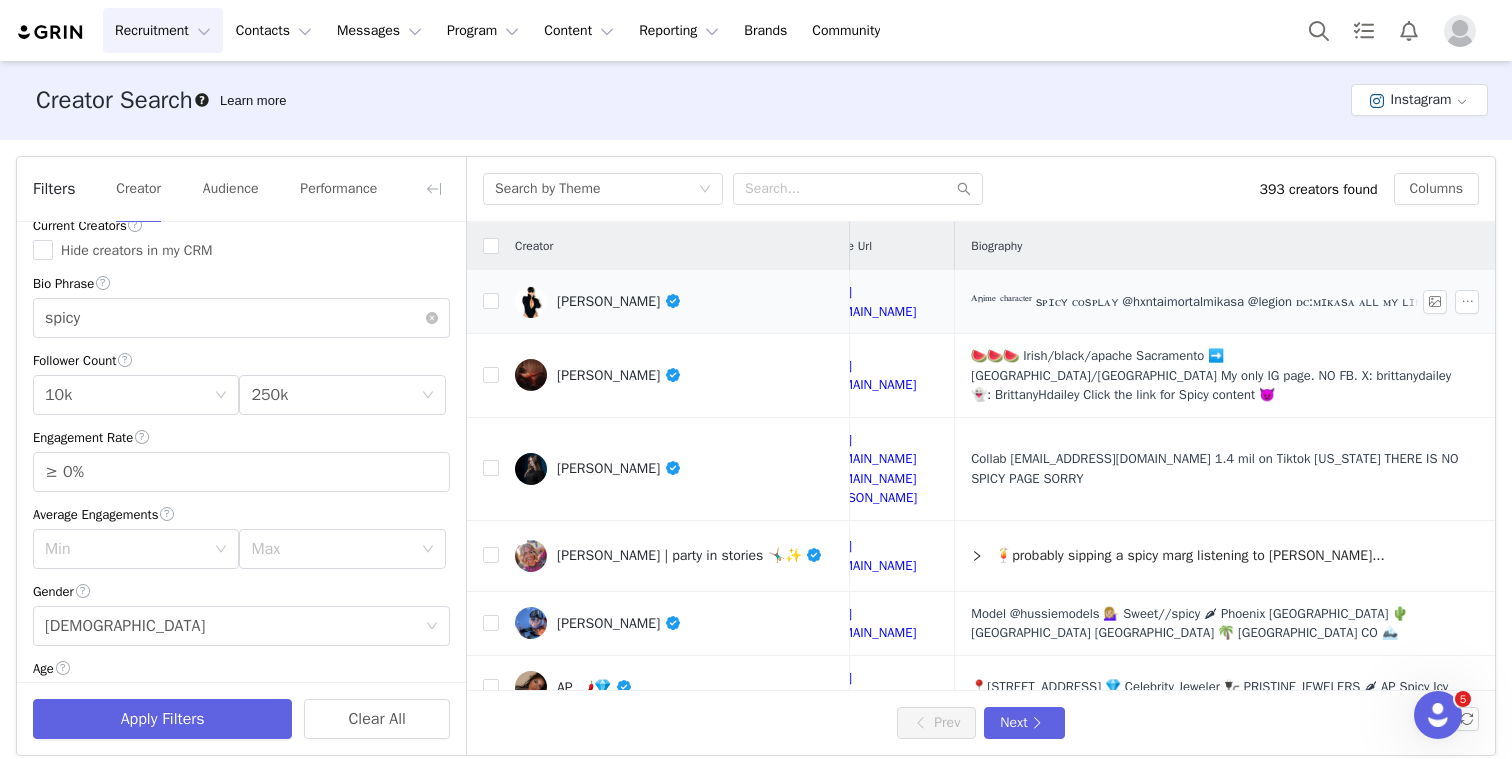 scroll, scrollTop: 0, scrollLeft: 761, axis: horizontal 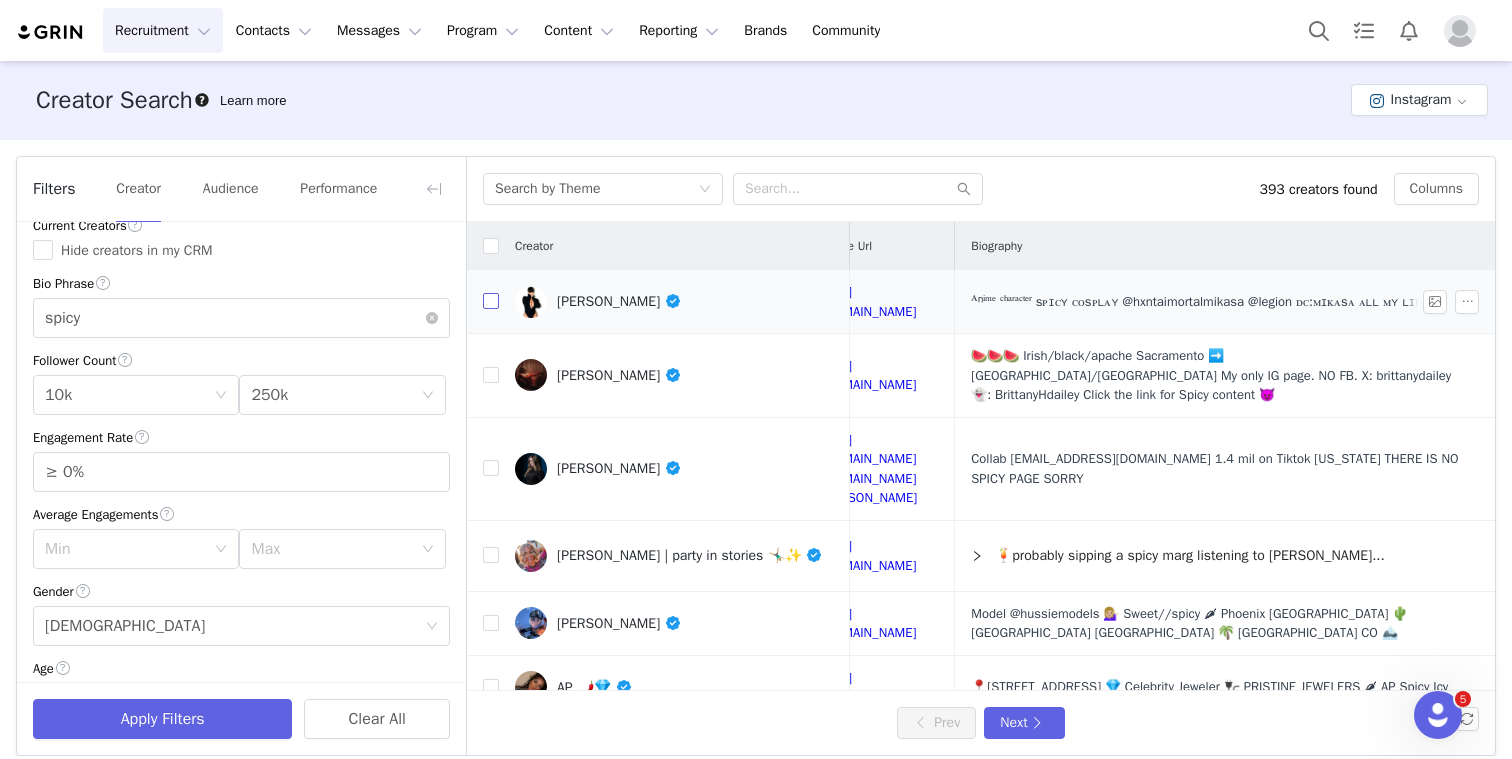click at bounding box center [491, 301] 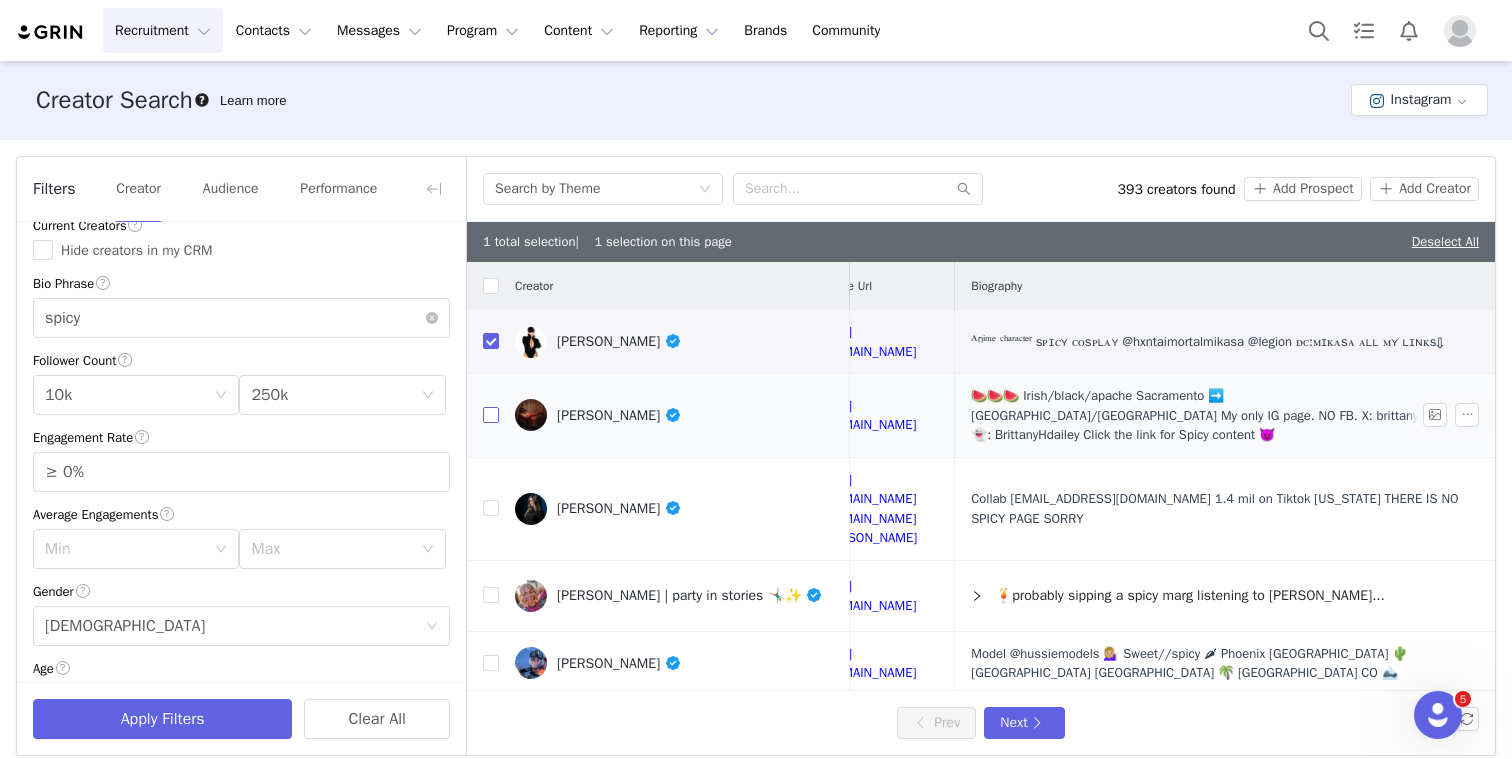click at bounding box center (491, 415) 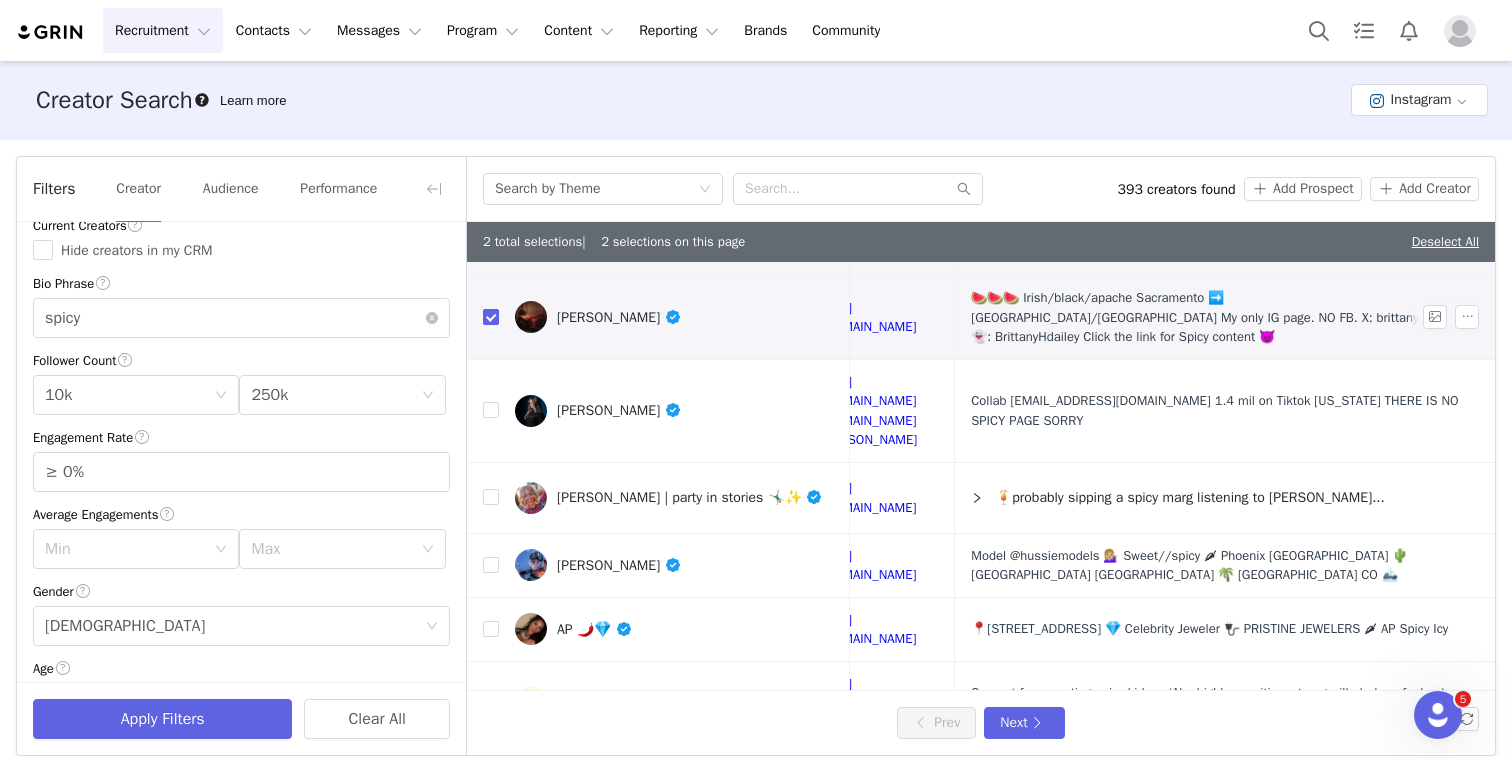 scroll, scrollTop: 101, scrollLeft: 761, axis: both 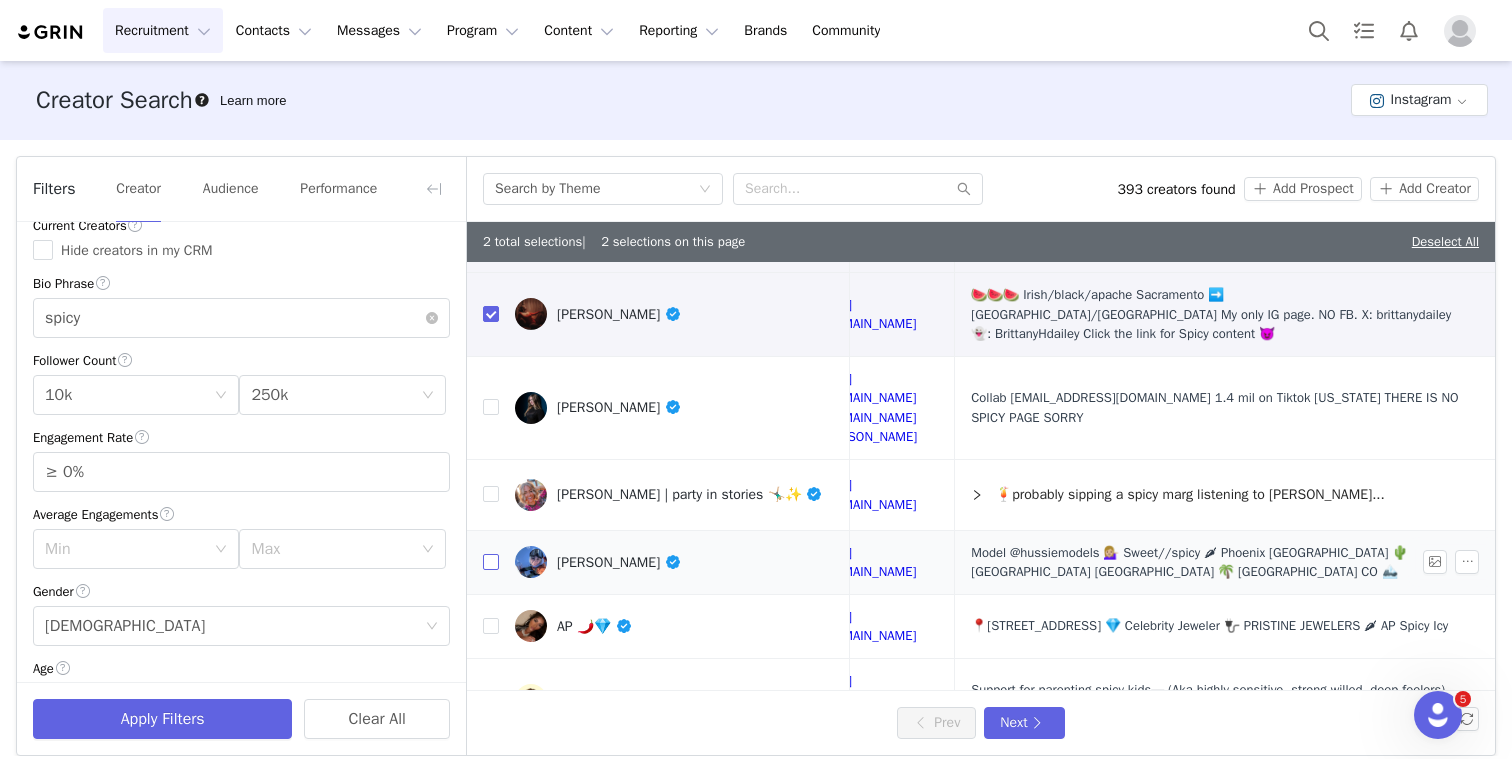click at bounding box center (491, 562) 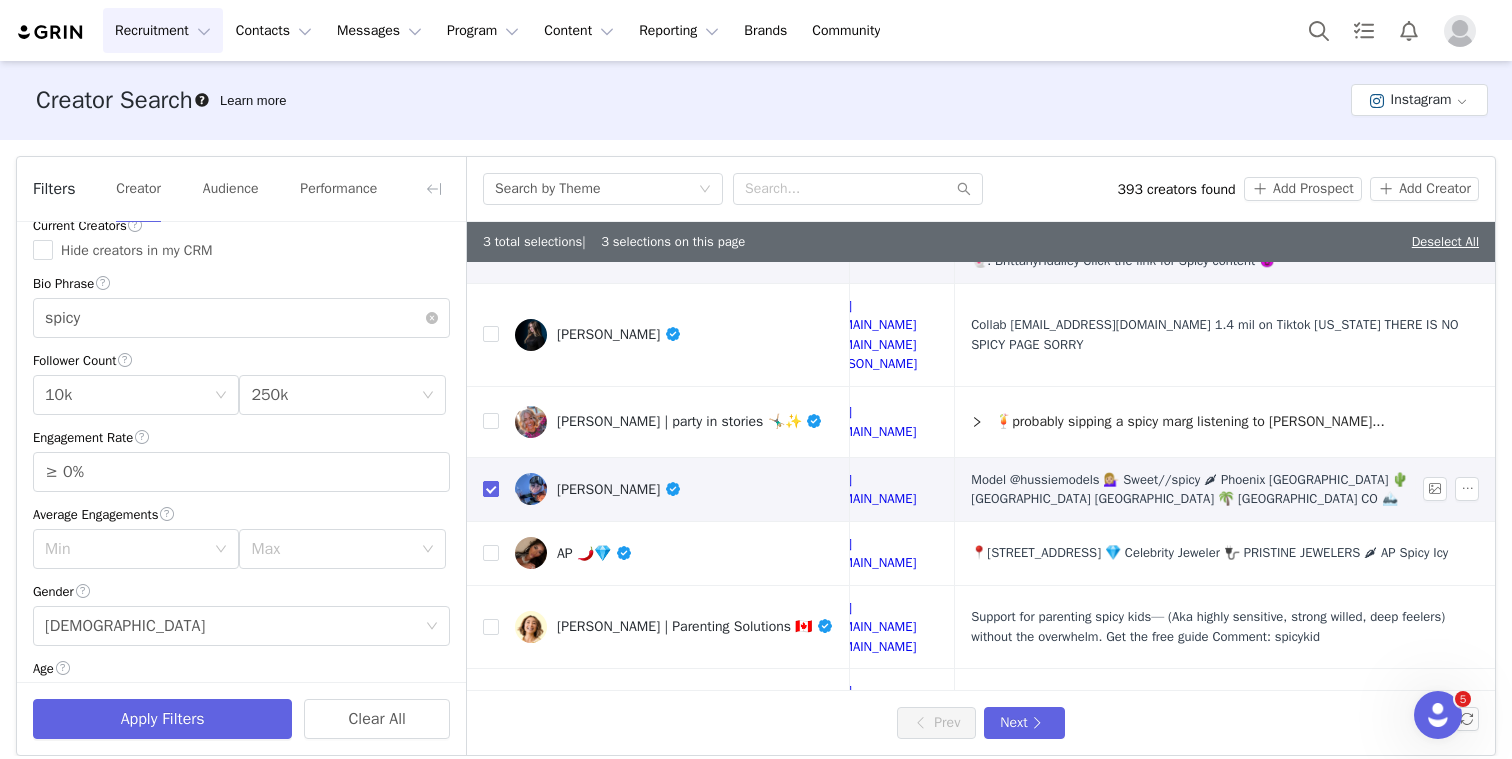 scroll, scrollTop: 183, scrollLeft: 761, axis: both 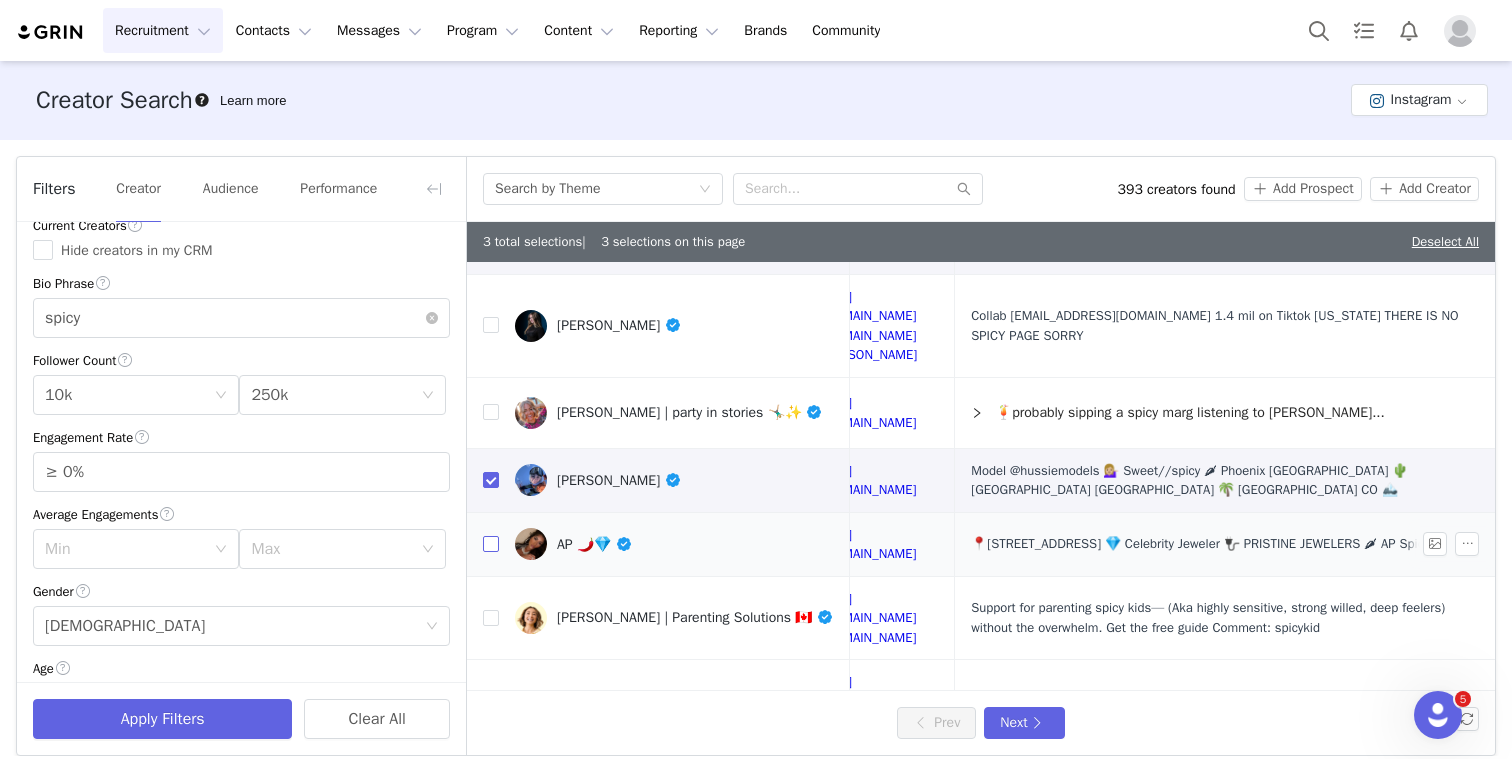 click at bounding box center (491, 544) 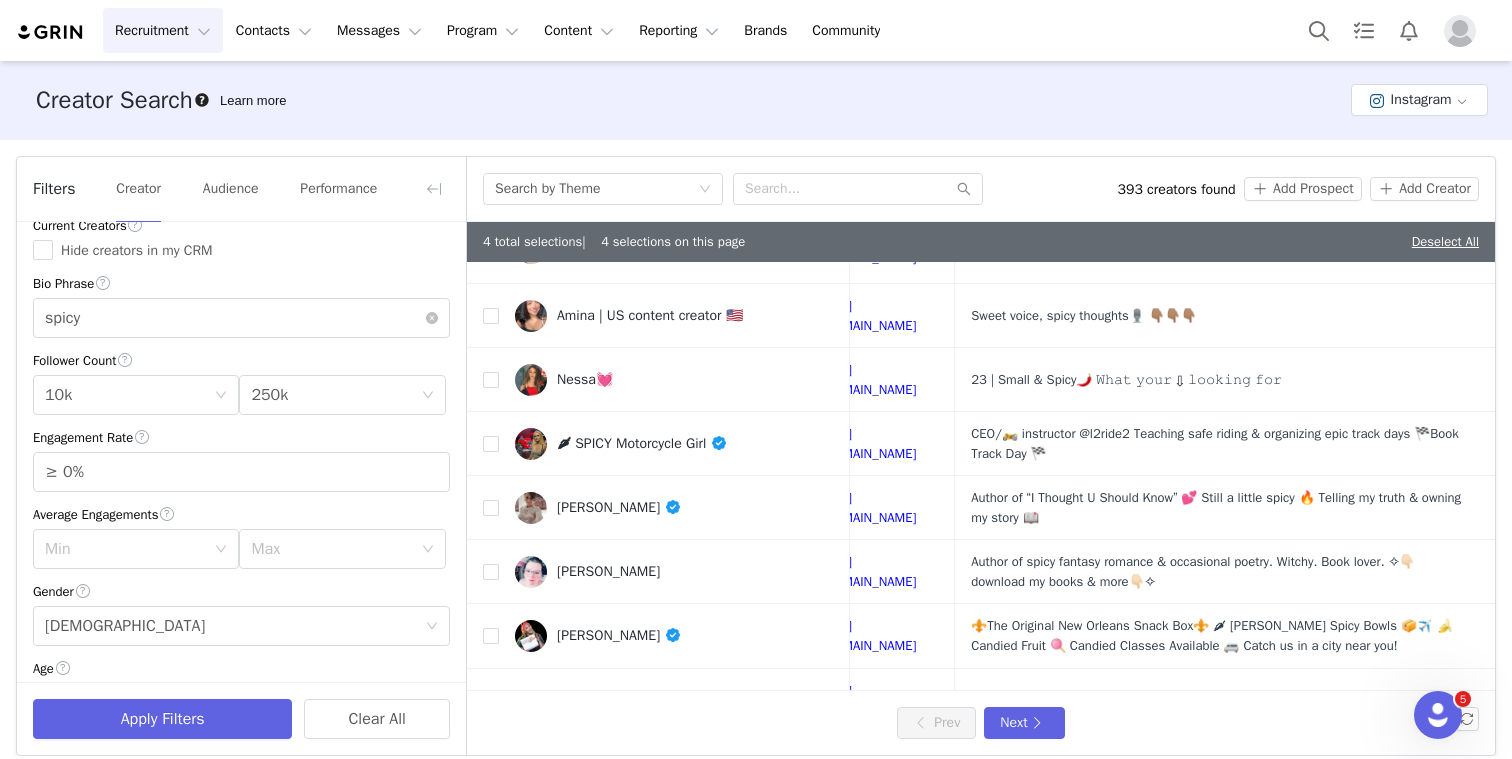 scroll, scrollTop: 850, scrollLeft: 761, axis: both 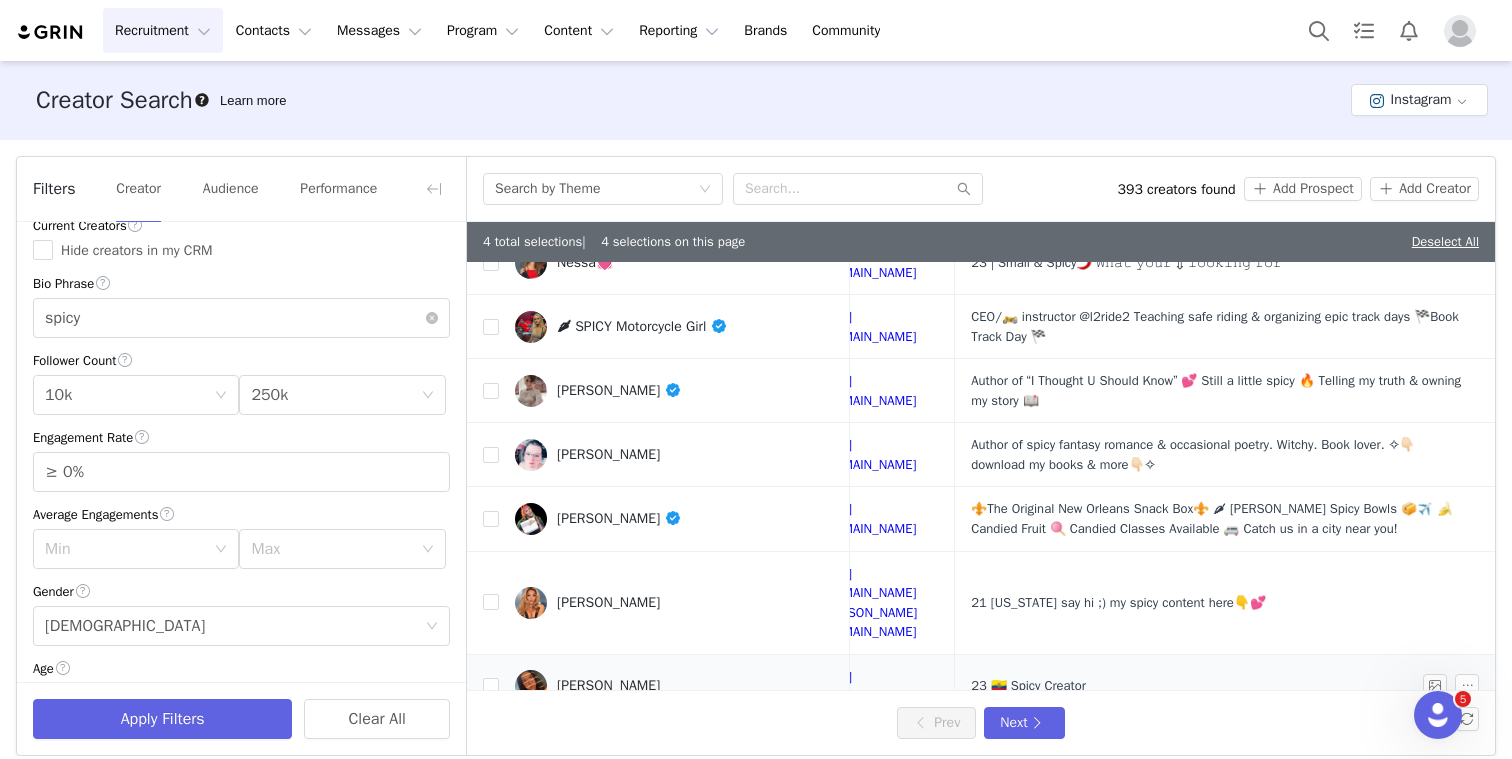 click on "[PERSON_NAME]" at bounding box center (674, 686) 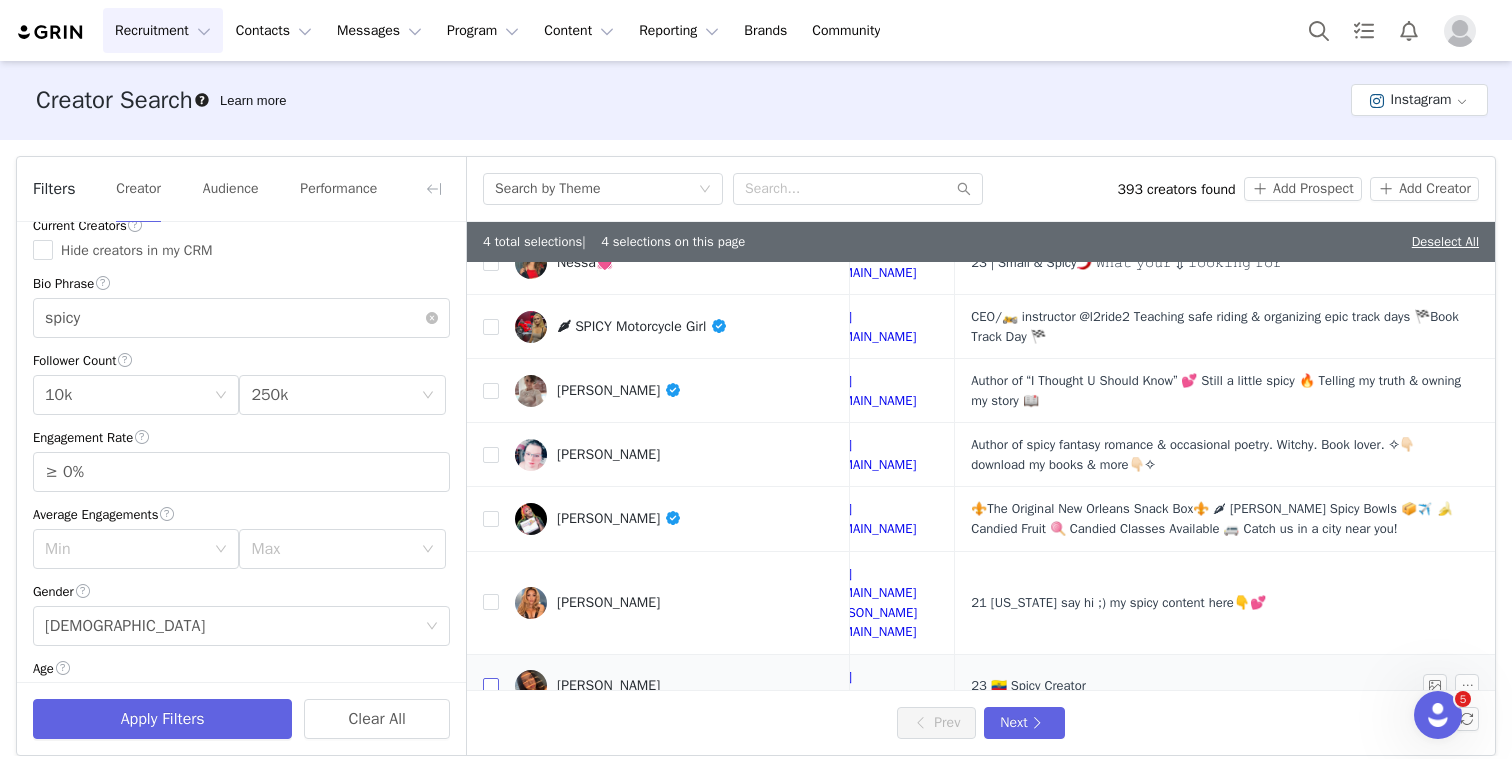 click at bounding box center (491, 686) 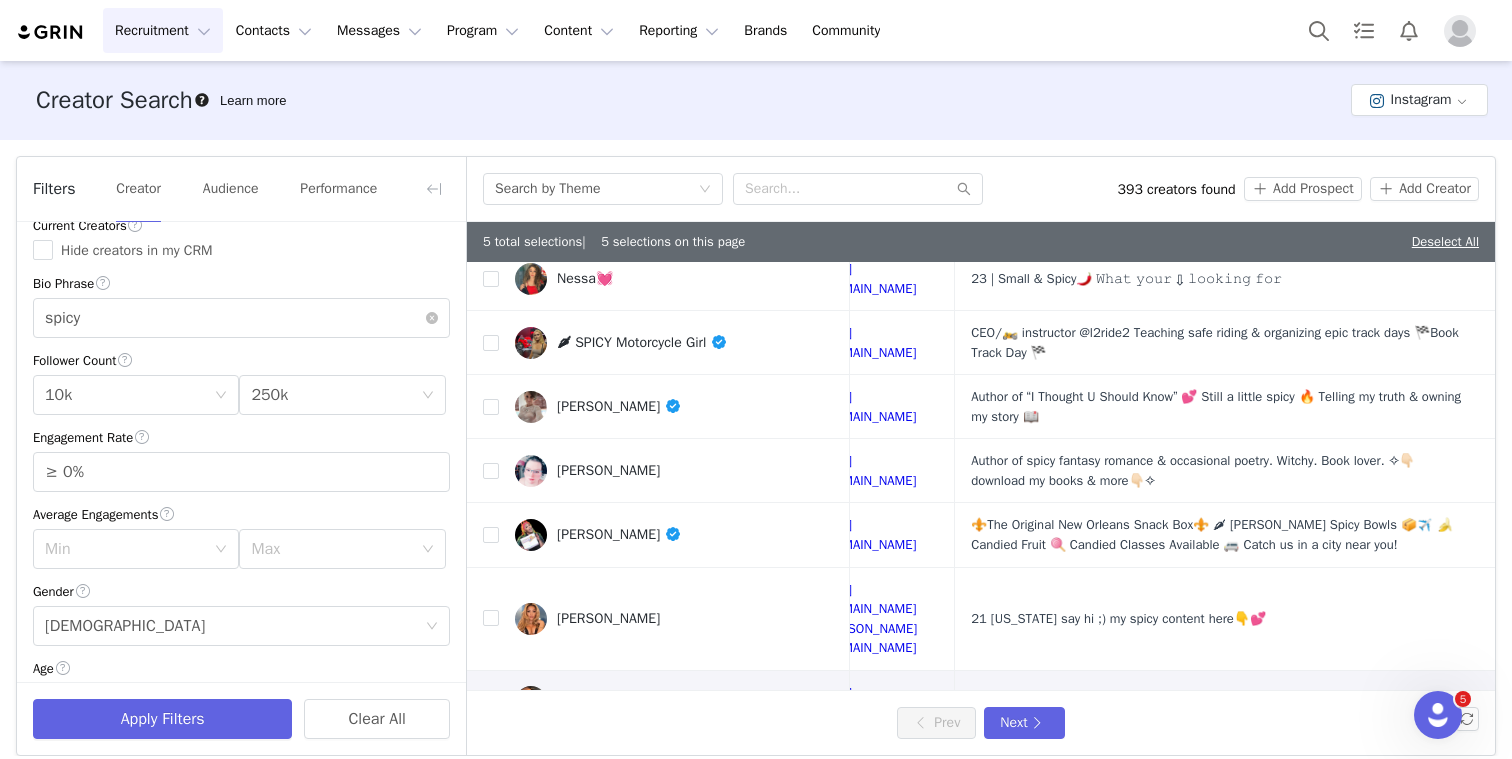 scroll, scrollTop: 850, scrollLeft: 760, axis: both 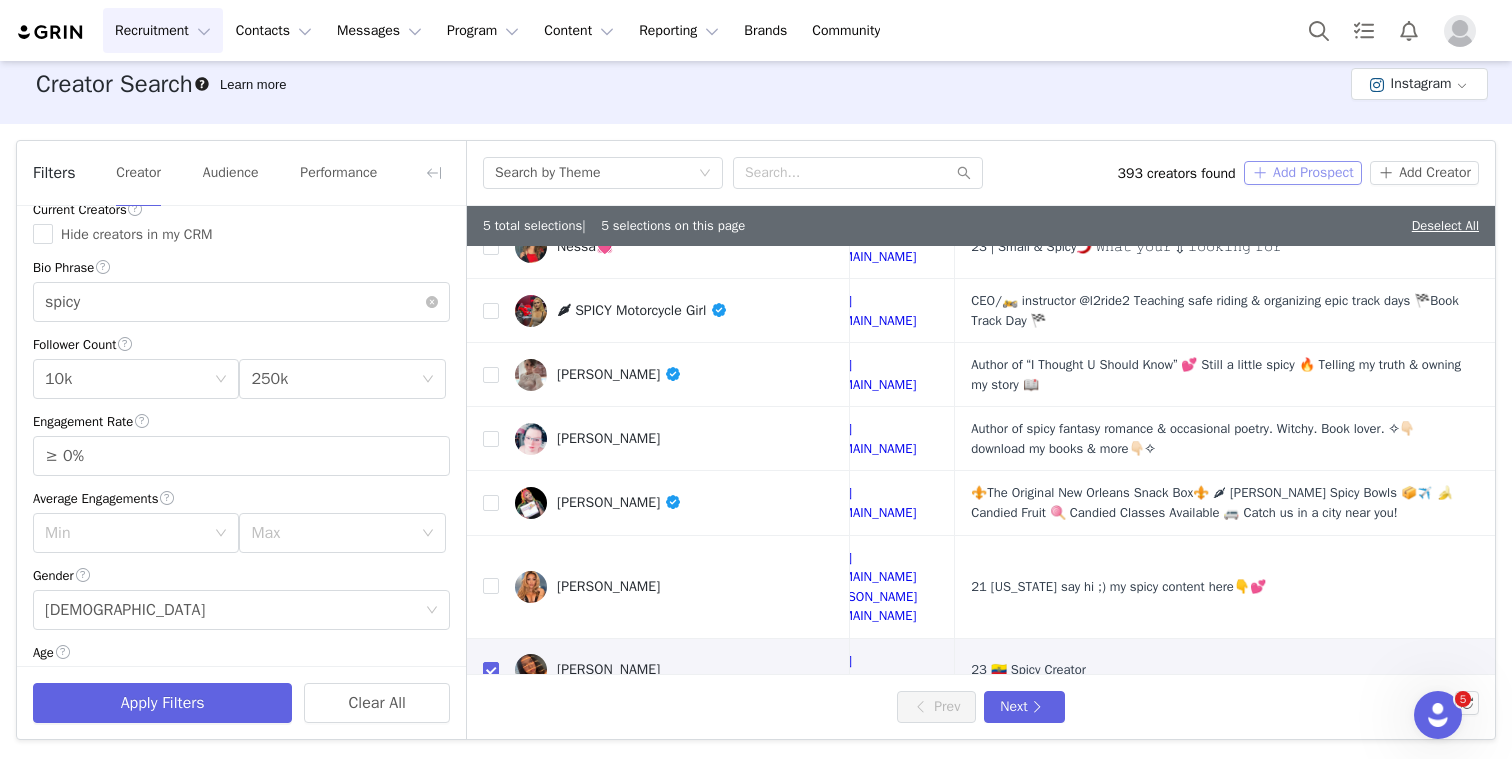 click on "Add Prospect" at bounding box center [1303, 173] 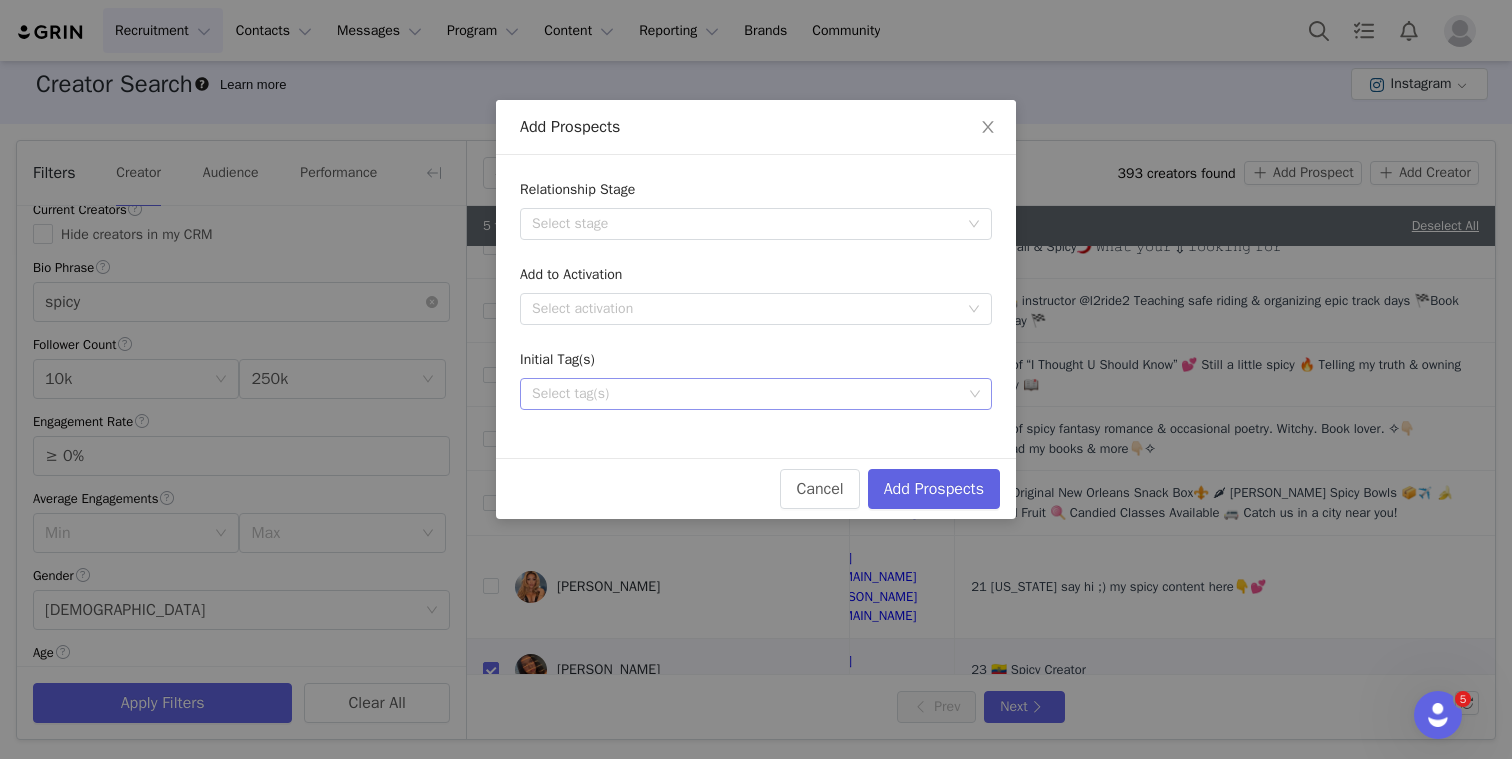 click on "Select tag(s)" at bounding box center [748, 394] 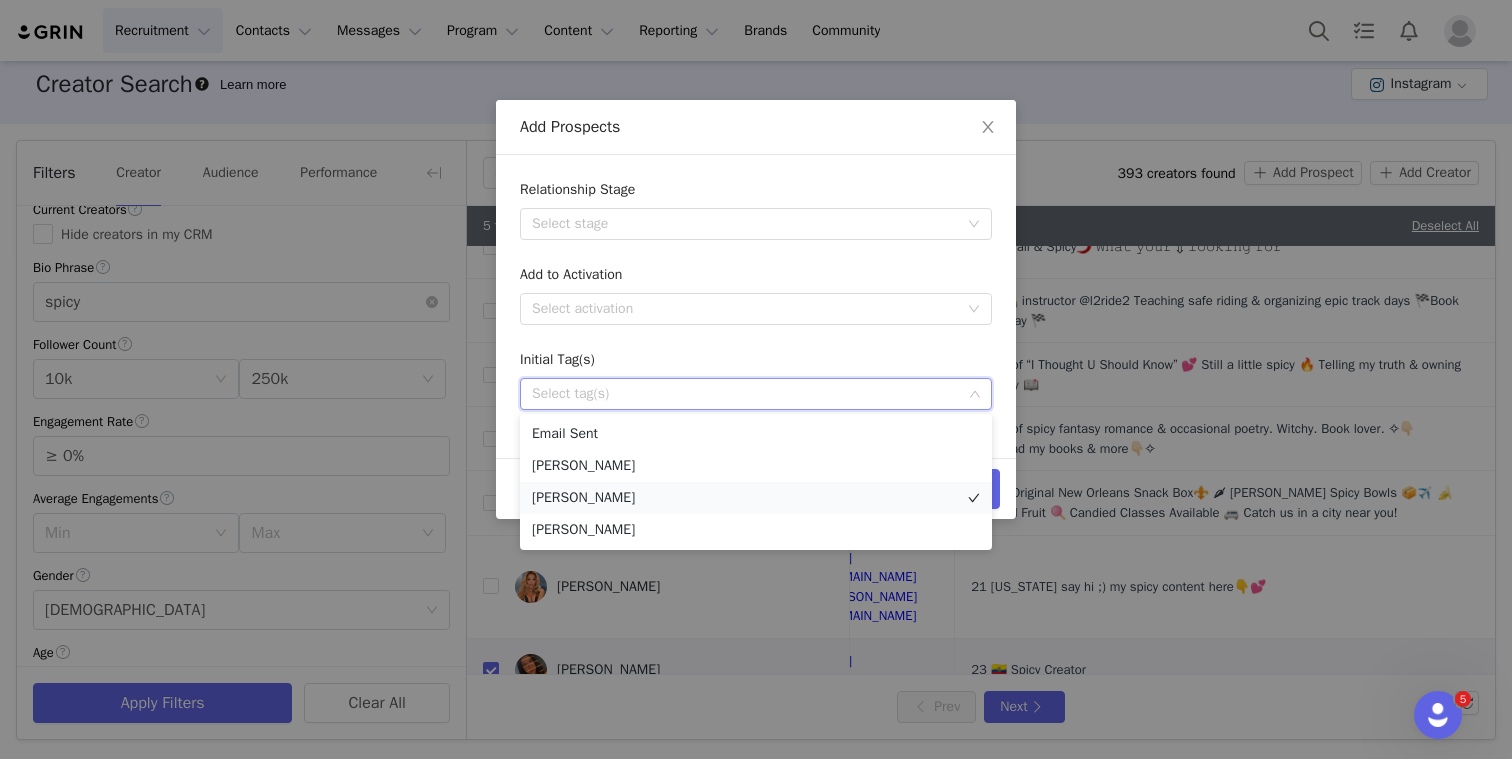 click on "[PERSON_NAME]" at bounding box center [756, 498] 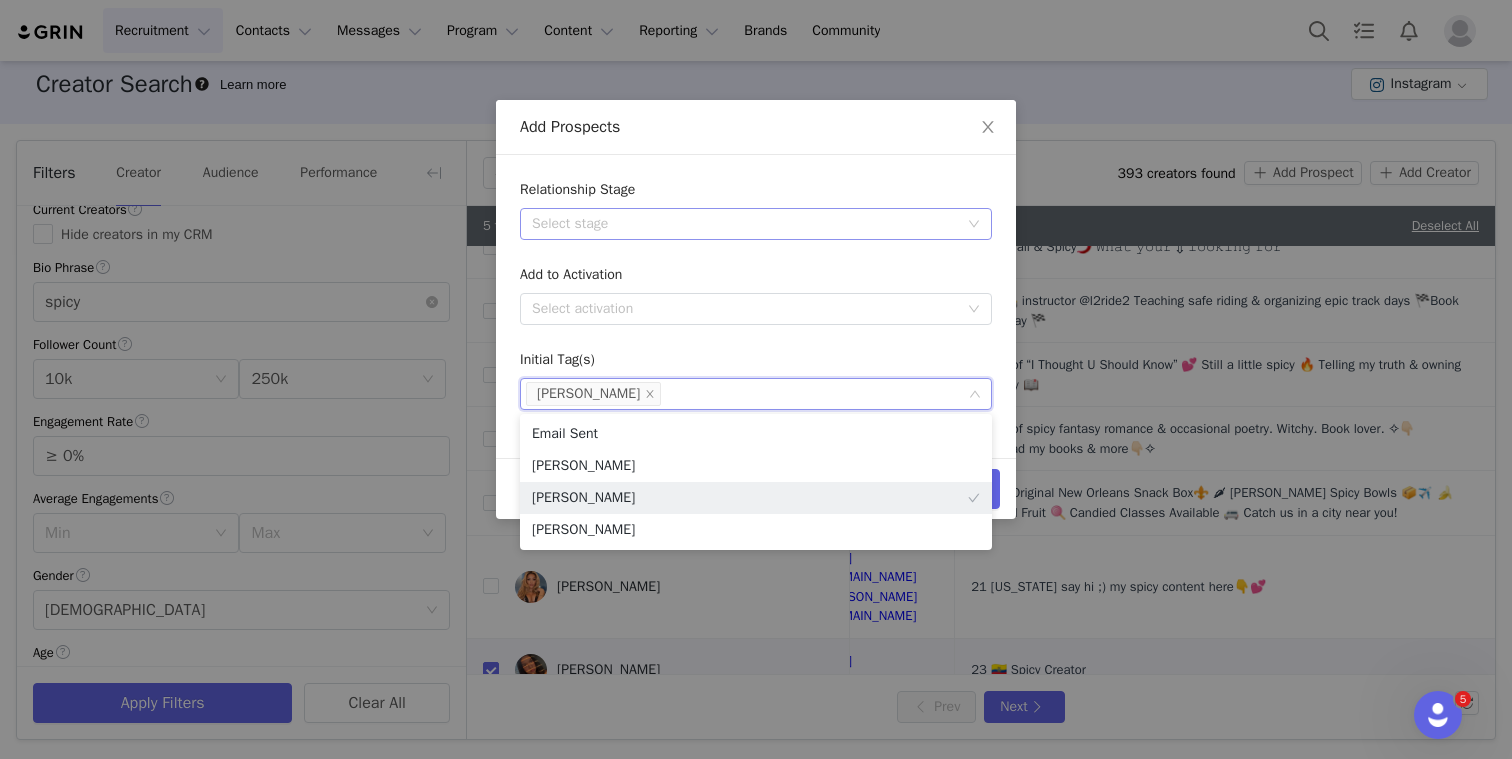 click on "Select stage" at bounding box center (745, 224) 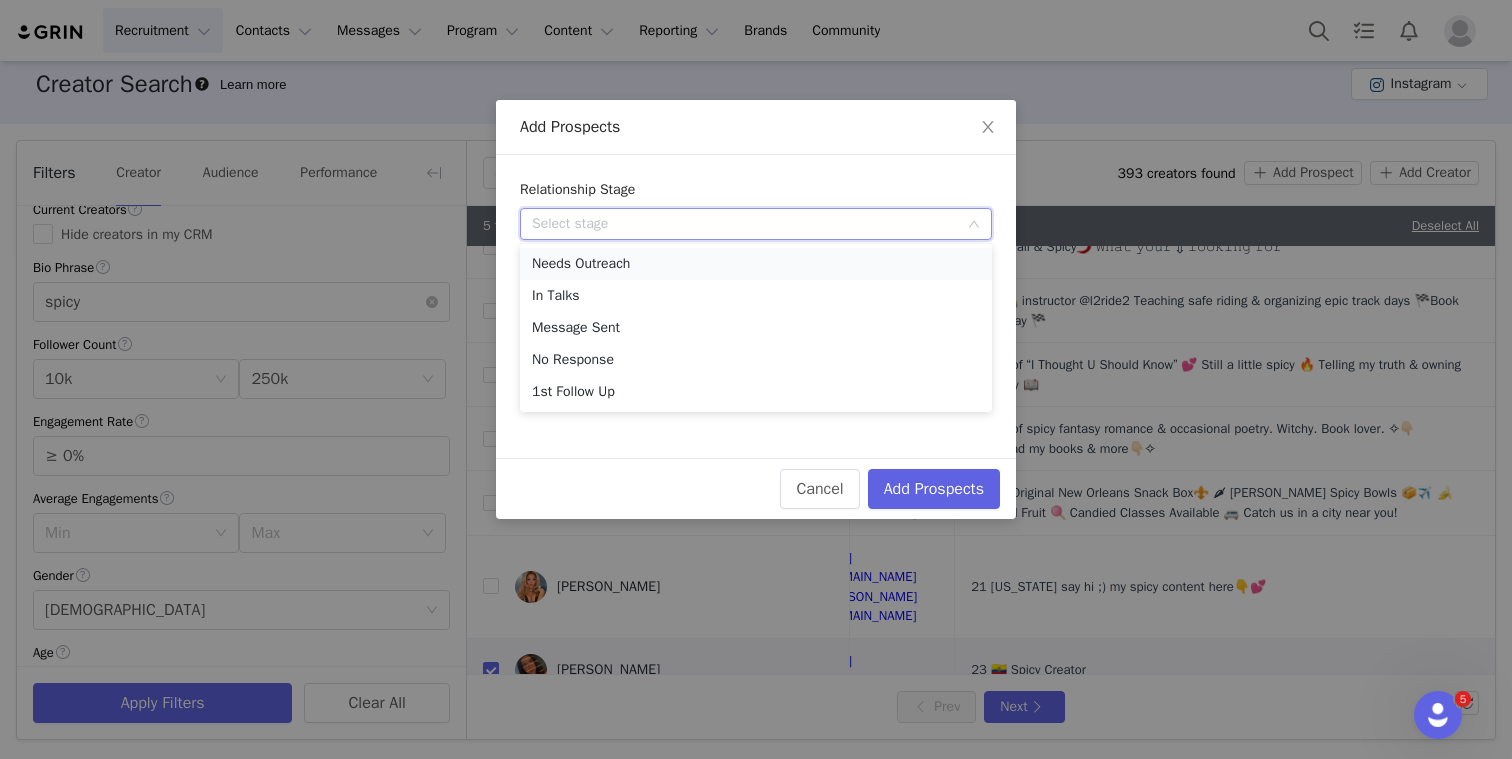 click on "Needs Outreach" at bounding box center [756, 264] 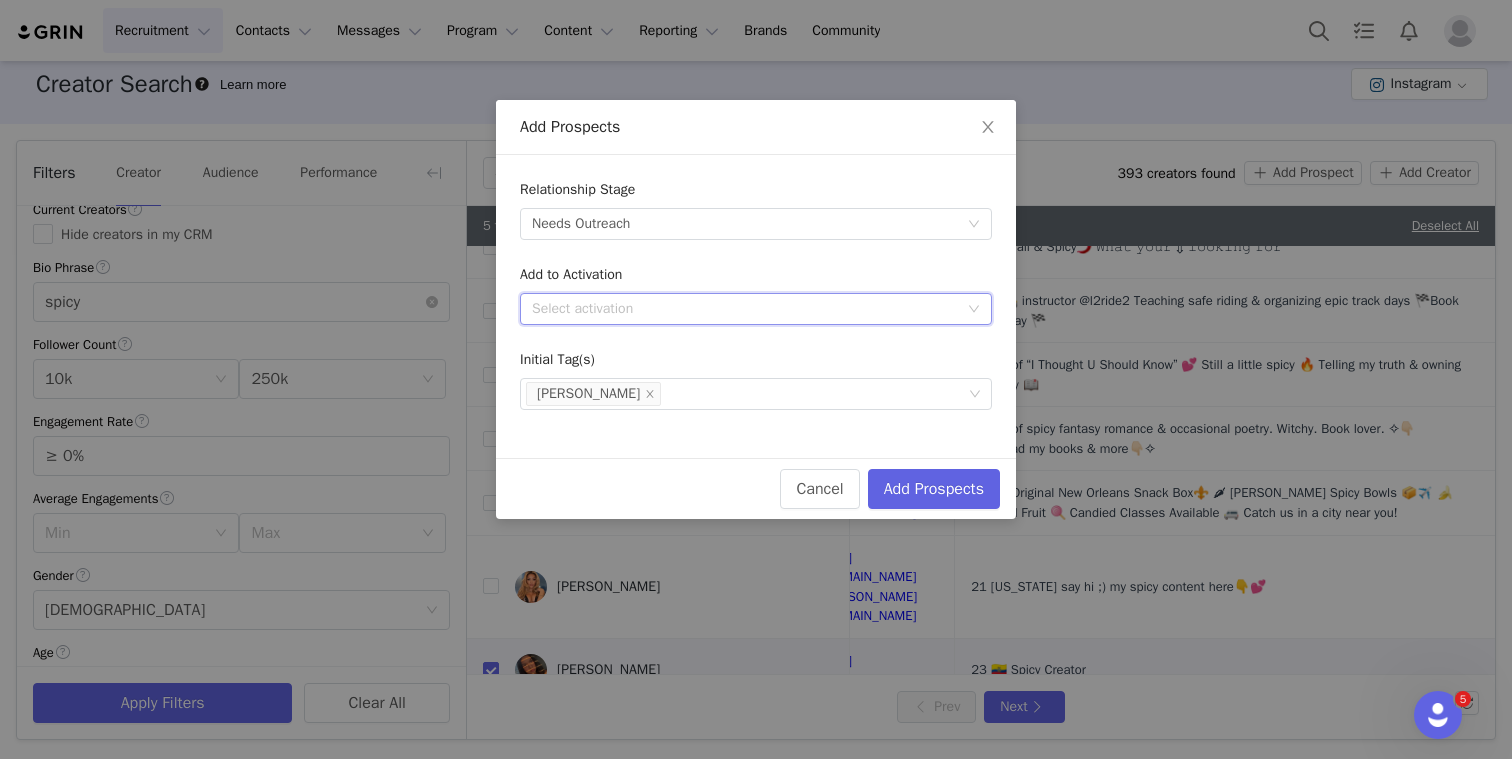 click on "Select activation" at bounding box center (749, 309) 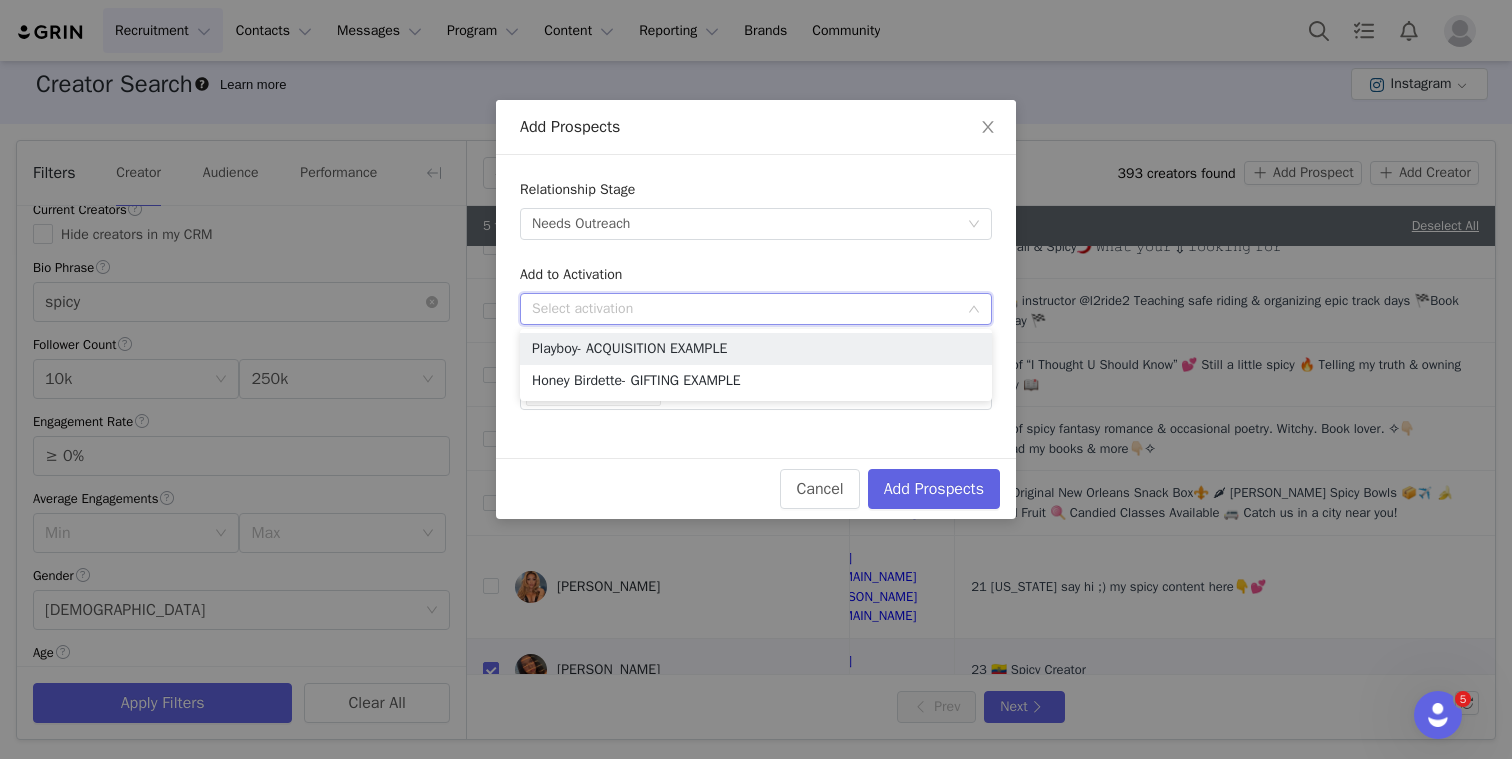 click on "Add to Activation" at bounding box center (756, 278) 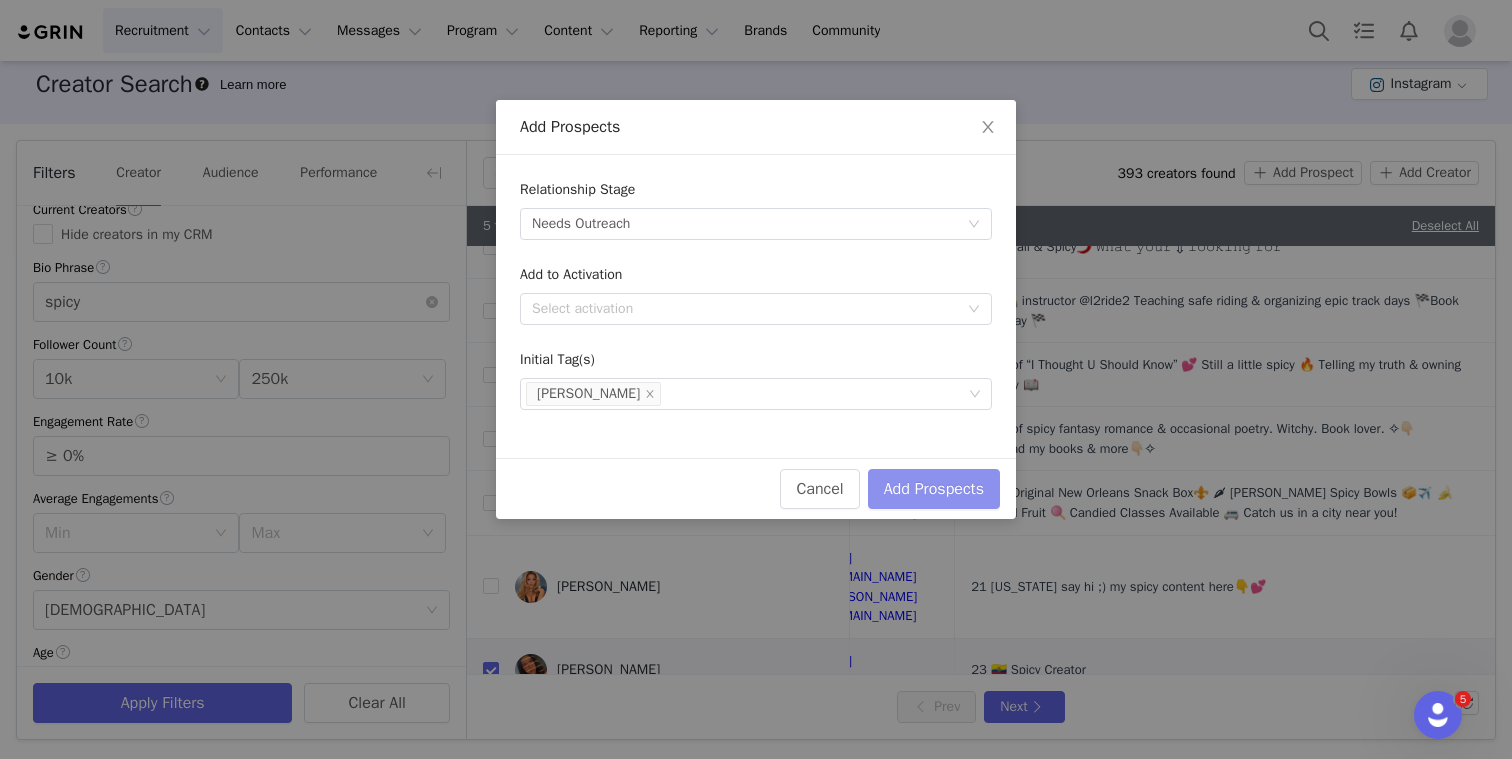 click on "Add Prospects" at bounding box center [934, 489] 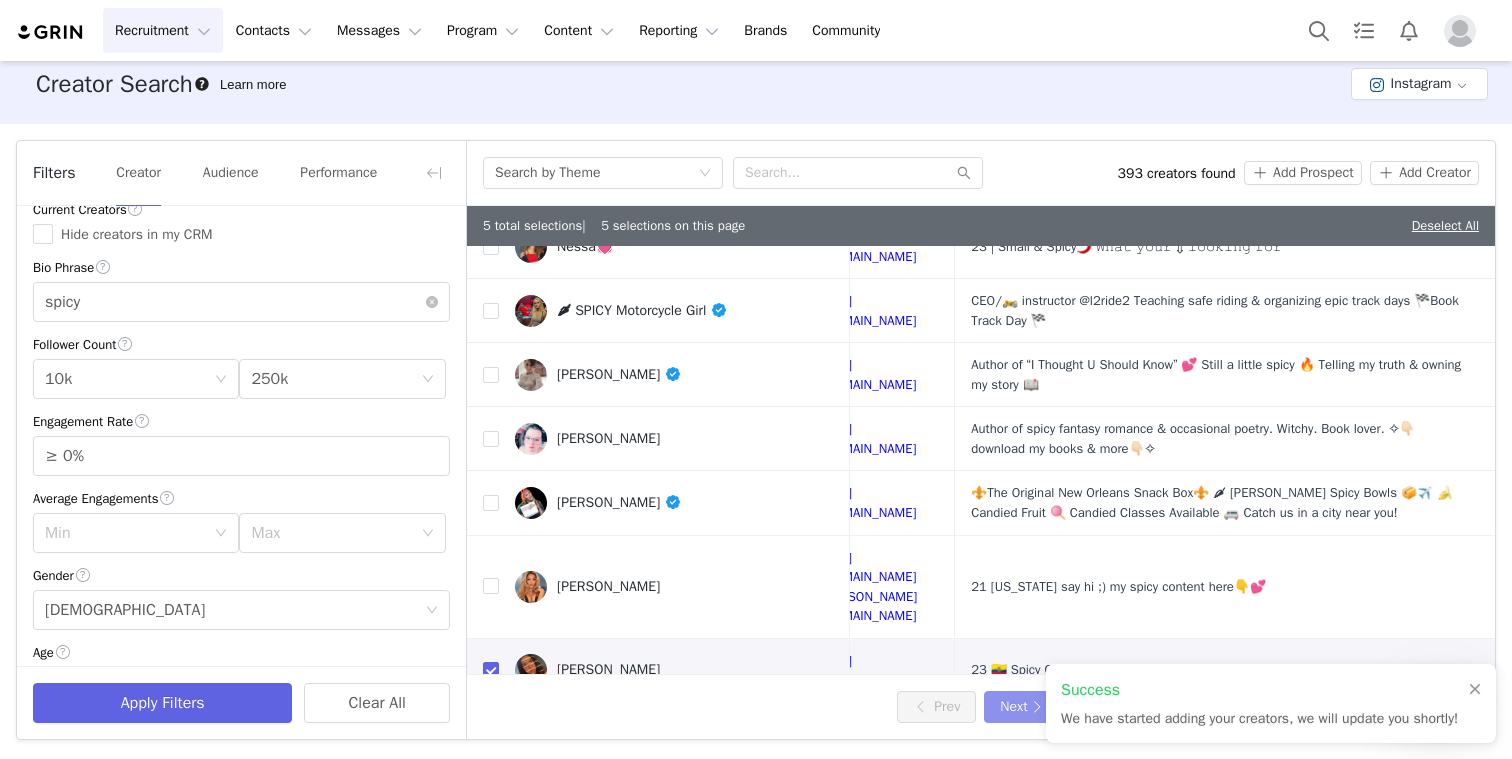 click on "Next" at bounding box center (1024, 707) 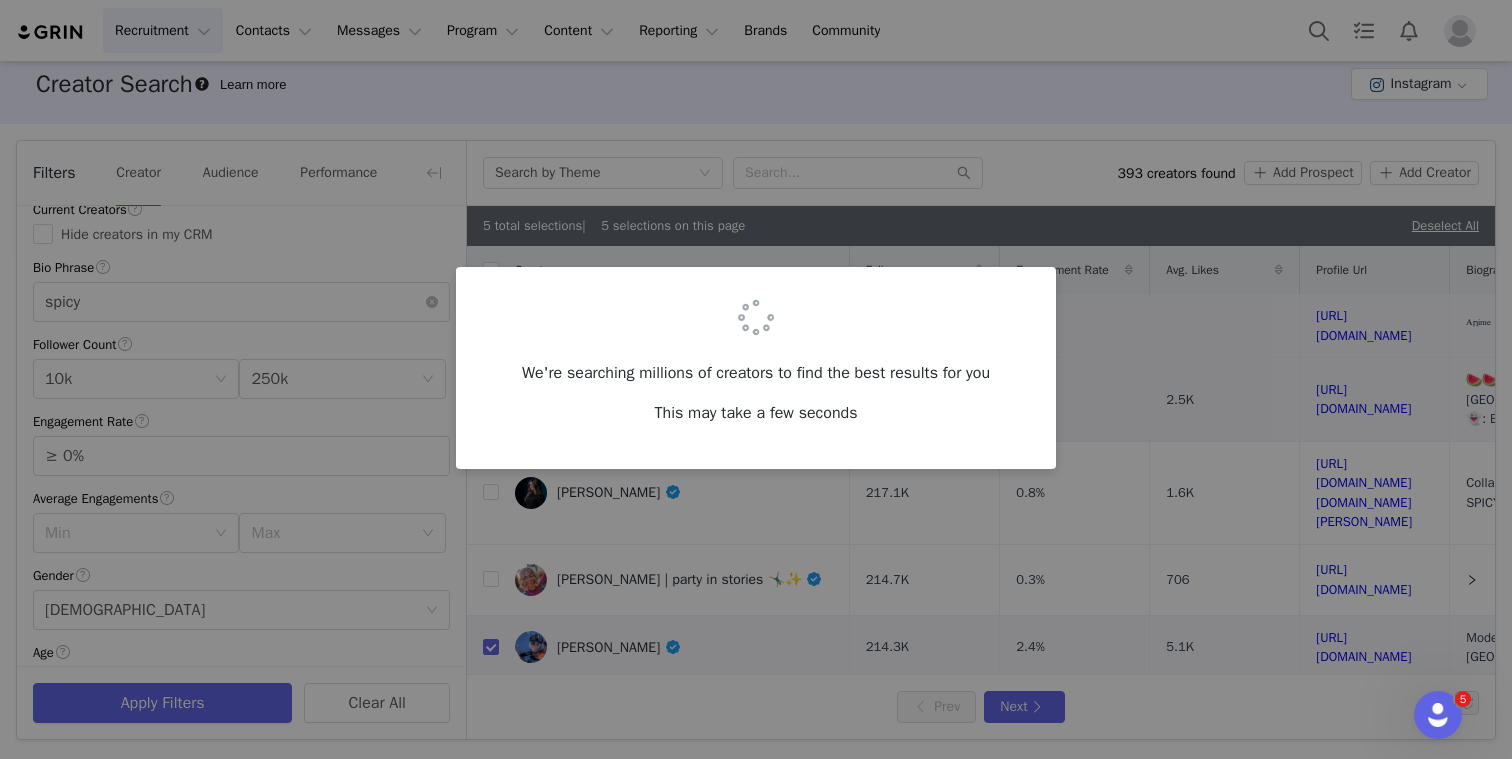 checkbox on "false" 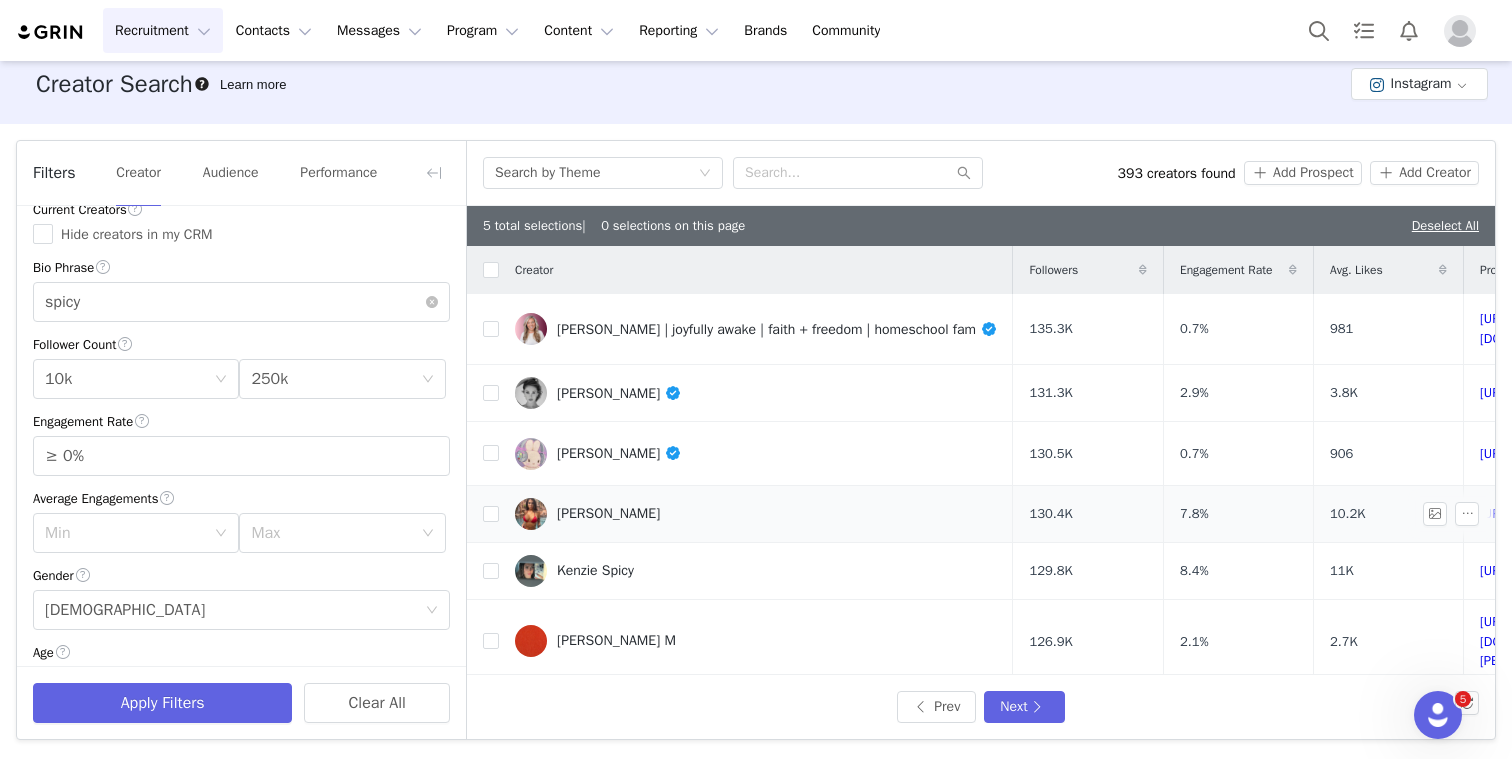 scroll, scrollTop: 0, scrollLeft: 0, axis: both 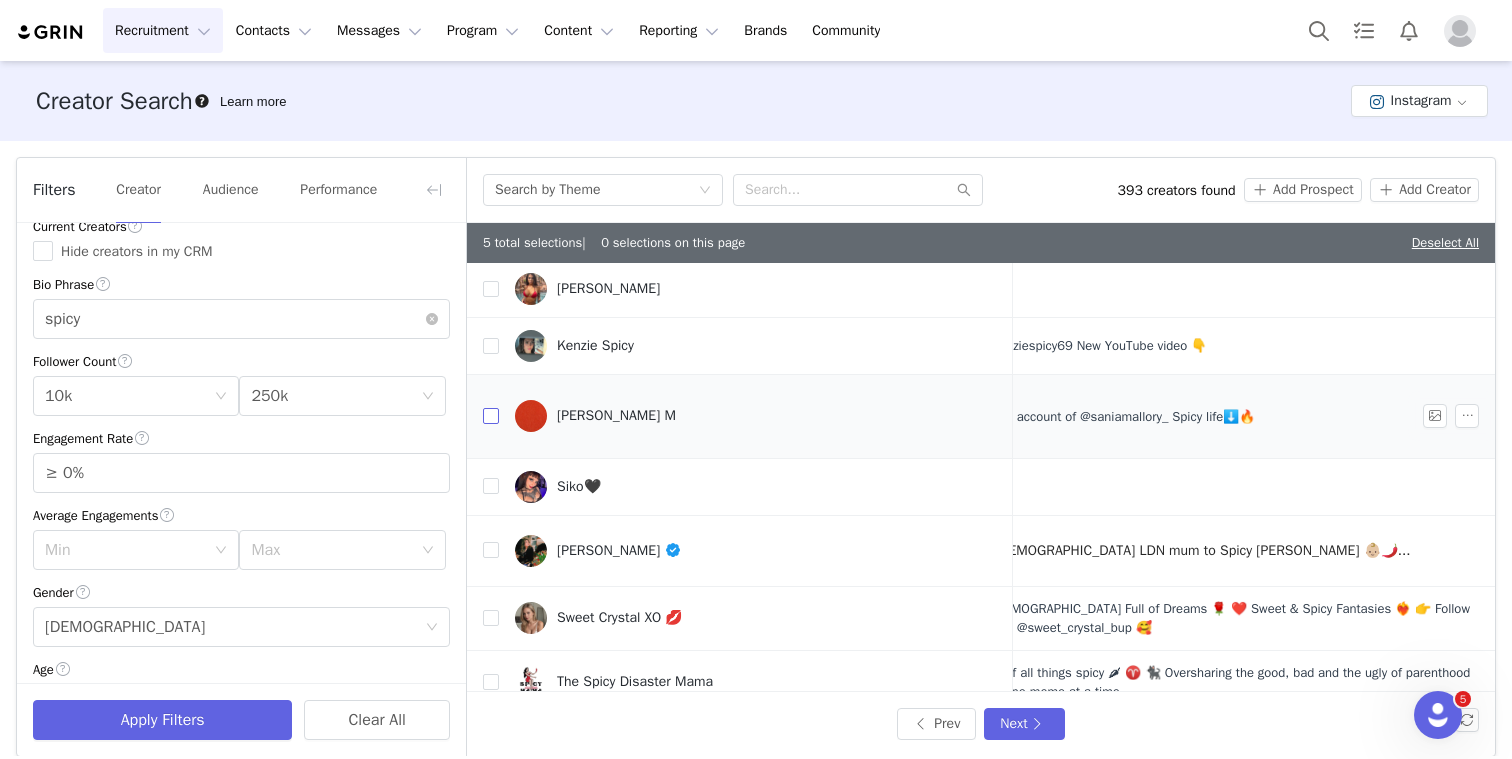 click at bounding box center [491, 416] 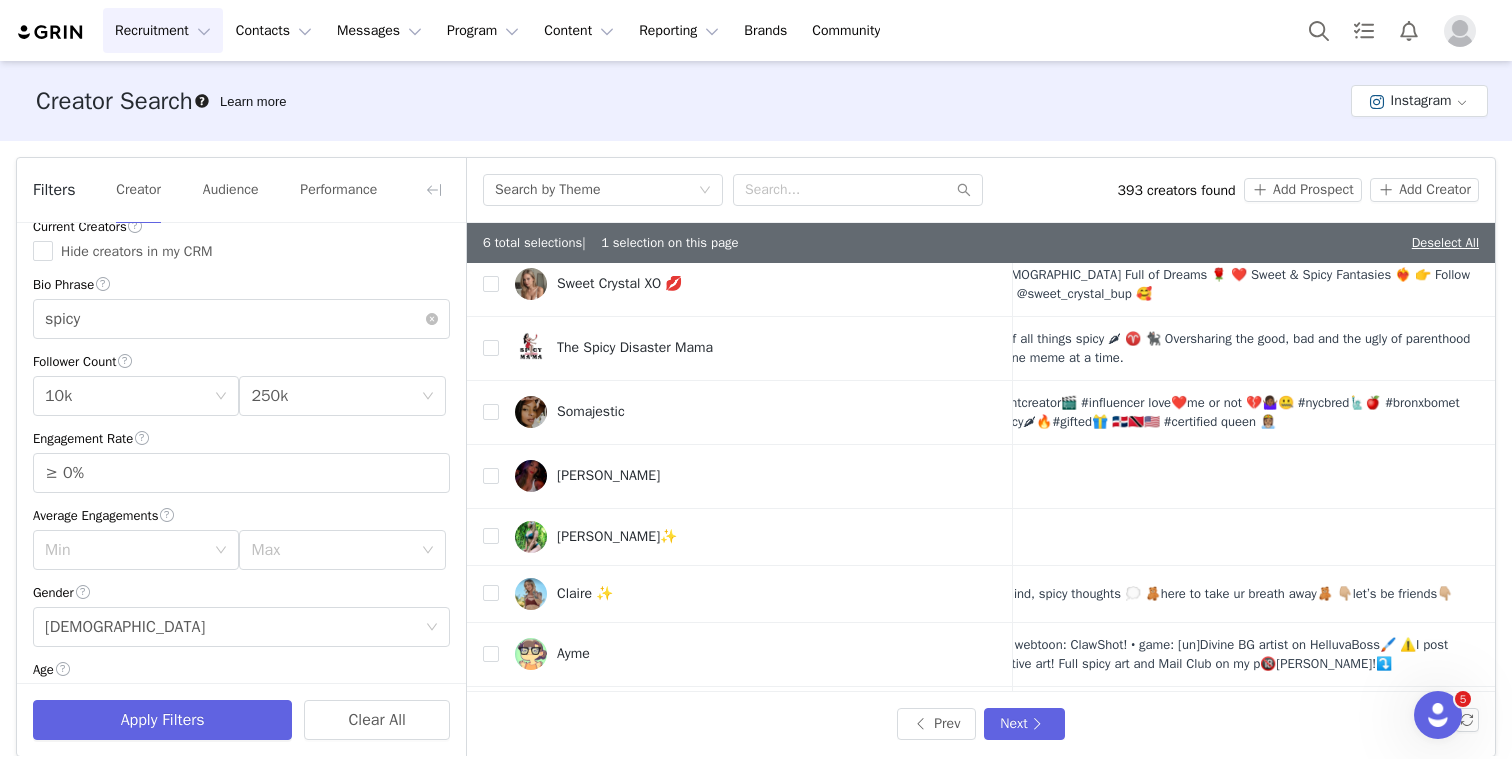 scroll, scrollTop: 583, scrollLeft: 739, axis: both 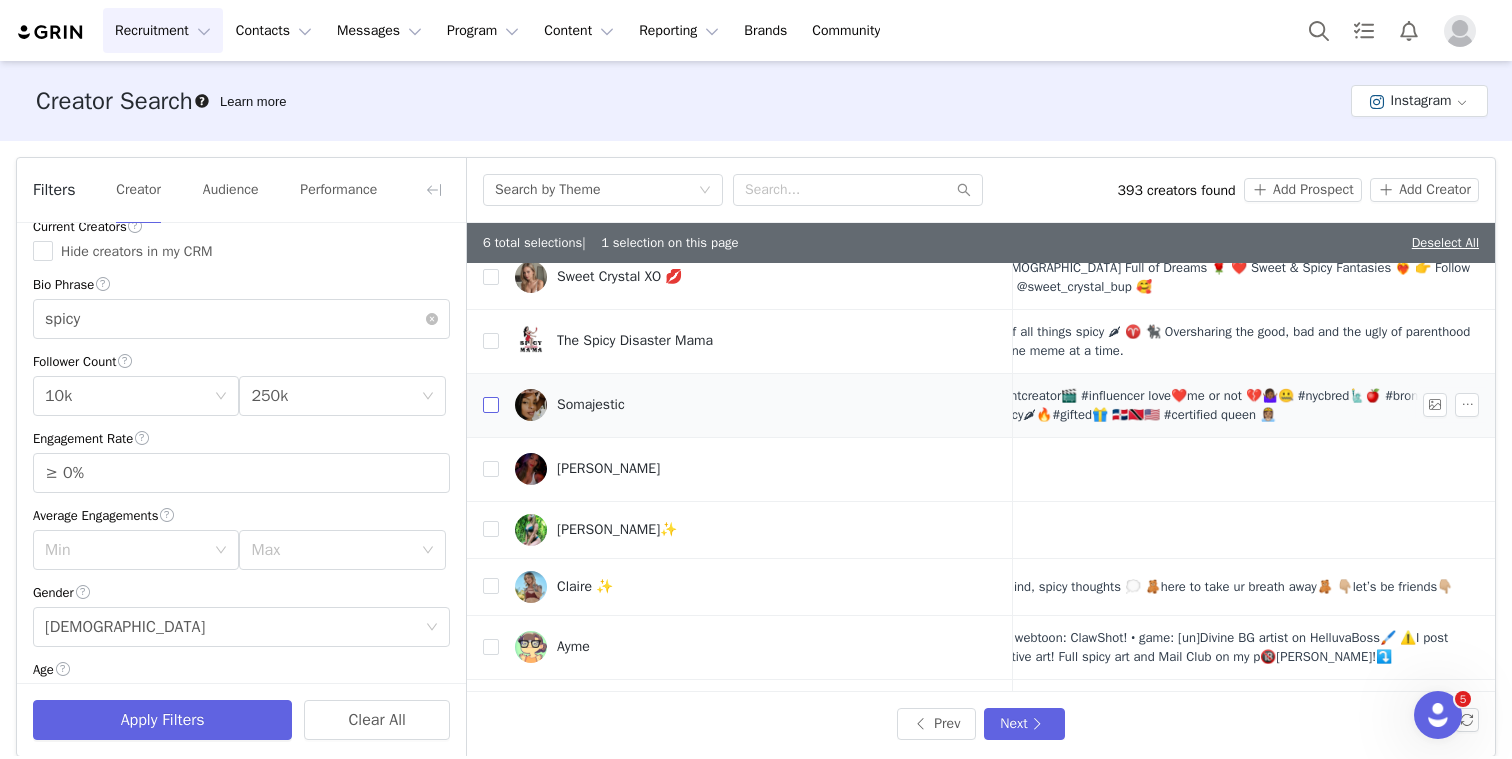 click at bounding box center [491, 405] 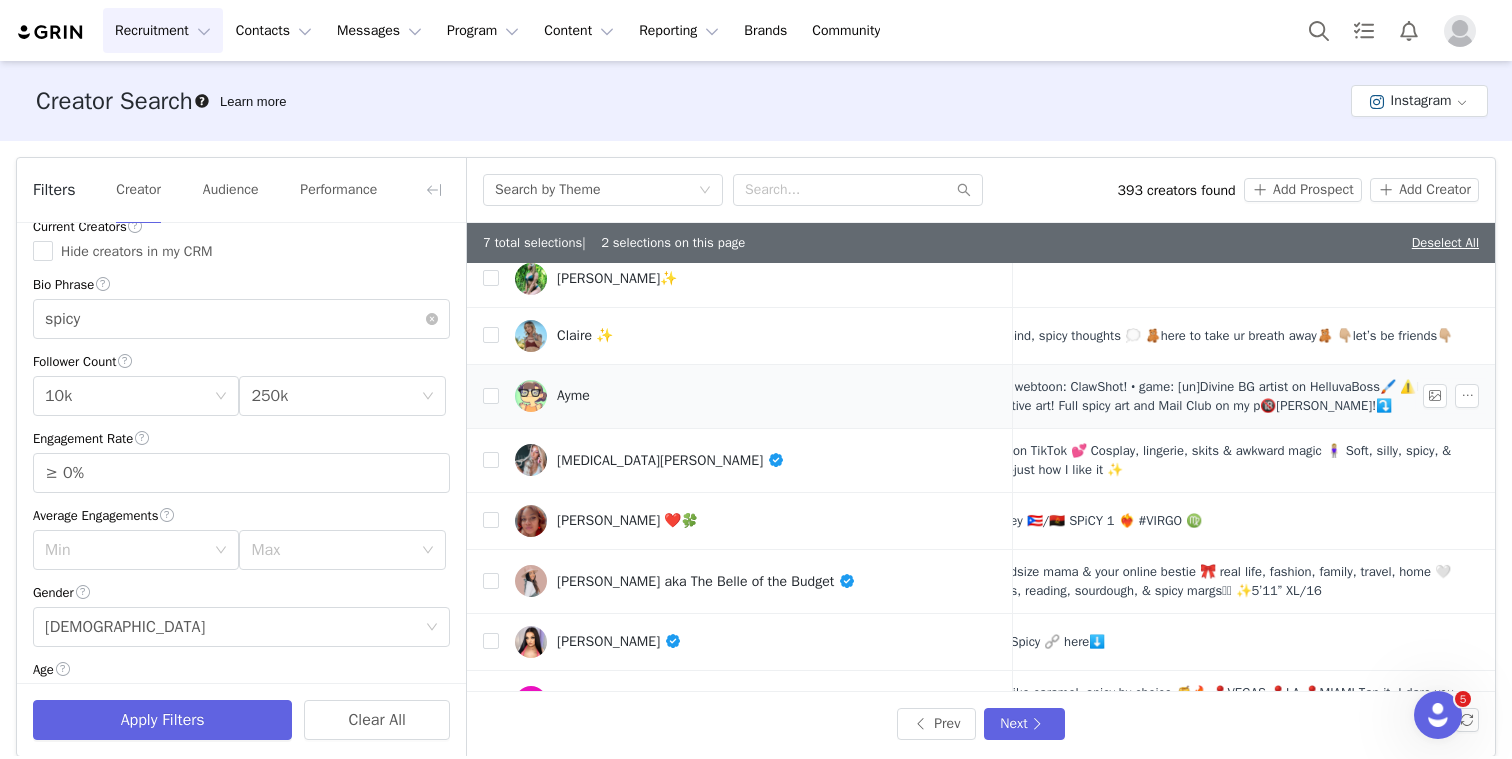 scroll, scrollTop: 843, scrollLeft: 739, axis: both 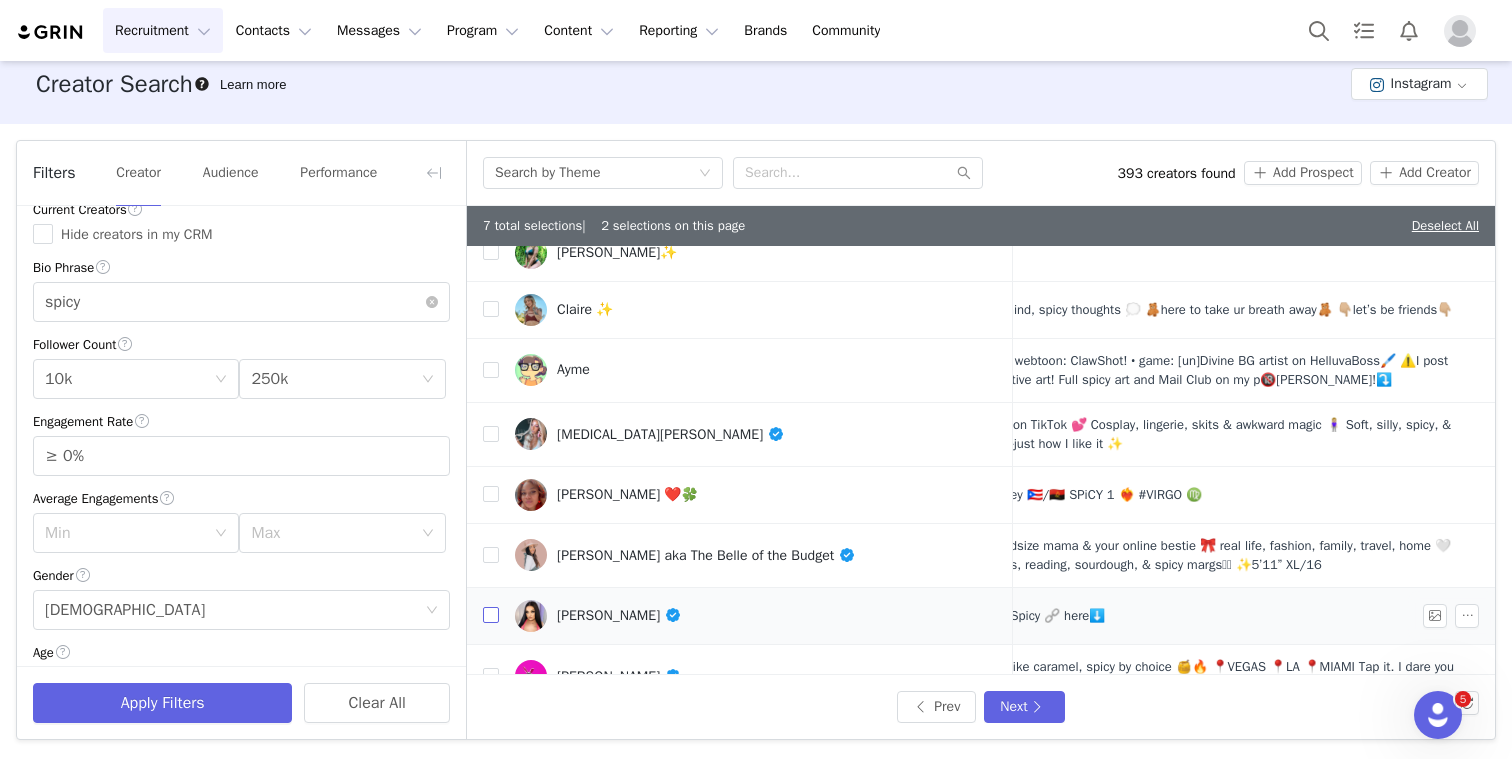 click at bounding box center (491, 615) 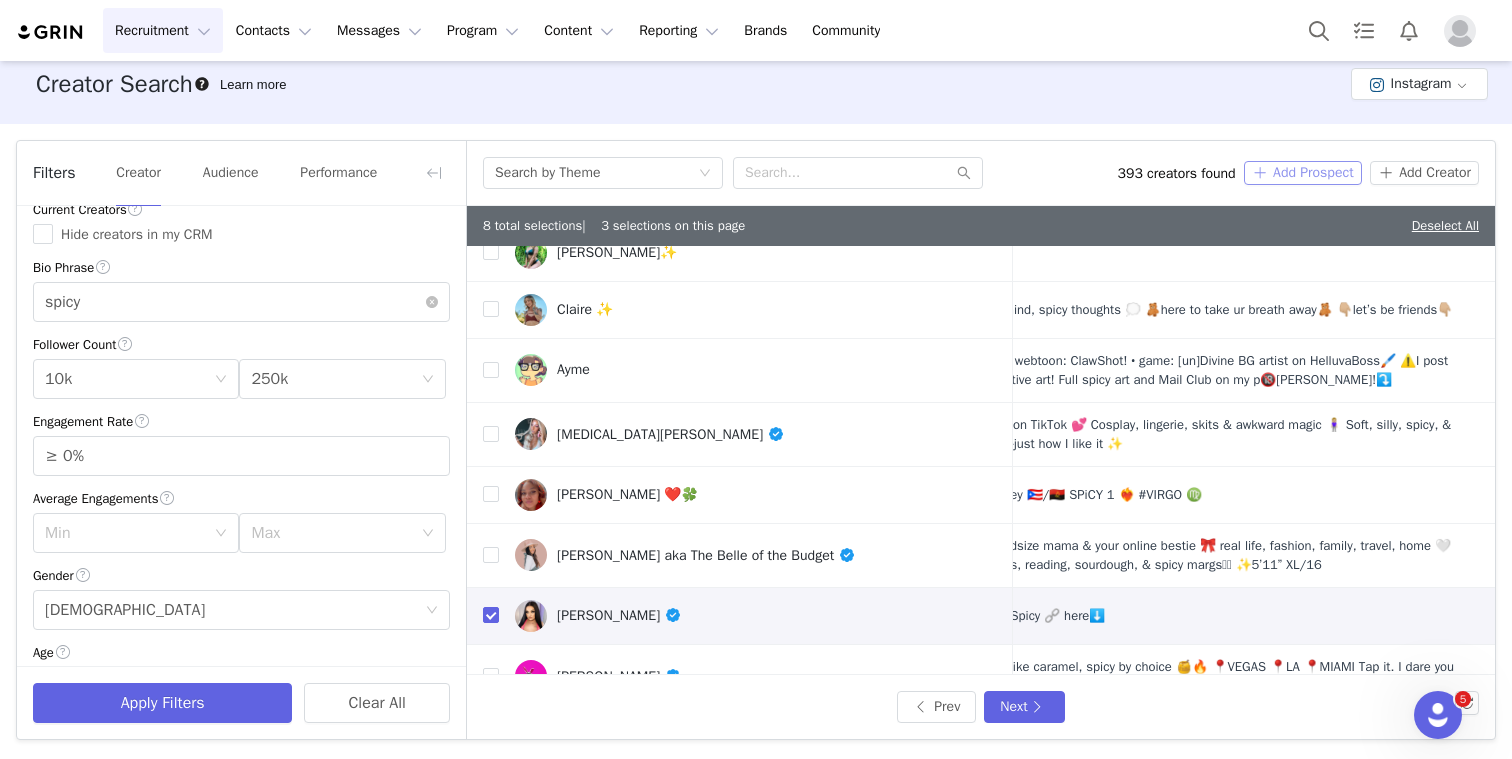 click on "Add Prospect" at bounding box center (1303, 173) 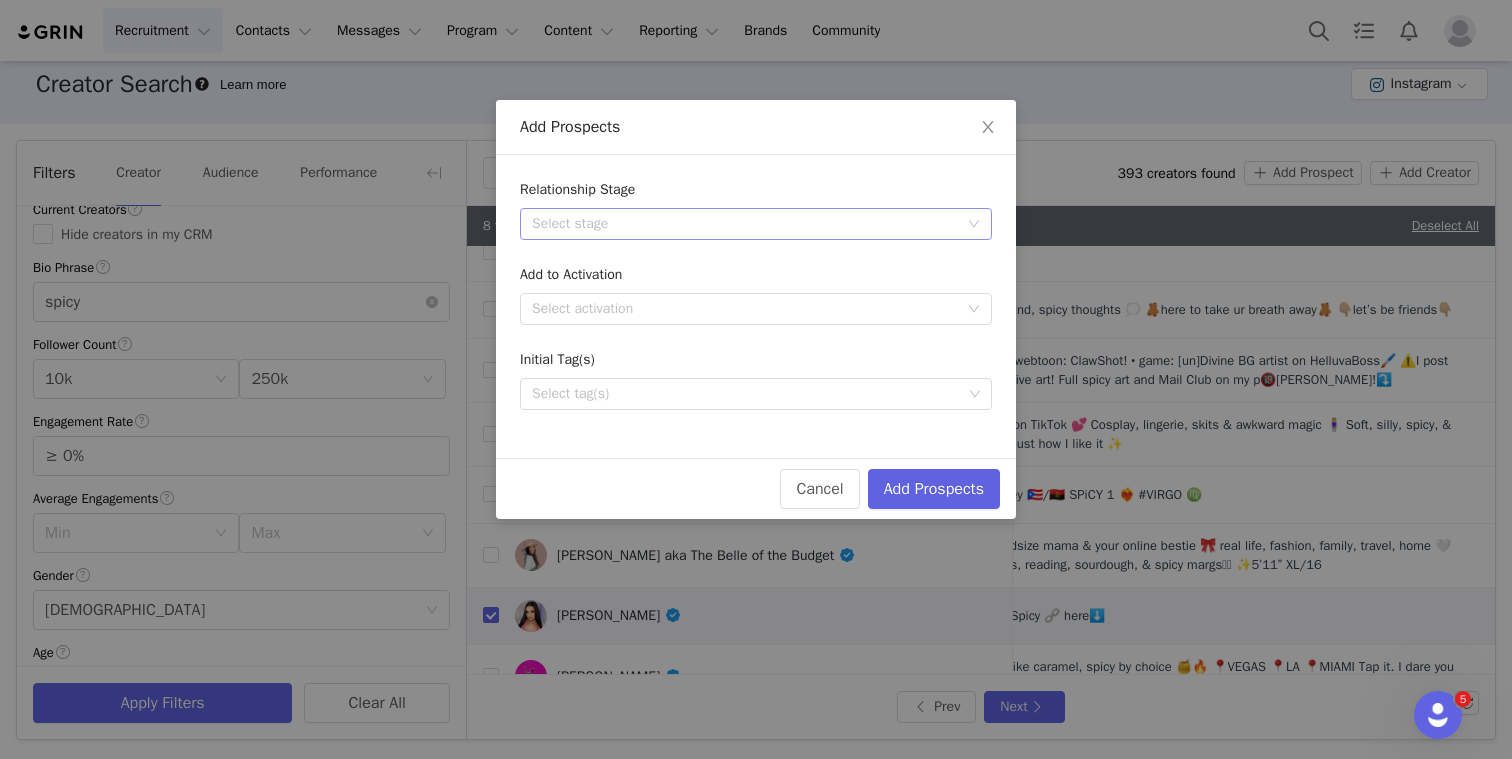 click on "Select stage" at bounding box center (745, 224) 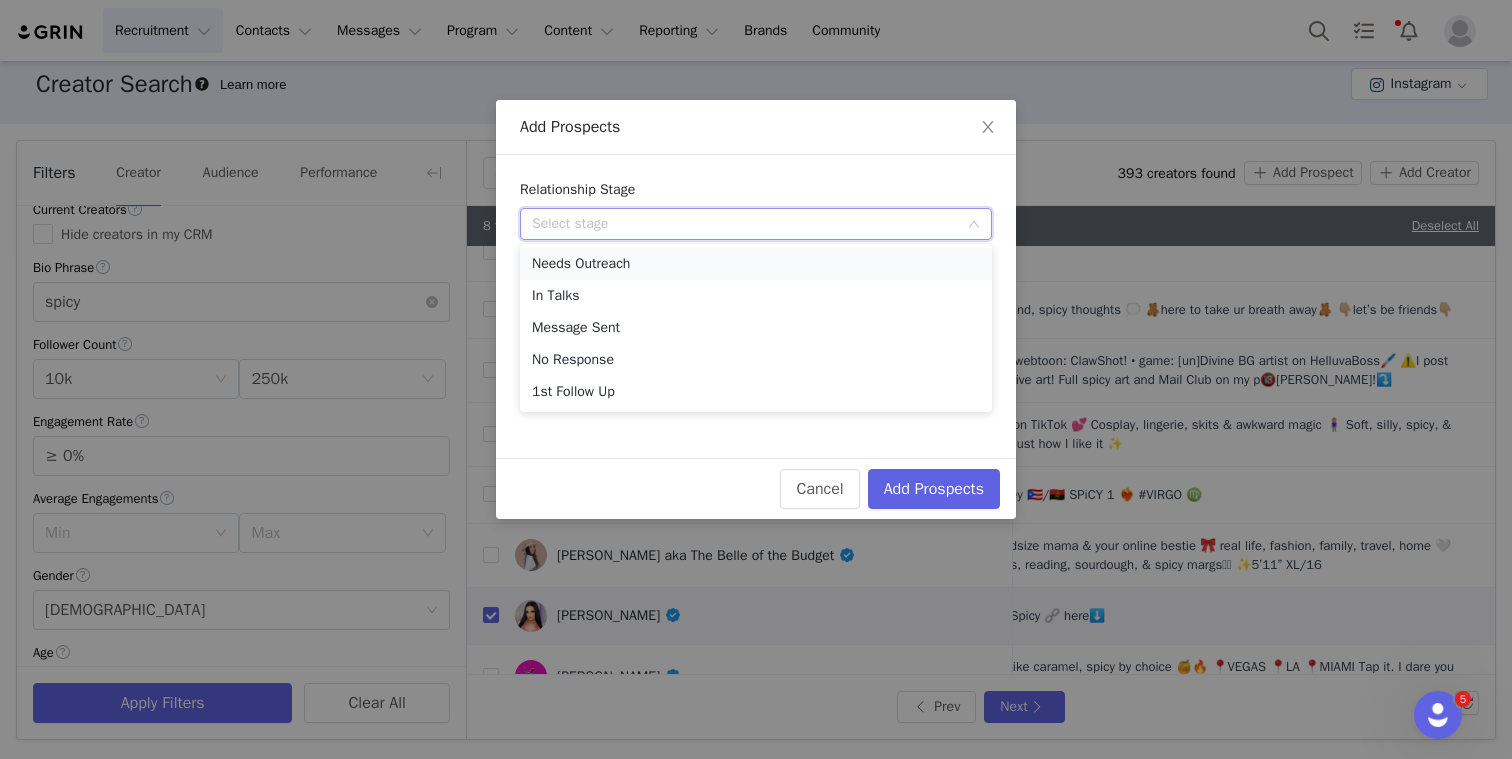click on "Needs Outreach" at bounding box center (756, 264) 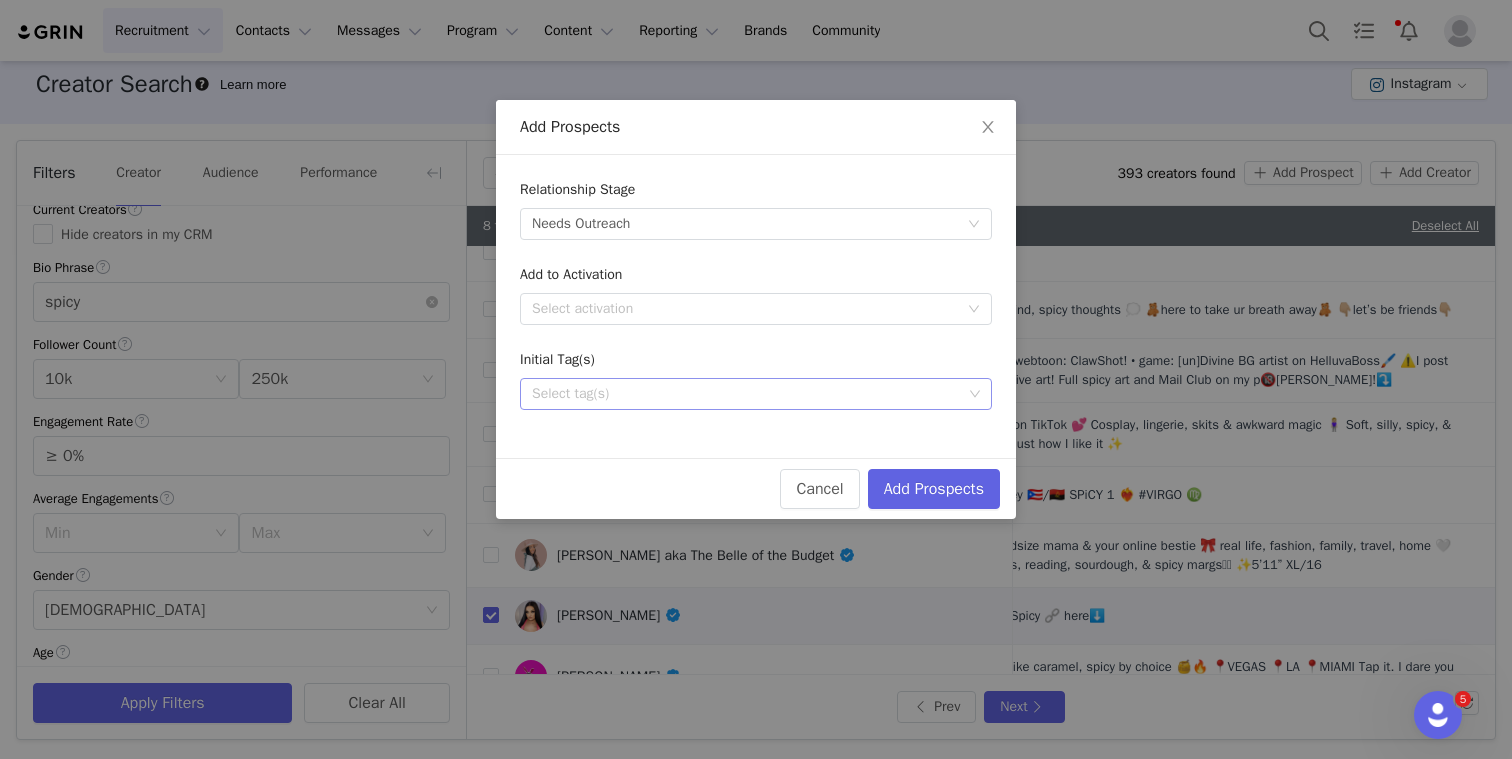 click on "Select tag(s)" at bounding box center (747, 394) 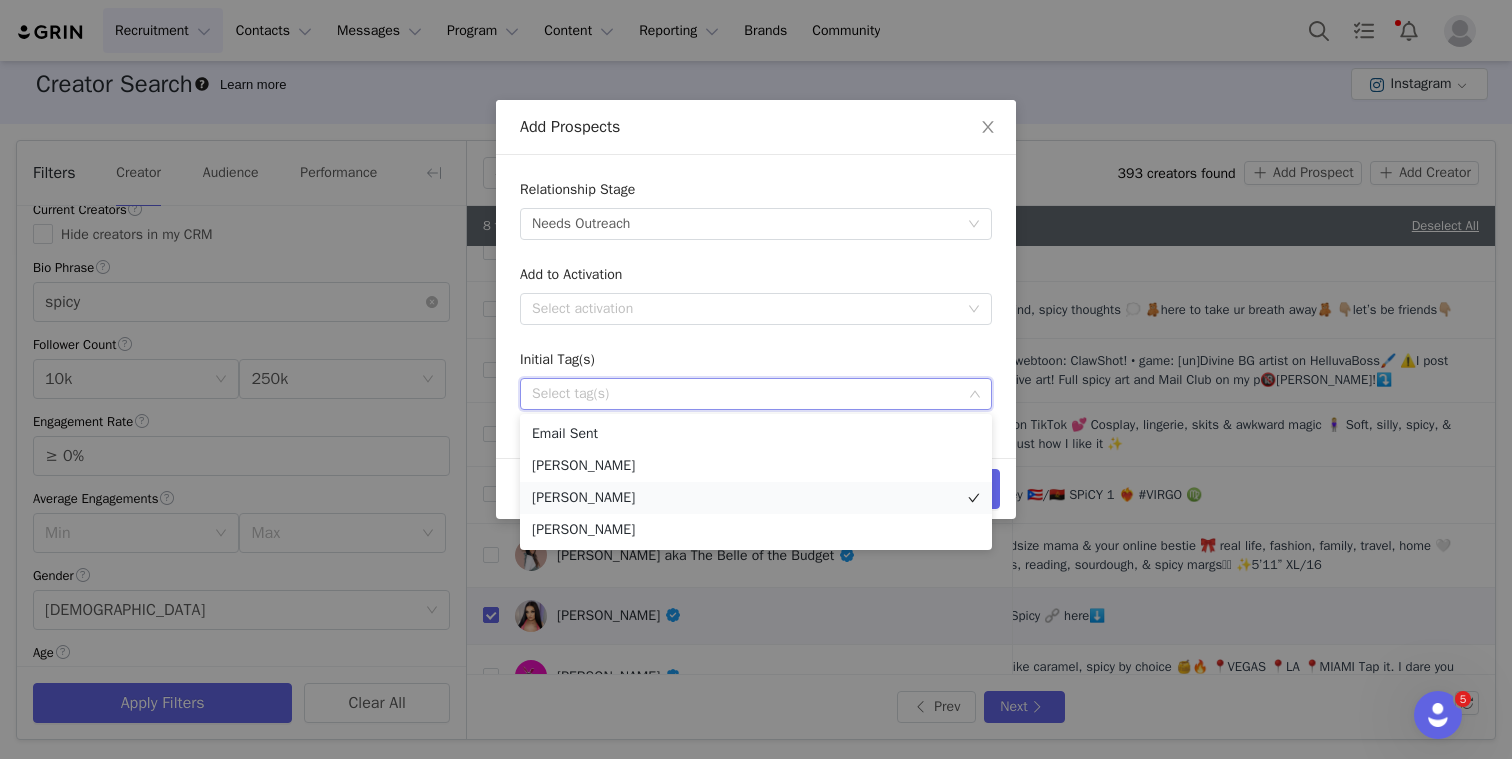 click on "[PERSON_NAME]" at bounding box center (756, 498) 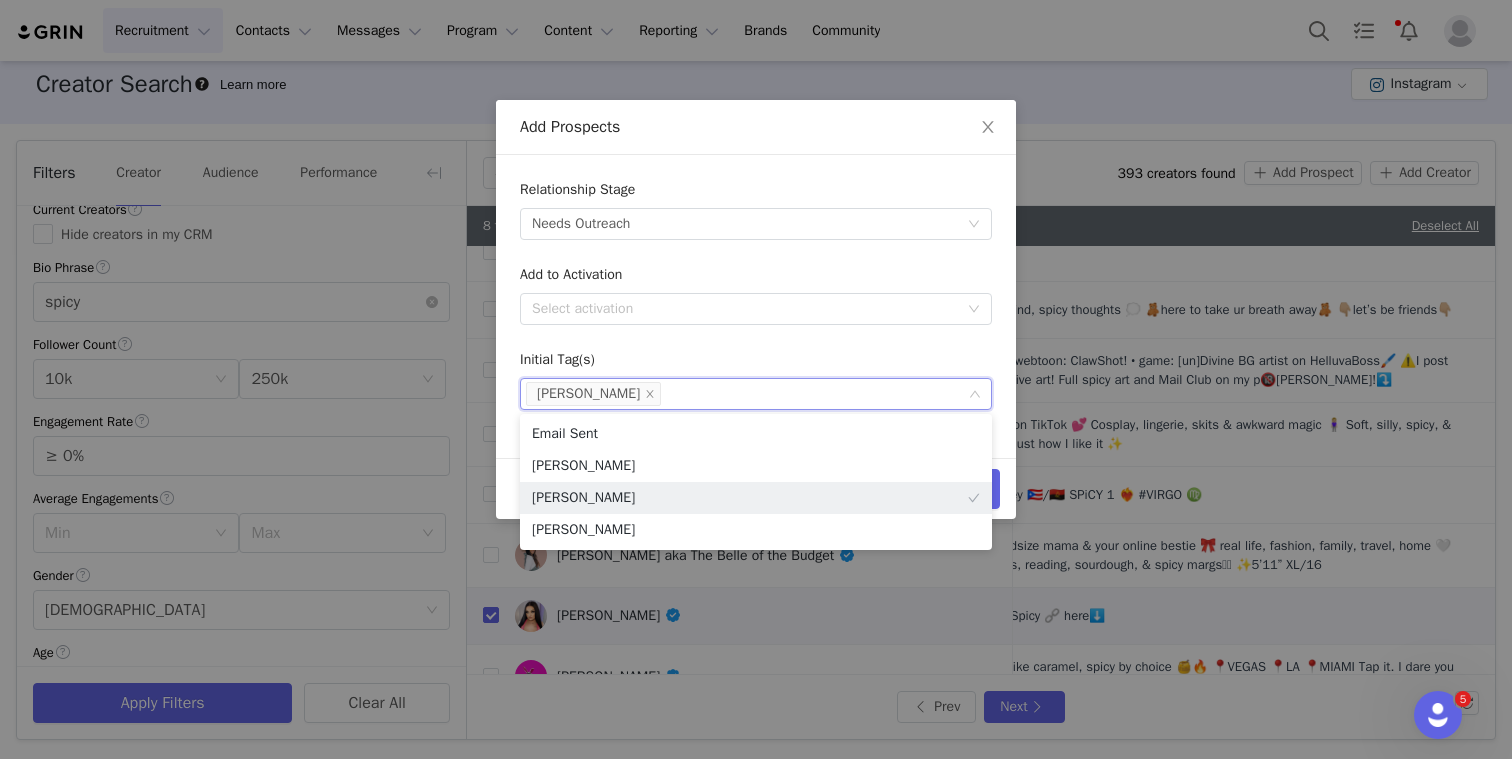 click on "Initial Tag(s)" at bounding box center [756, 363] 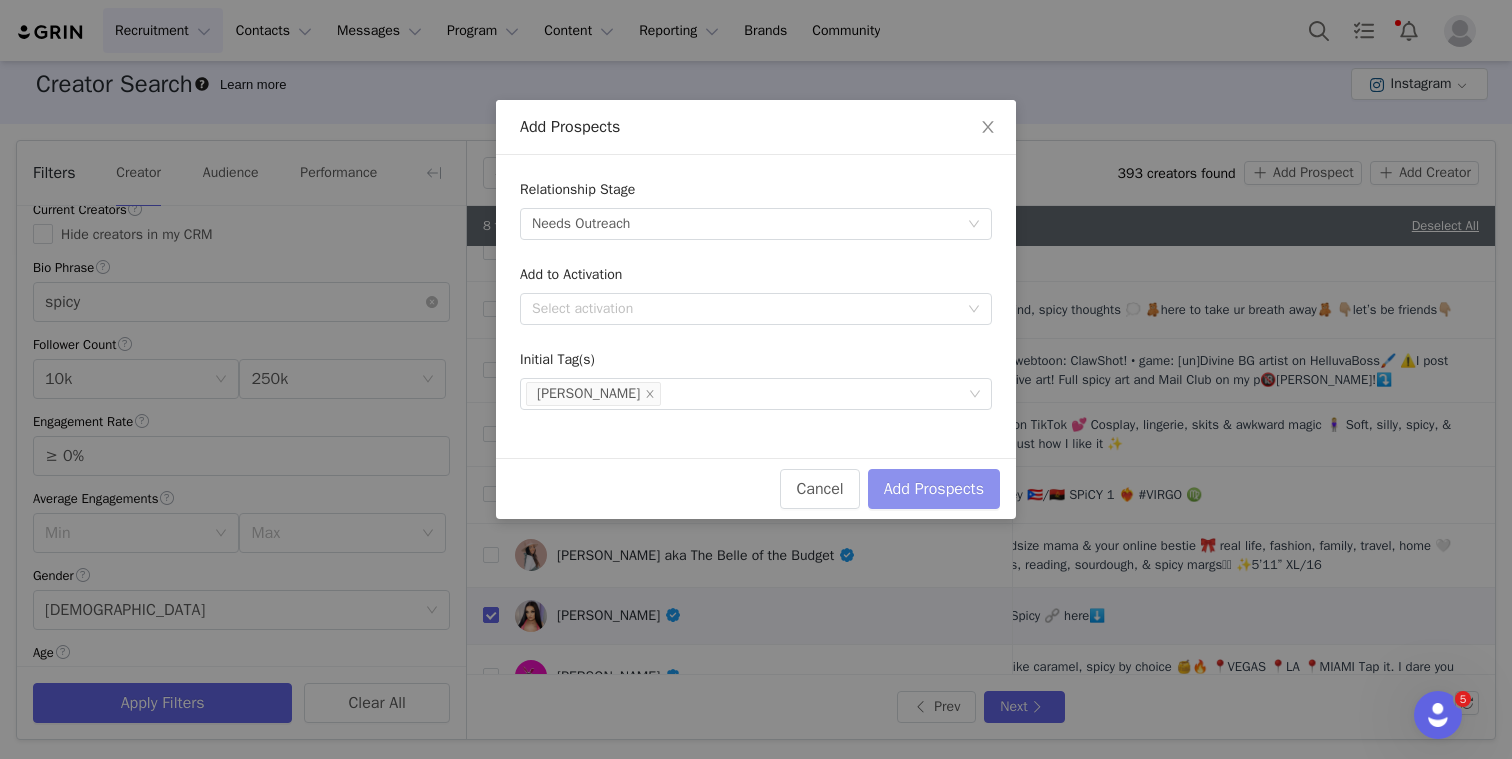 click on "Add Prospects" at bounding box center [934, 489] 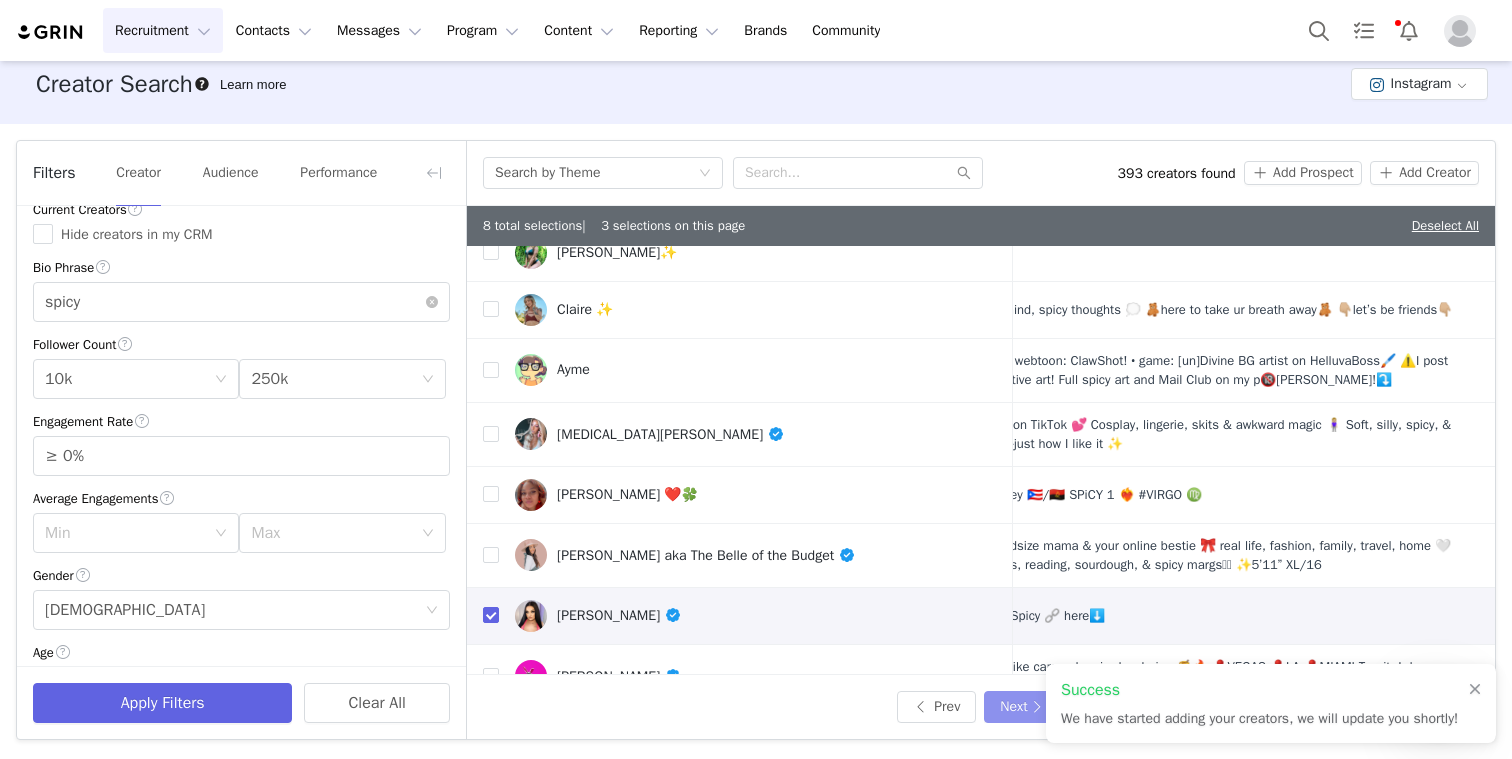 click on "Next" at bounding box center [1024, 707] 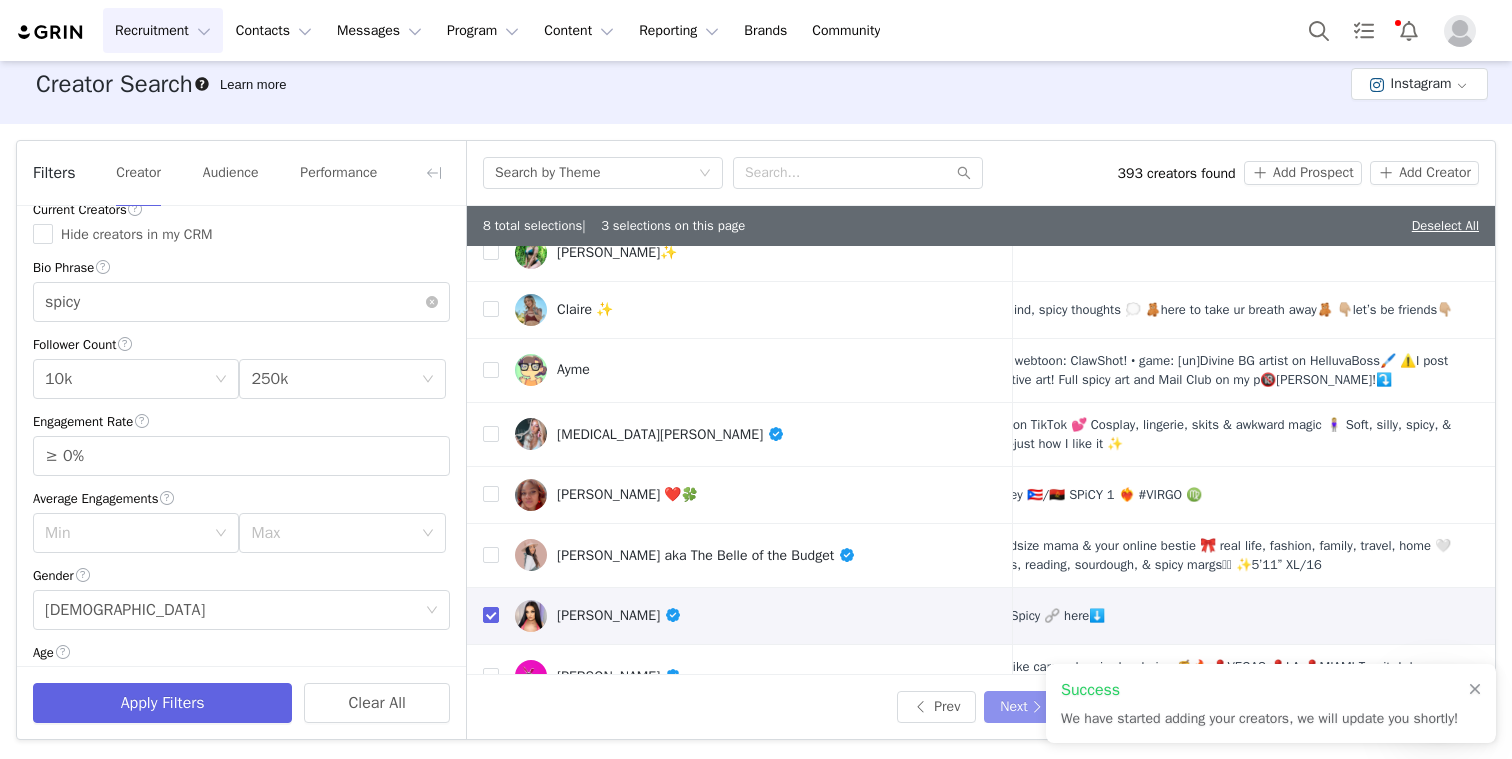 scroll, scrollTop: 0, scrollLeft: 0, axis: both 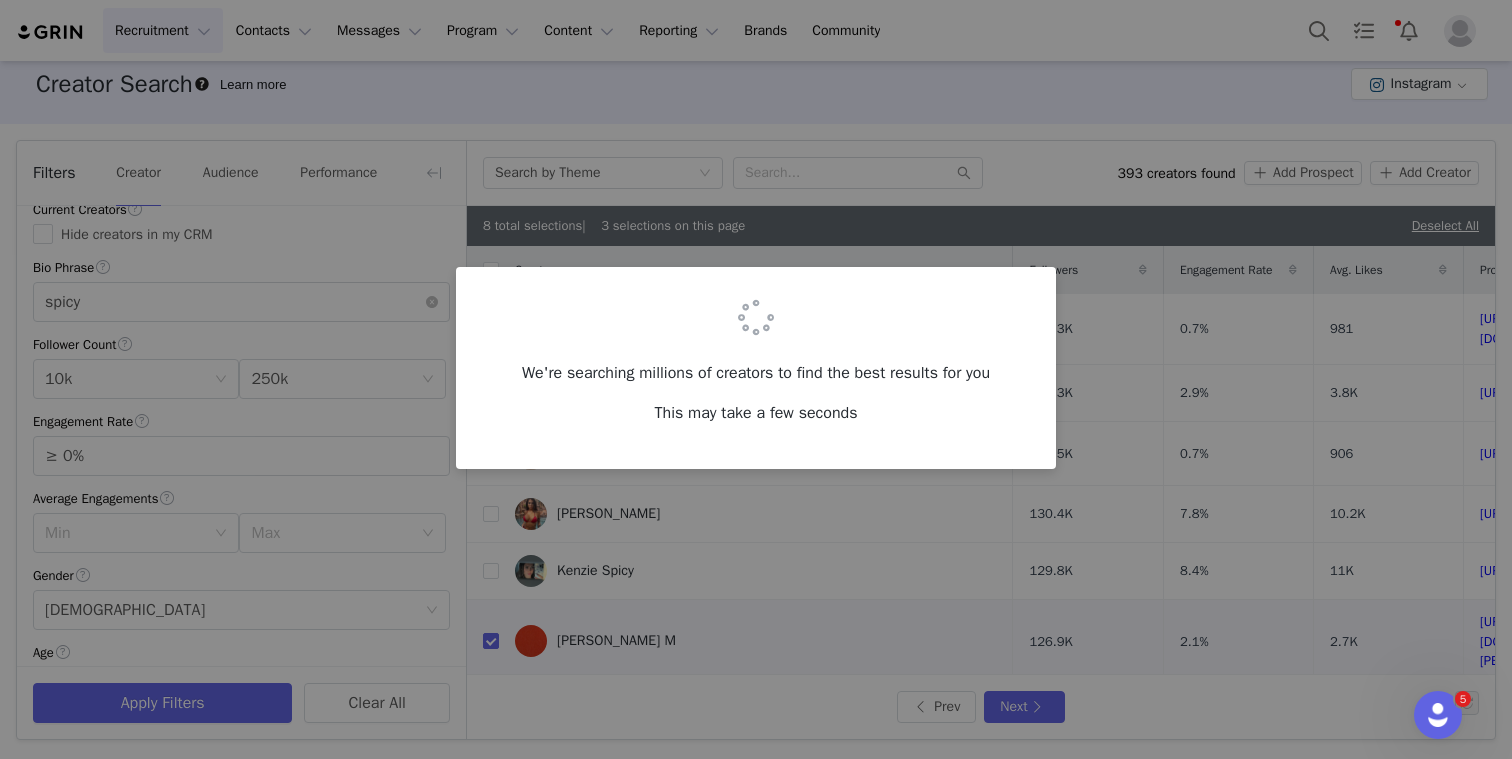 checkbox on "false" 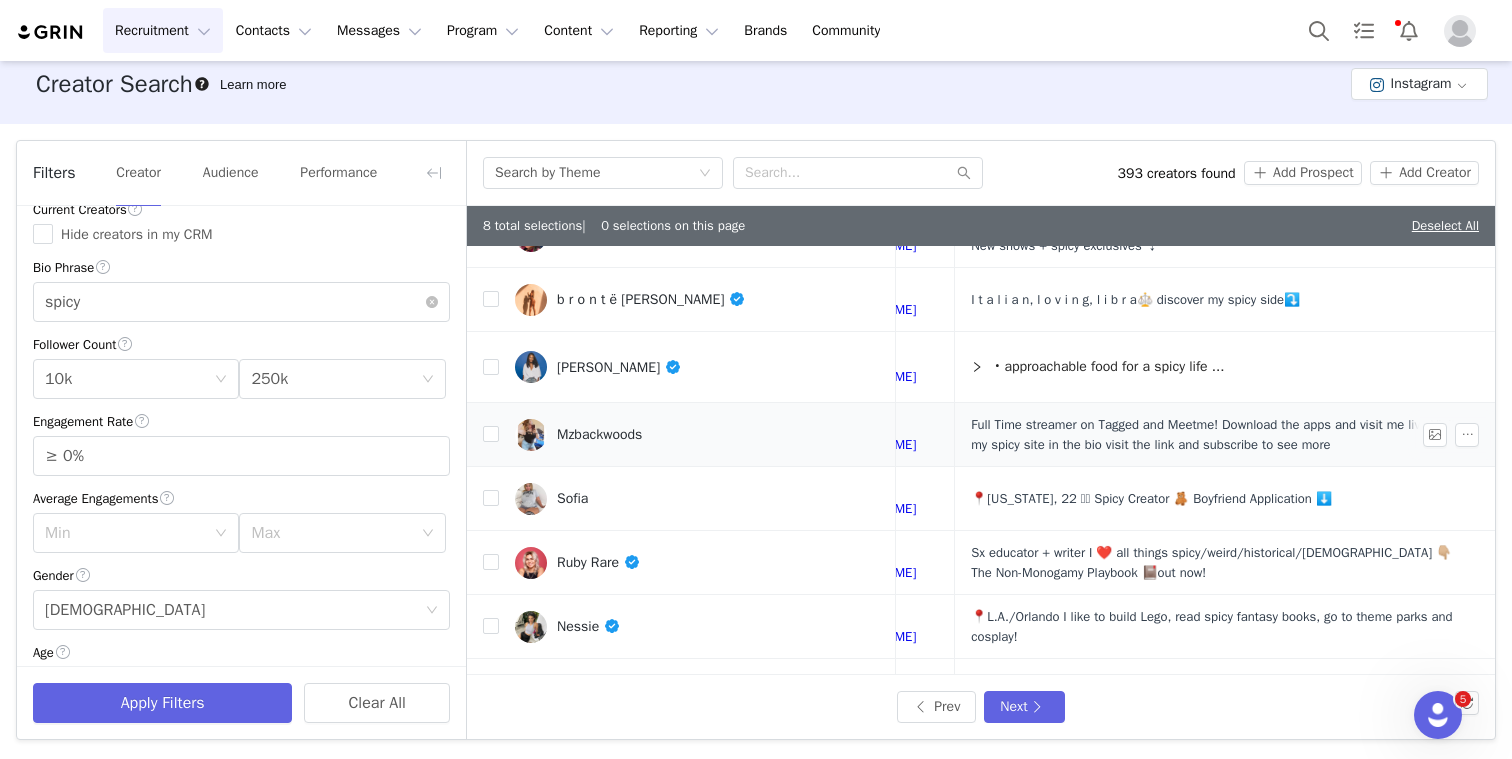 scroll, scrollTop: 164, scrollLeft: 696, axis: both 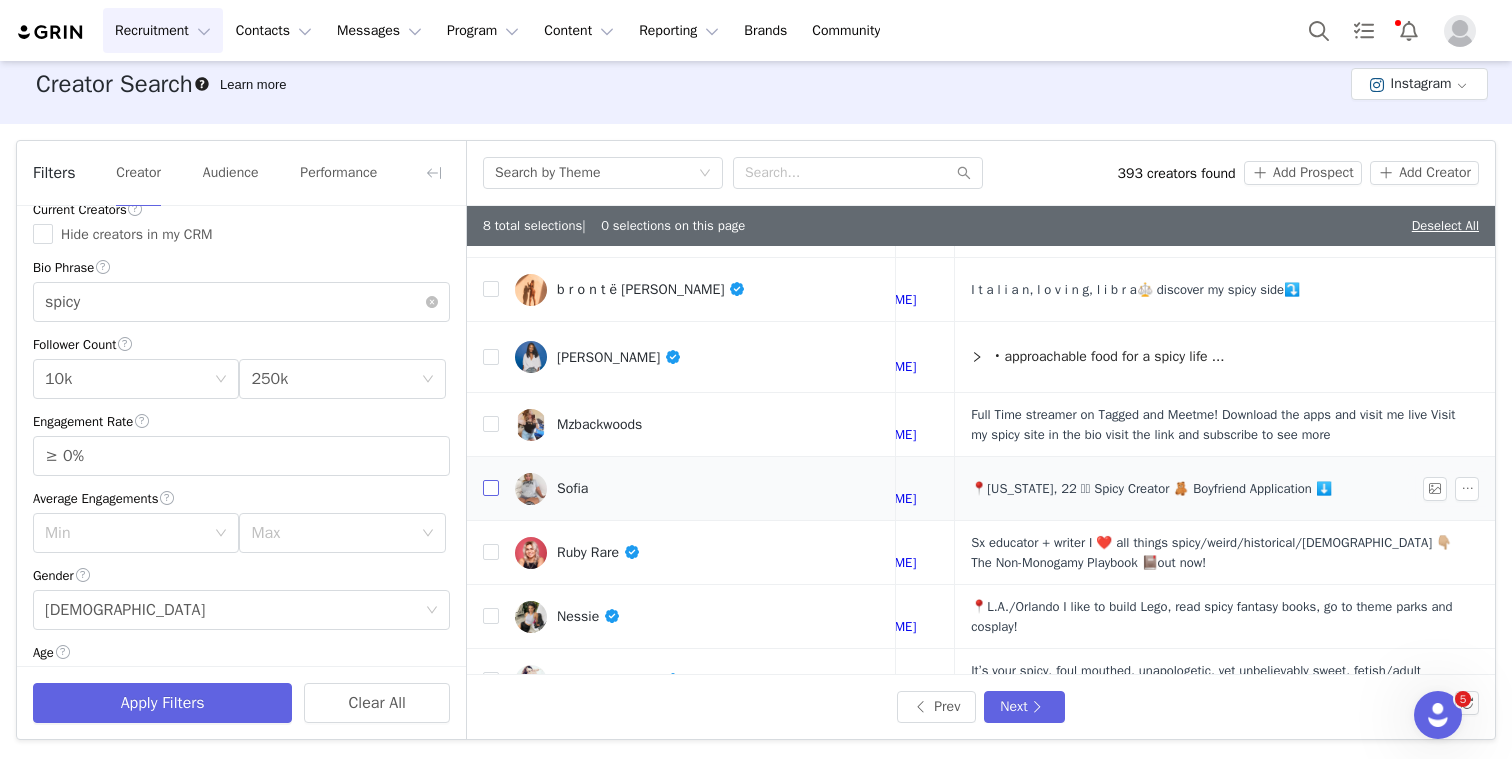 click at bounding box center (491, 488) 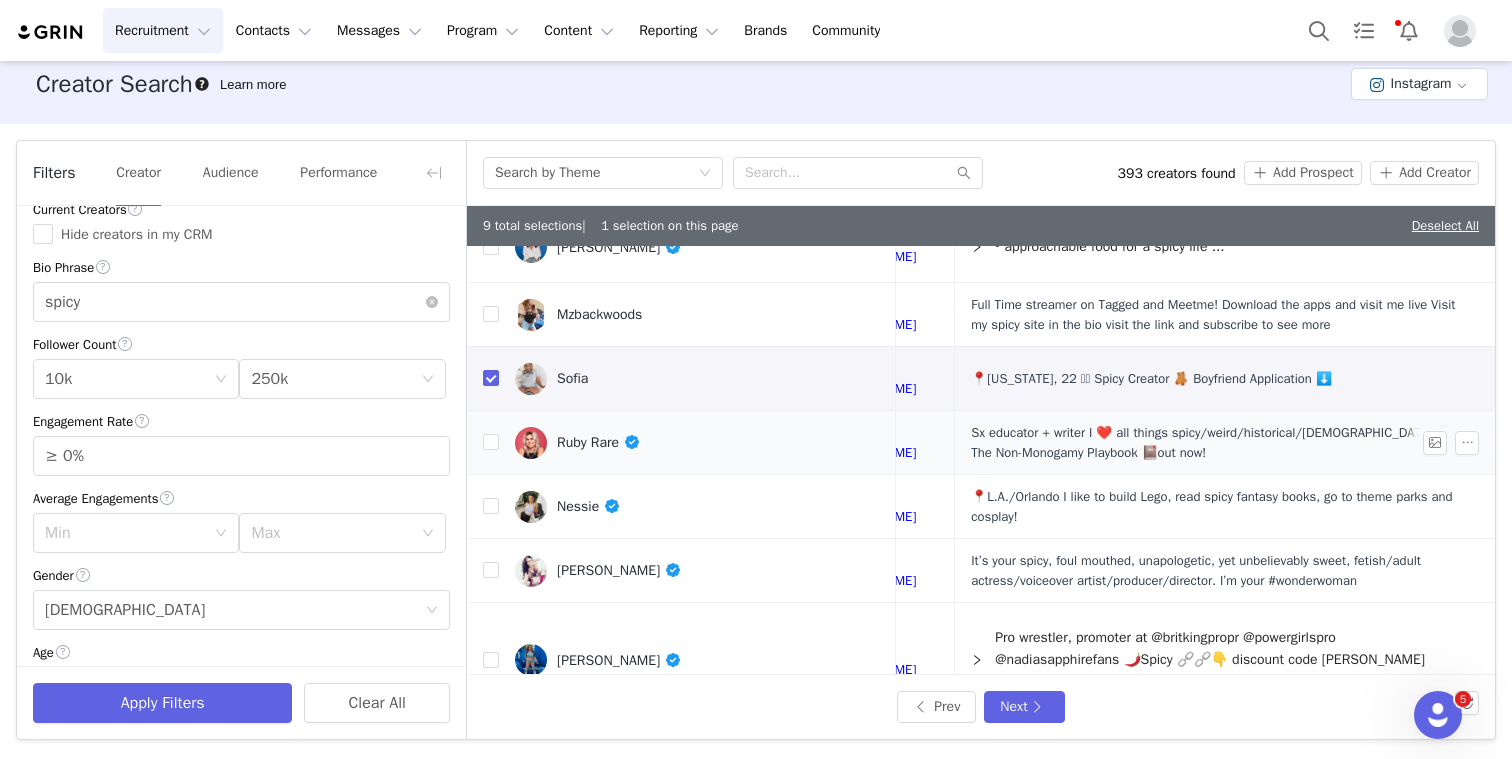 scroll, scrollTop: 277, scrollLeft: 696, axis: both 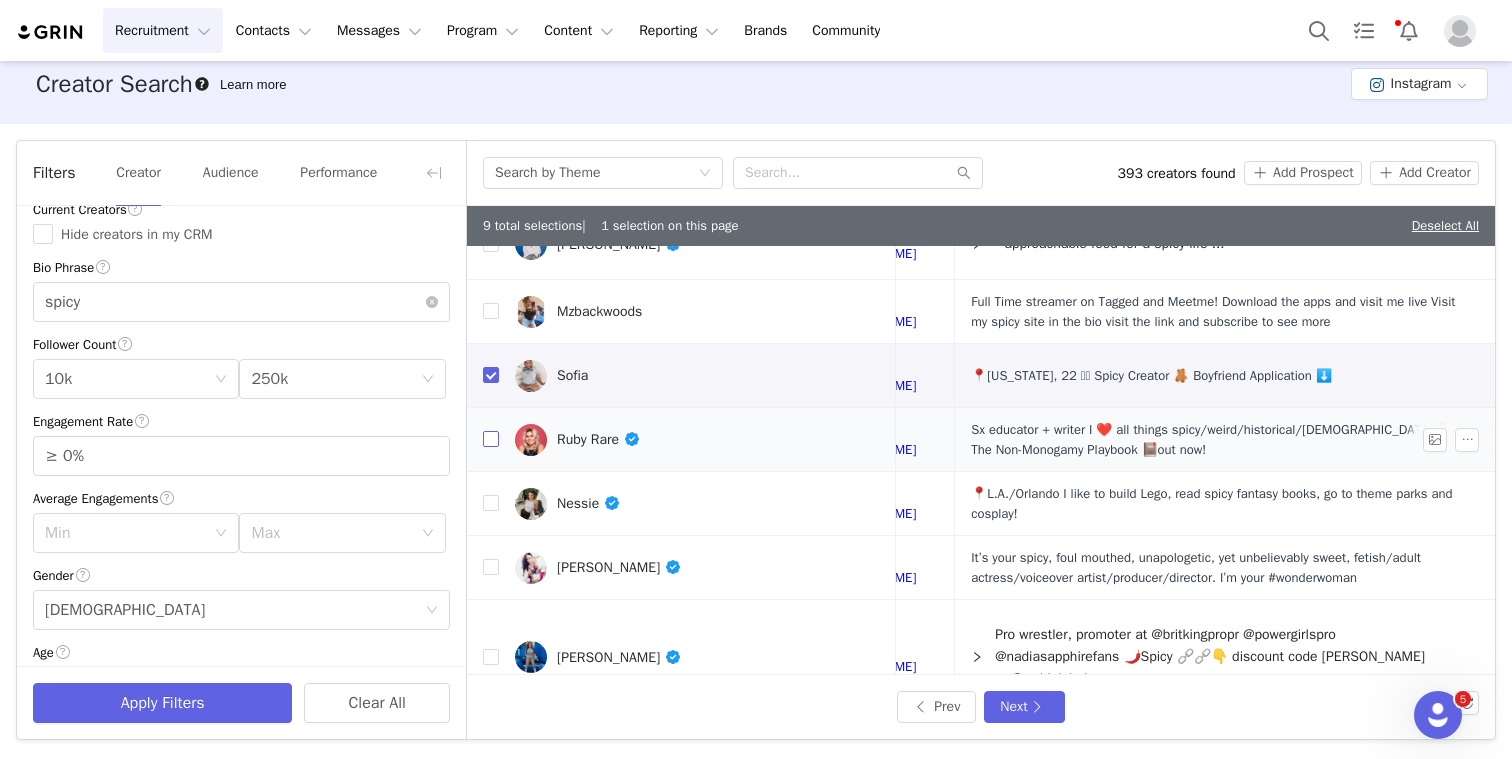 click at bounding box center [491, 439] 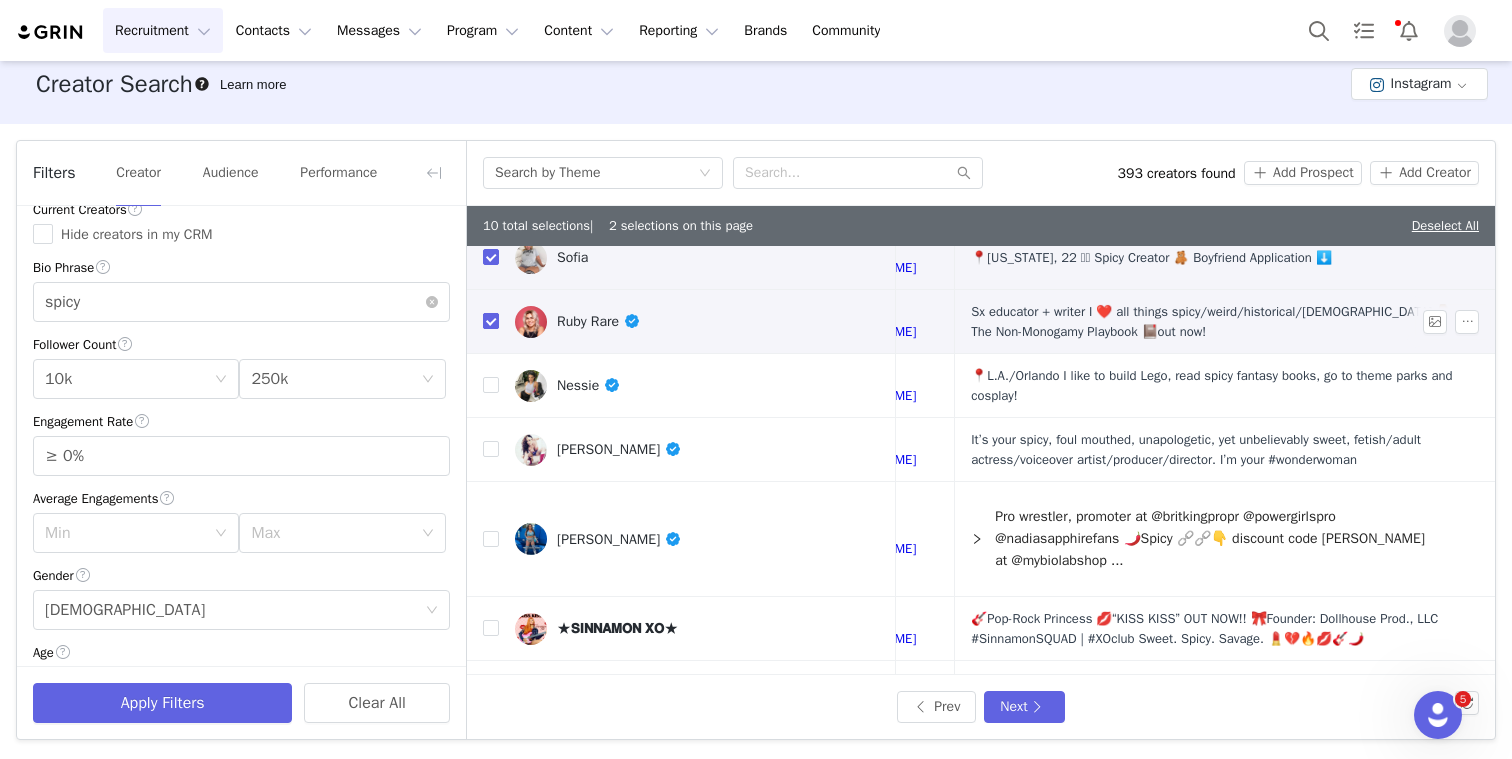 scroll, scrollTop: 404, scrollLeft: 696, axis: both 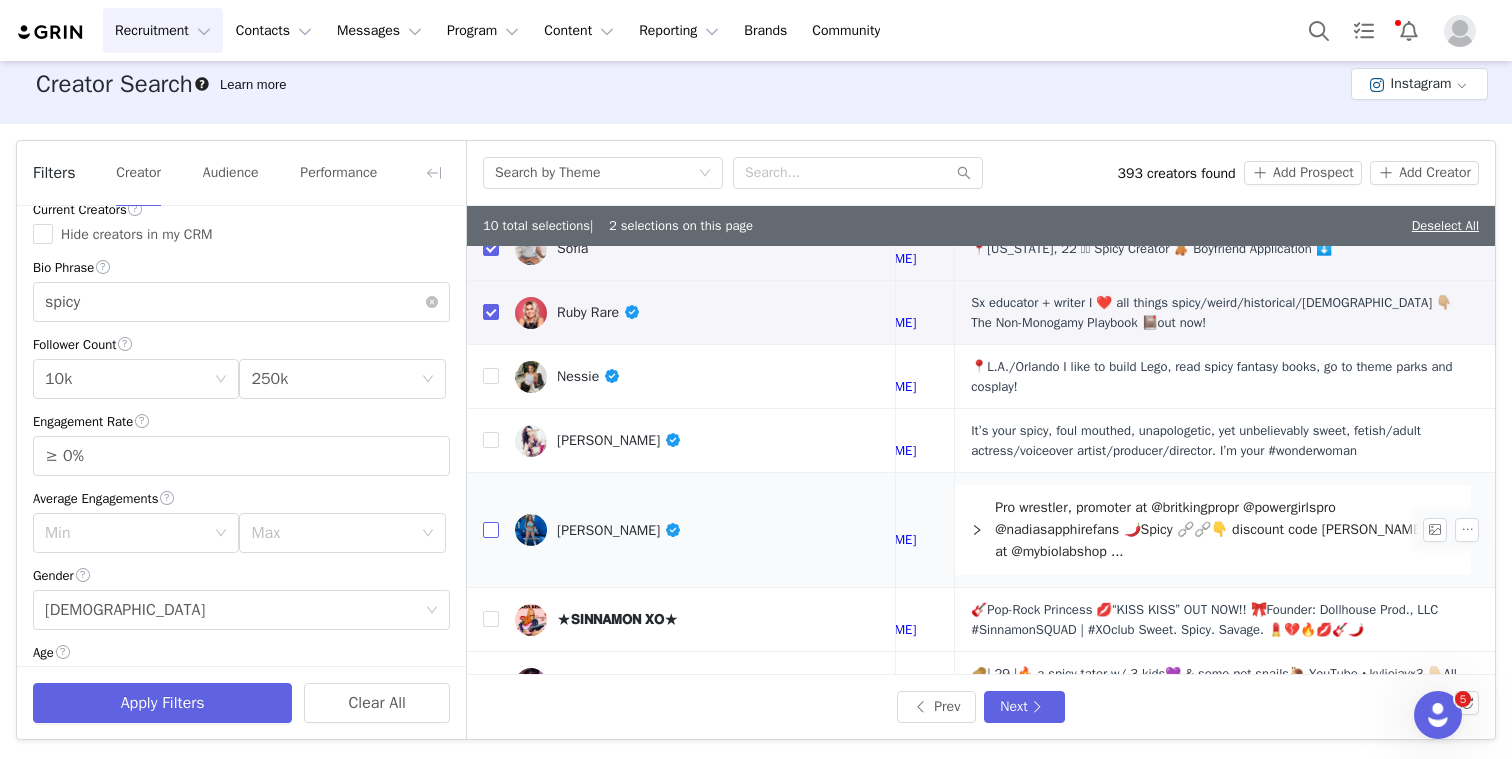 click at bounding box center (491, 530) 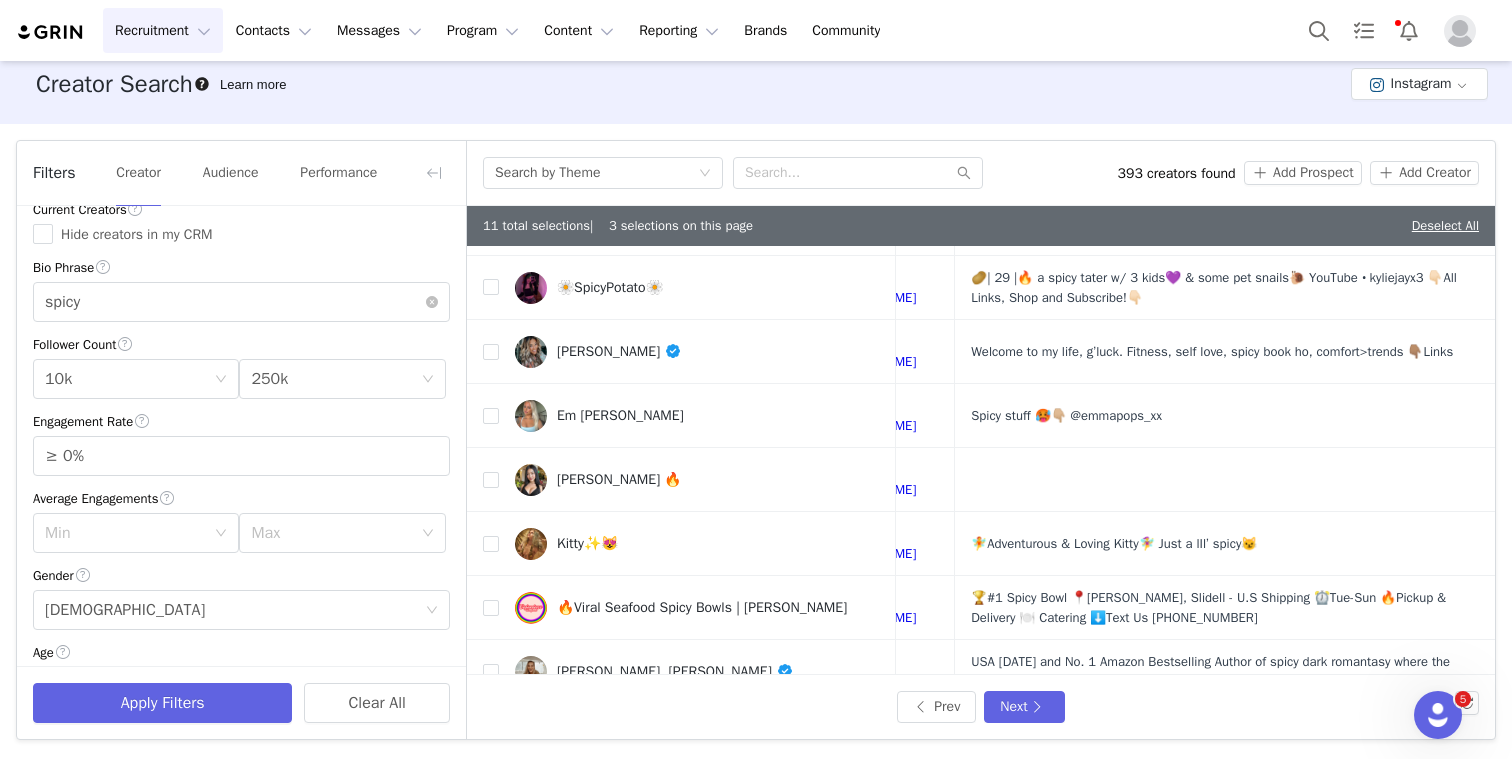 scroll, scrollTop: 893, scrollLeft: 696, axis: both 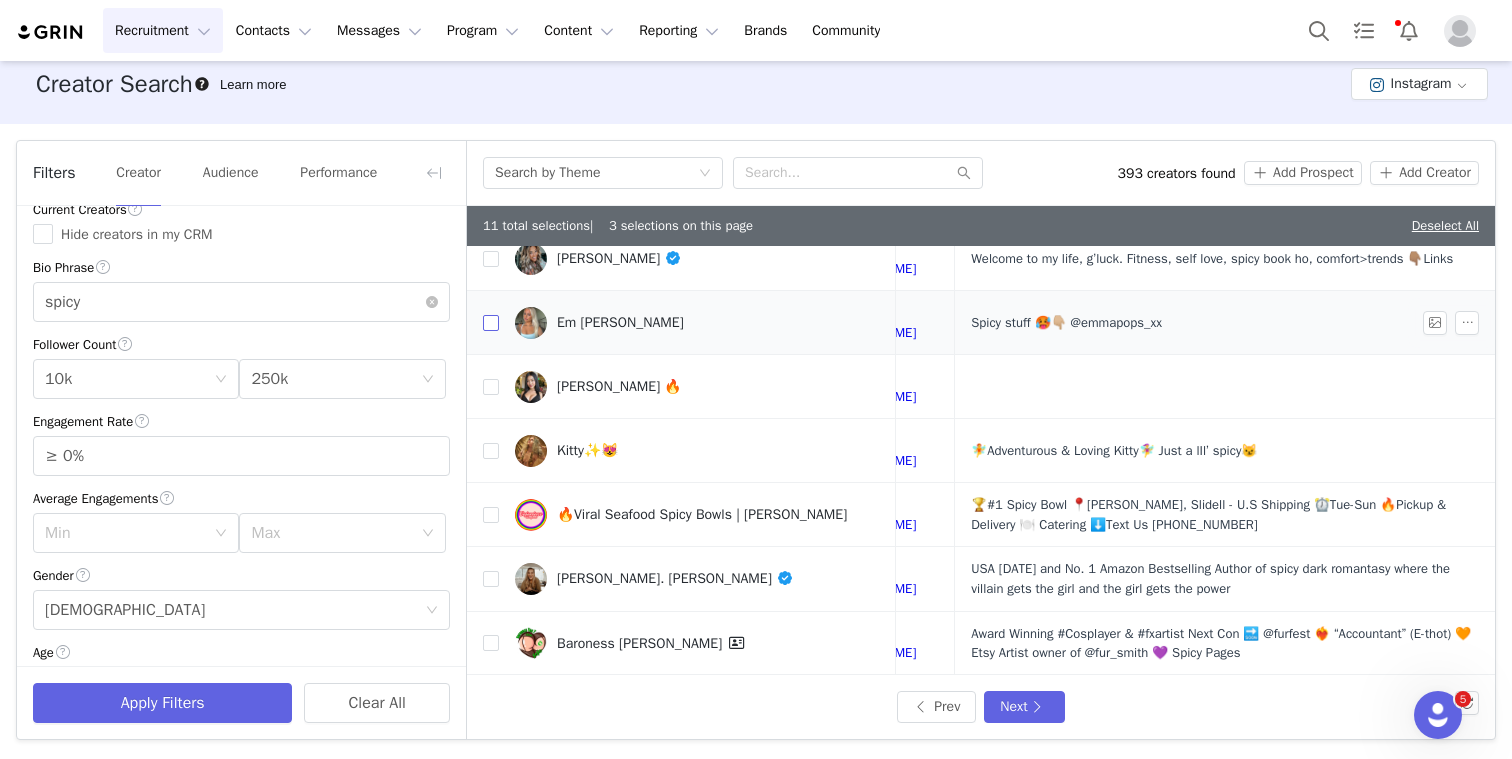 click at bounding box center (491, 323) 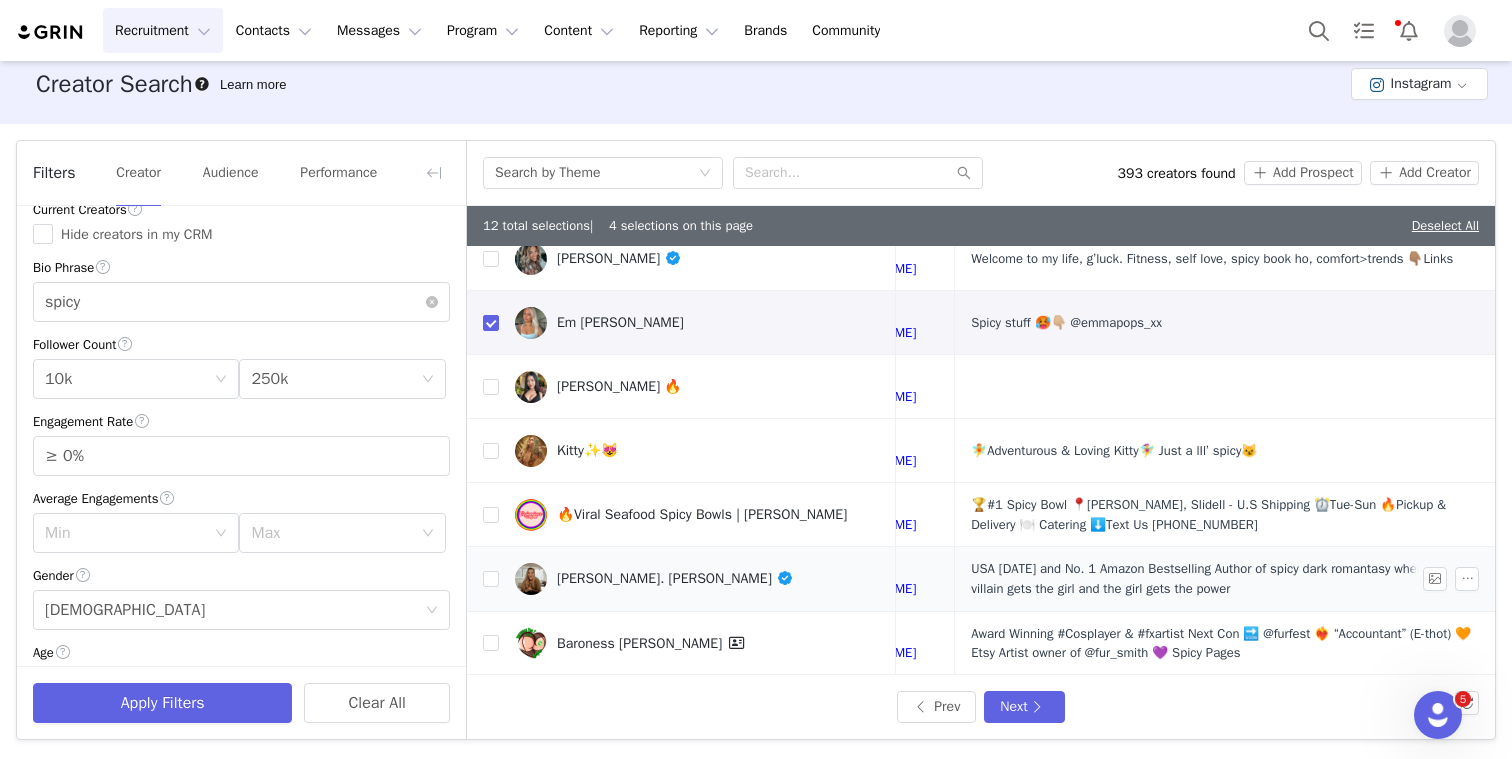 scroll, scrollTop: 929, scrollLeft: 696, axis: both 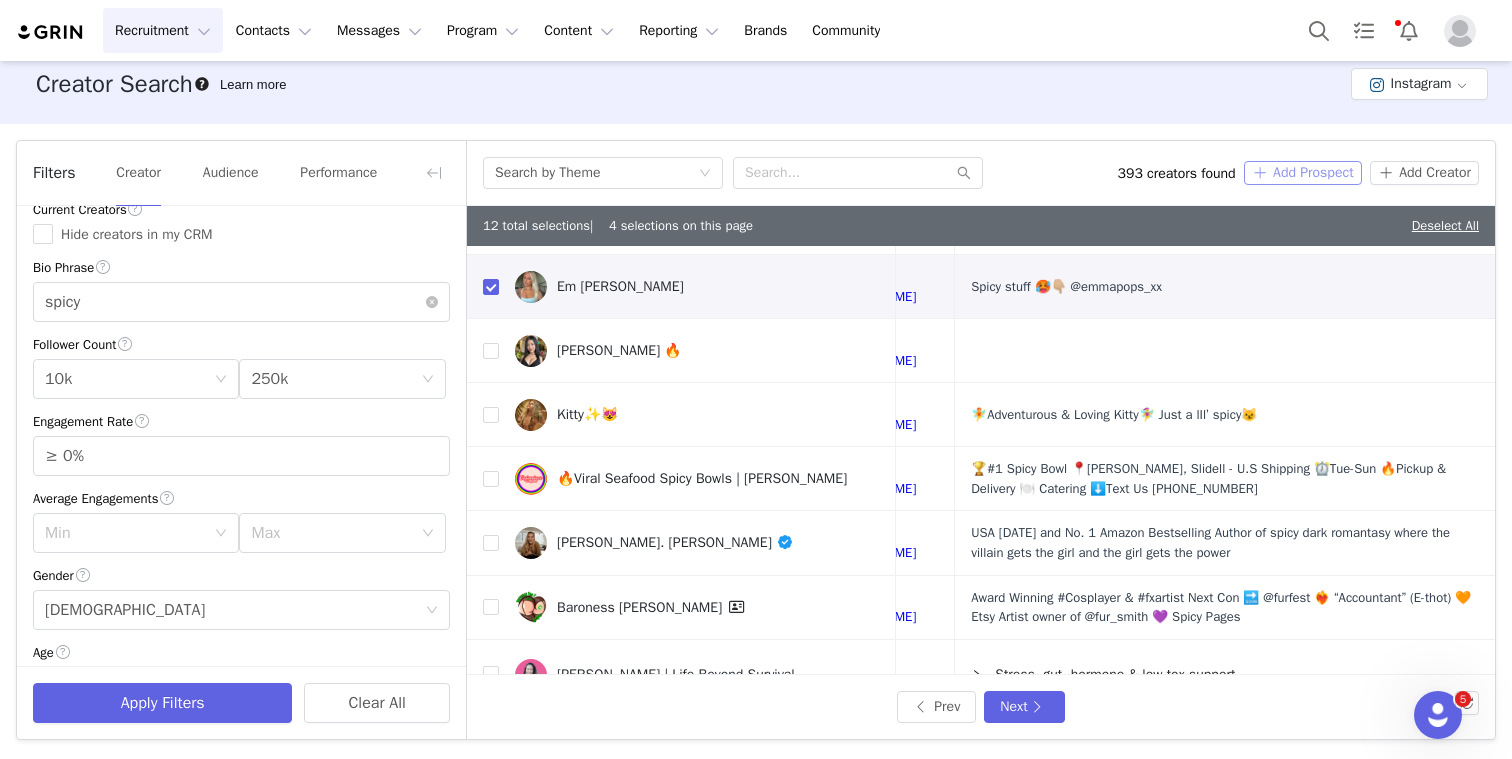 click on "Add Prospect" at bounding box center (1303, 173) 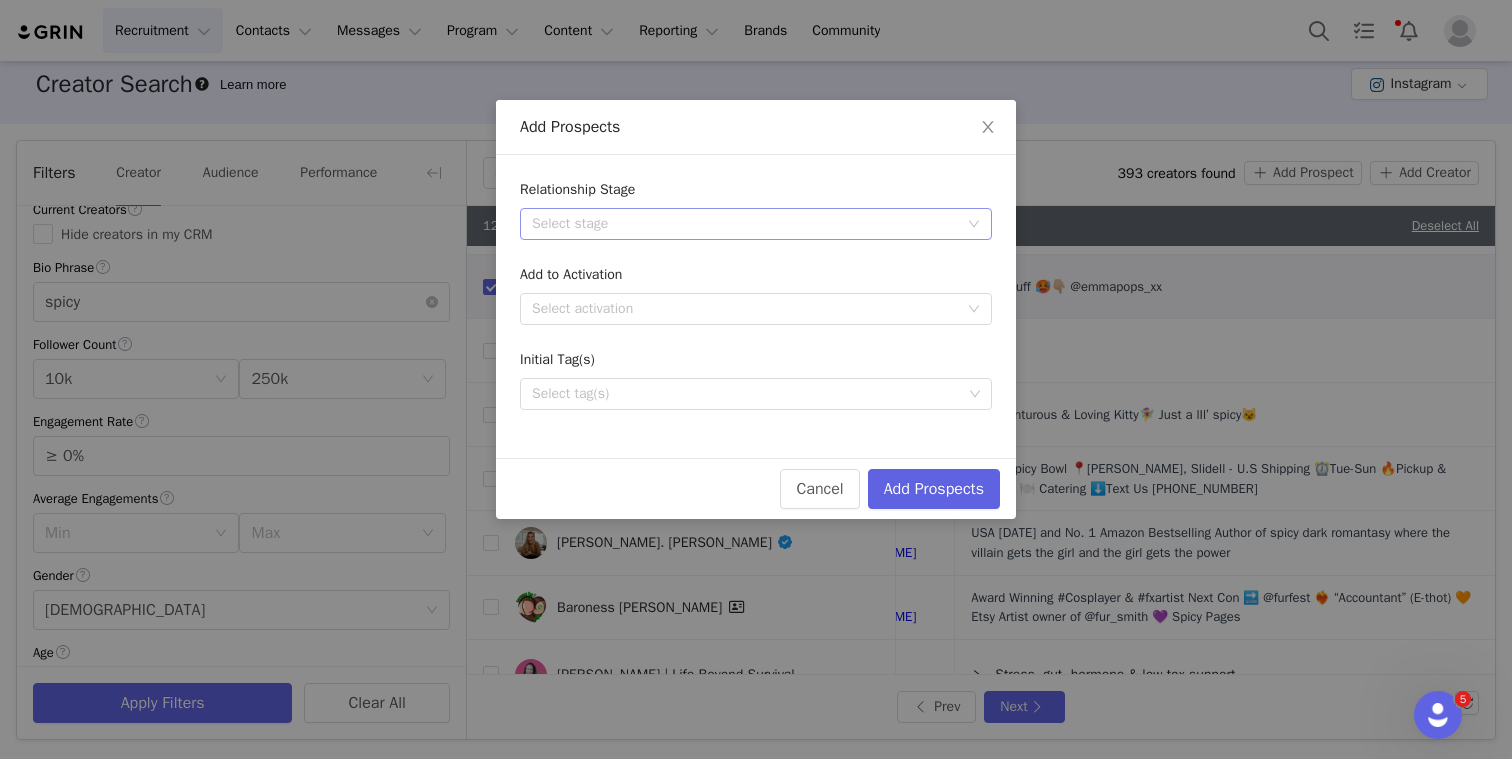 click on "Select stage" at bounding box center (745, 224) 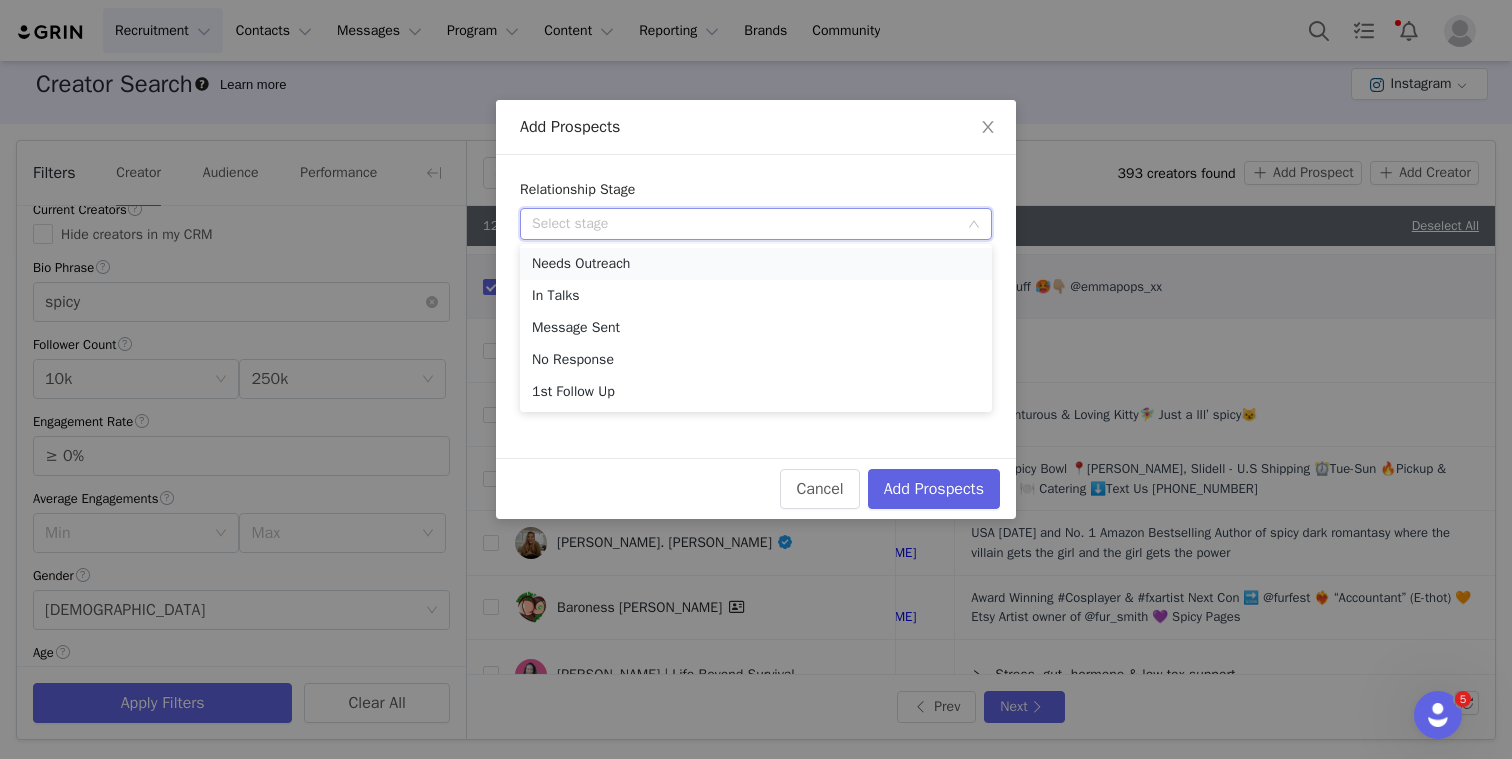 click on "Needs Outreach" at bounding box center (756, 264) 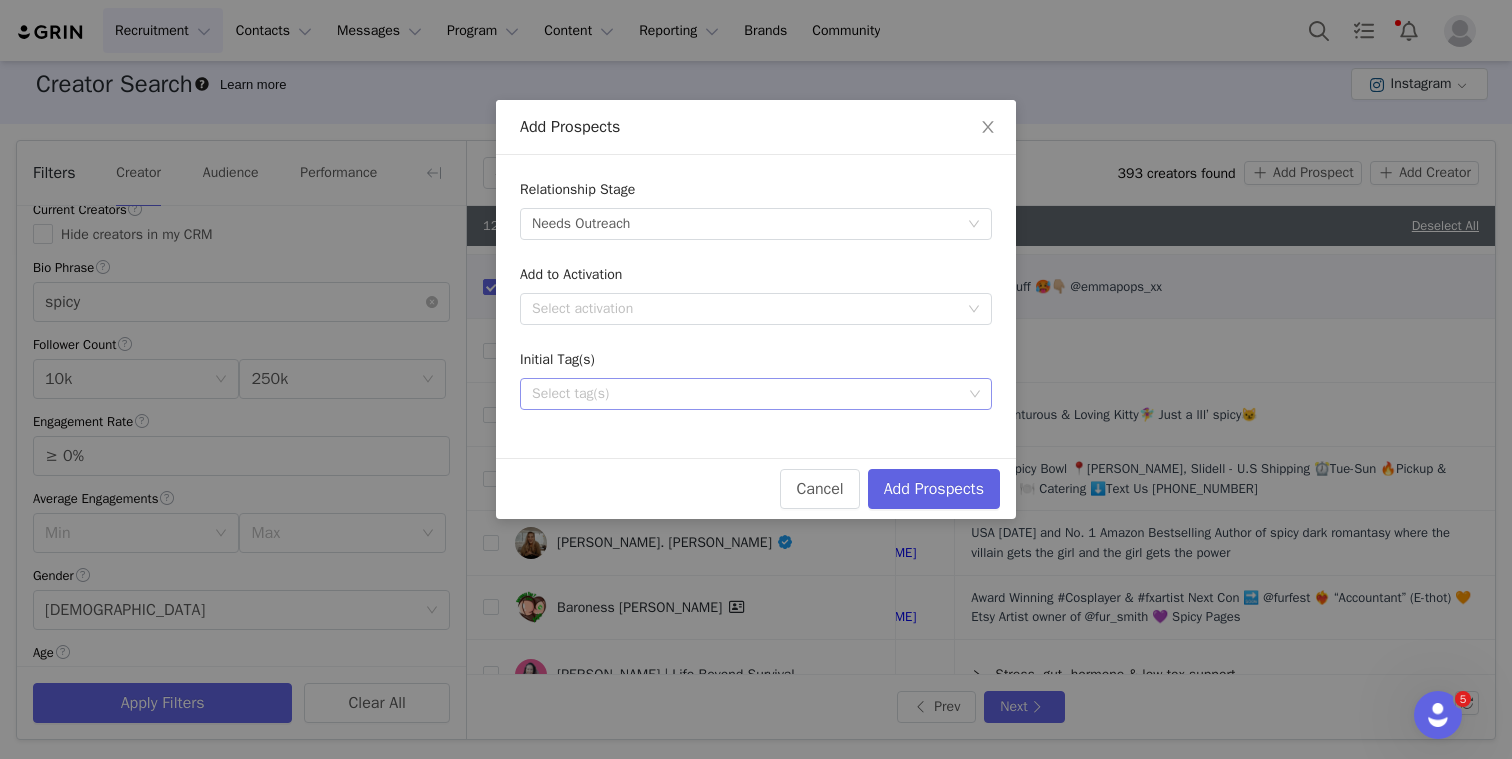click on "Select tag(s)" at bounding box center [747, 394] 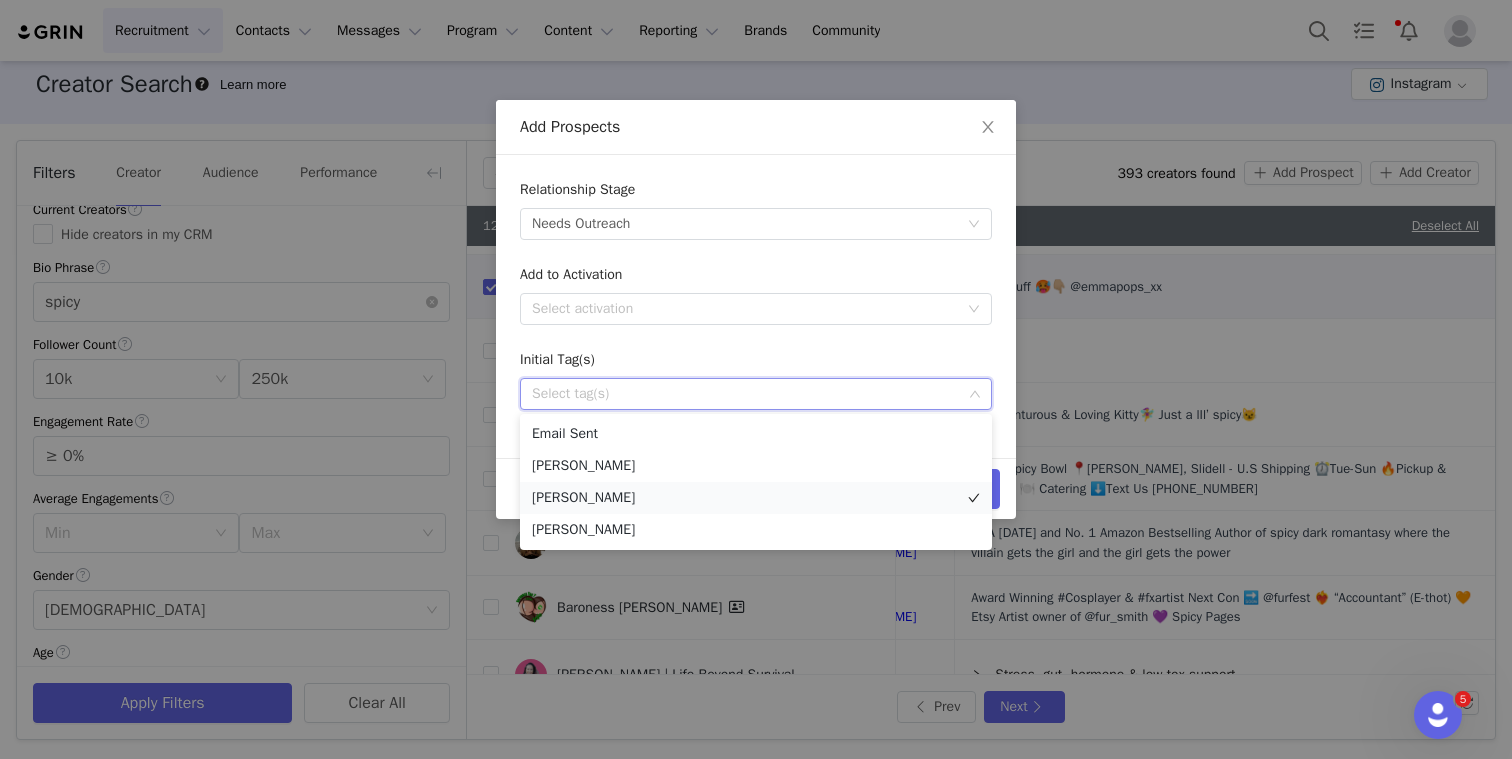 click on "[PERSON_NAME]" at bounding box center [756, 498] 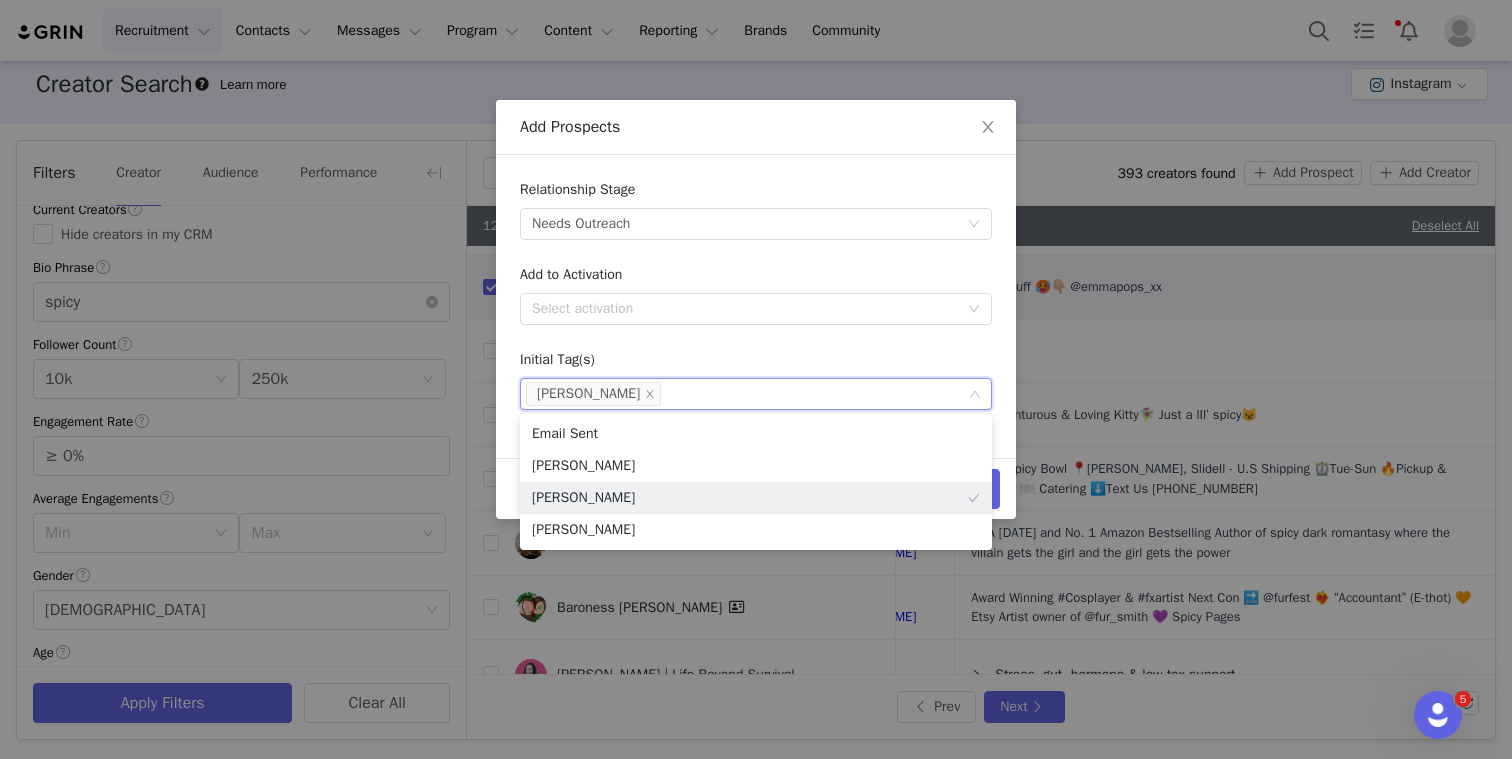 click on "Cancel Add Prospects" at bounding box center (756, 488) 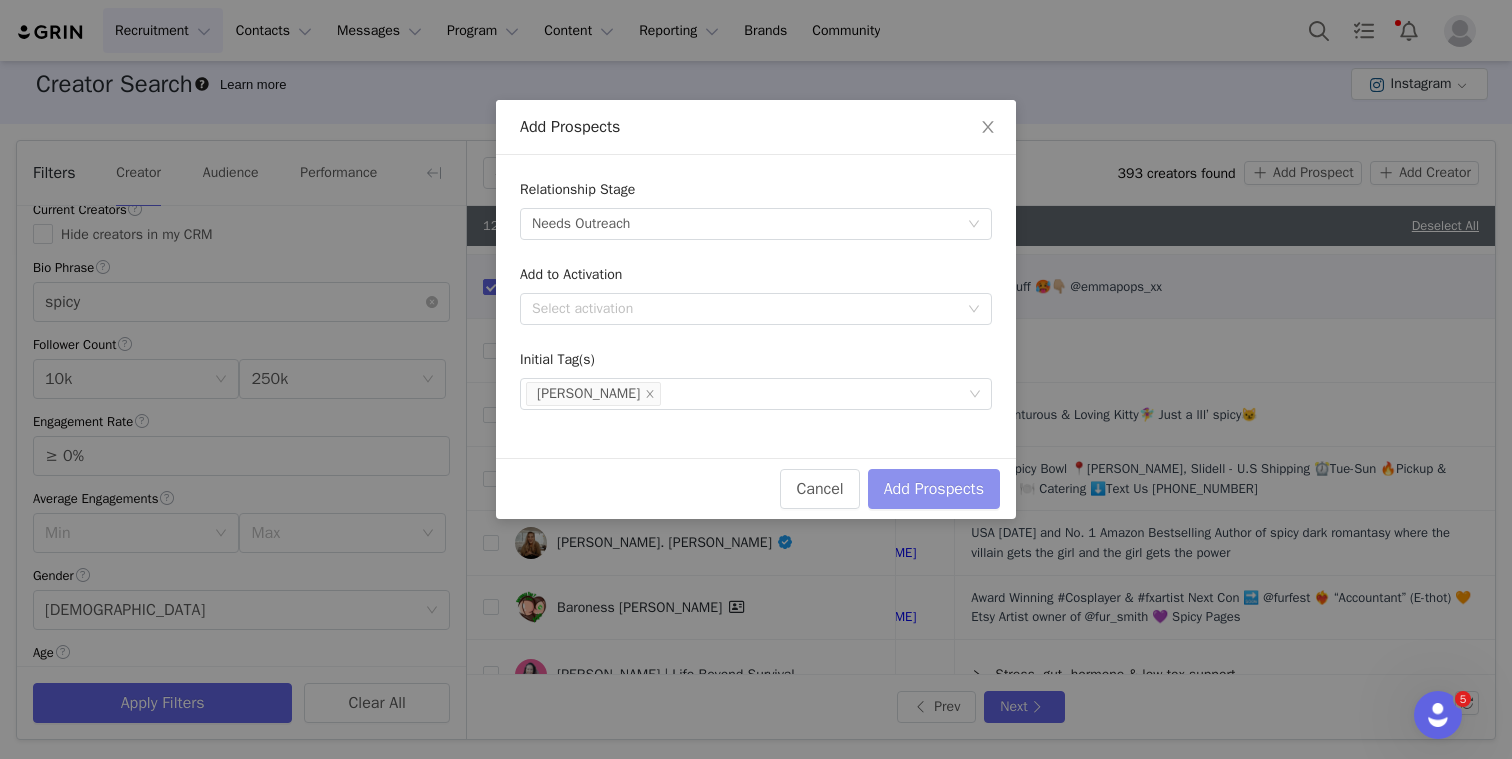 click on "Add Prospects" at bounding box center (934, 489) 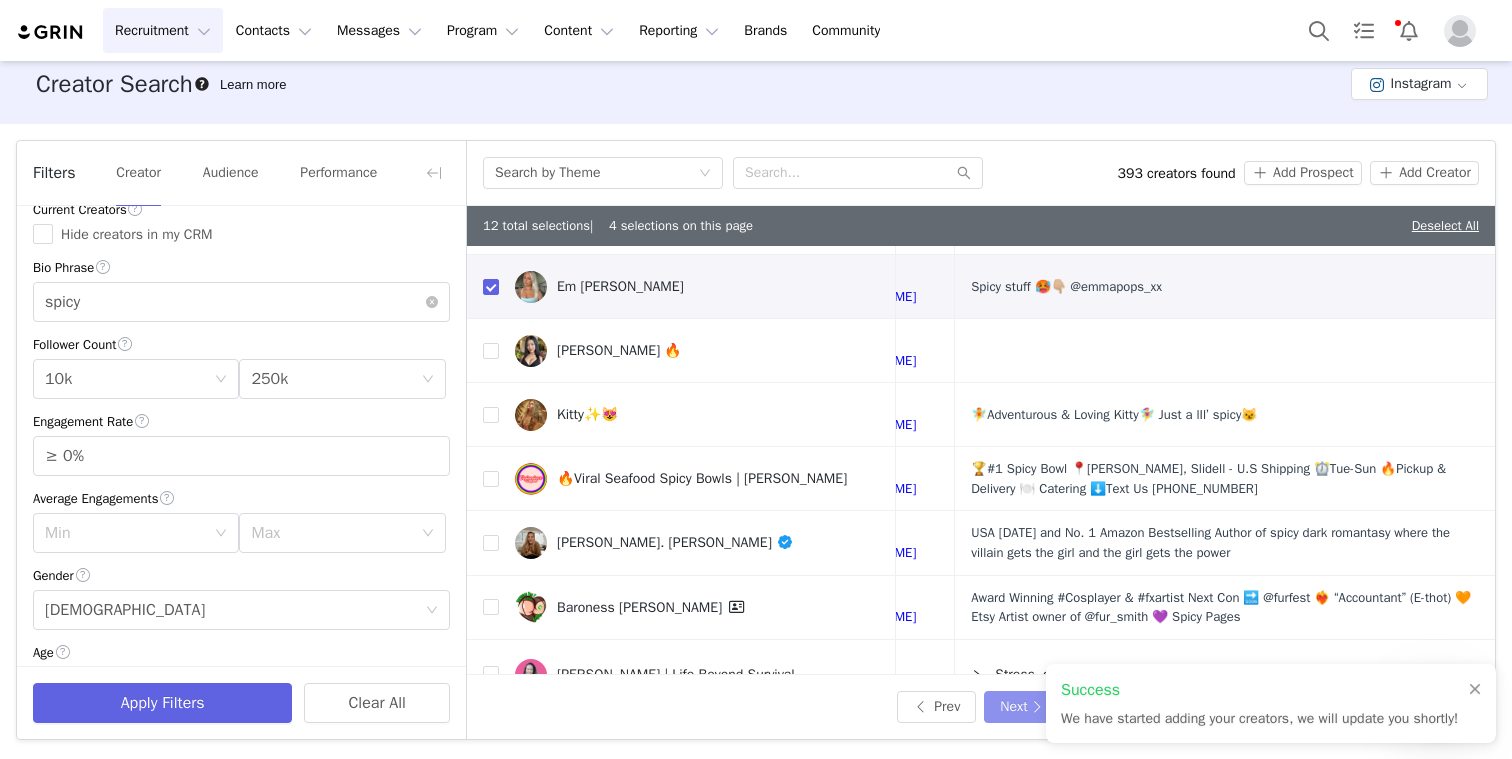 click on "Next" at bounding box center (1024, 707) 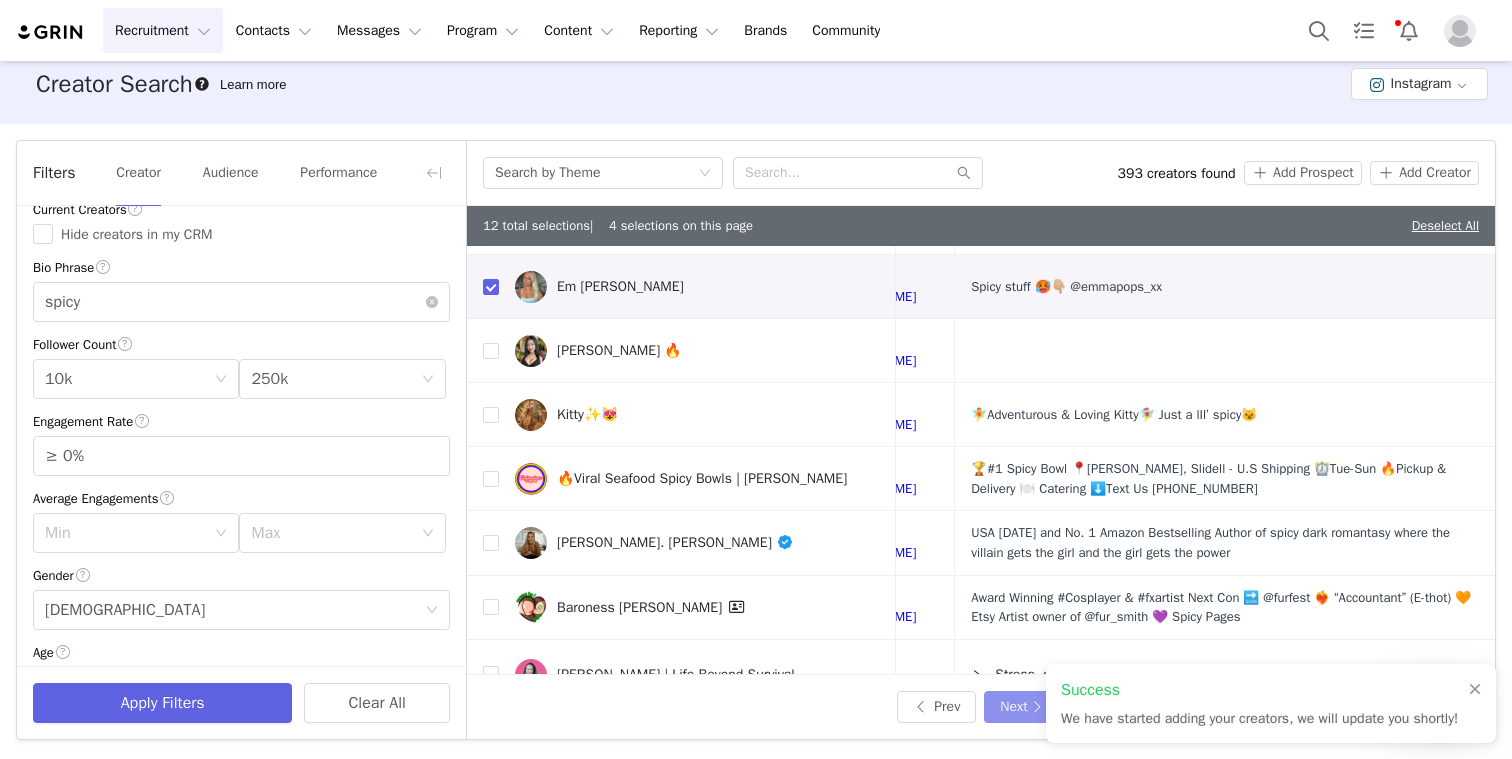 scroll, scrollTop: 0, scrollLeft: 0, axis: both 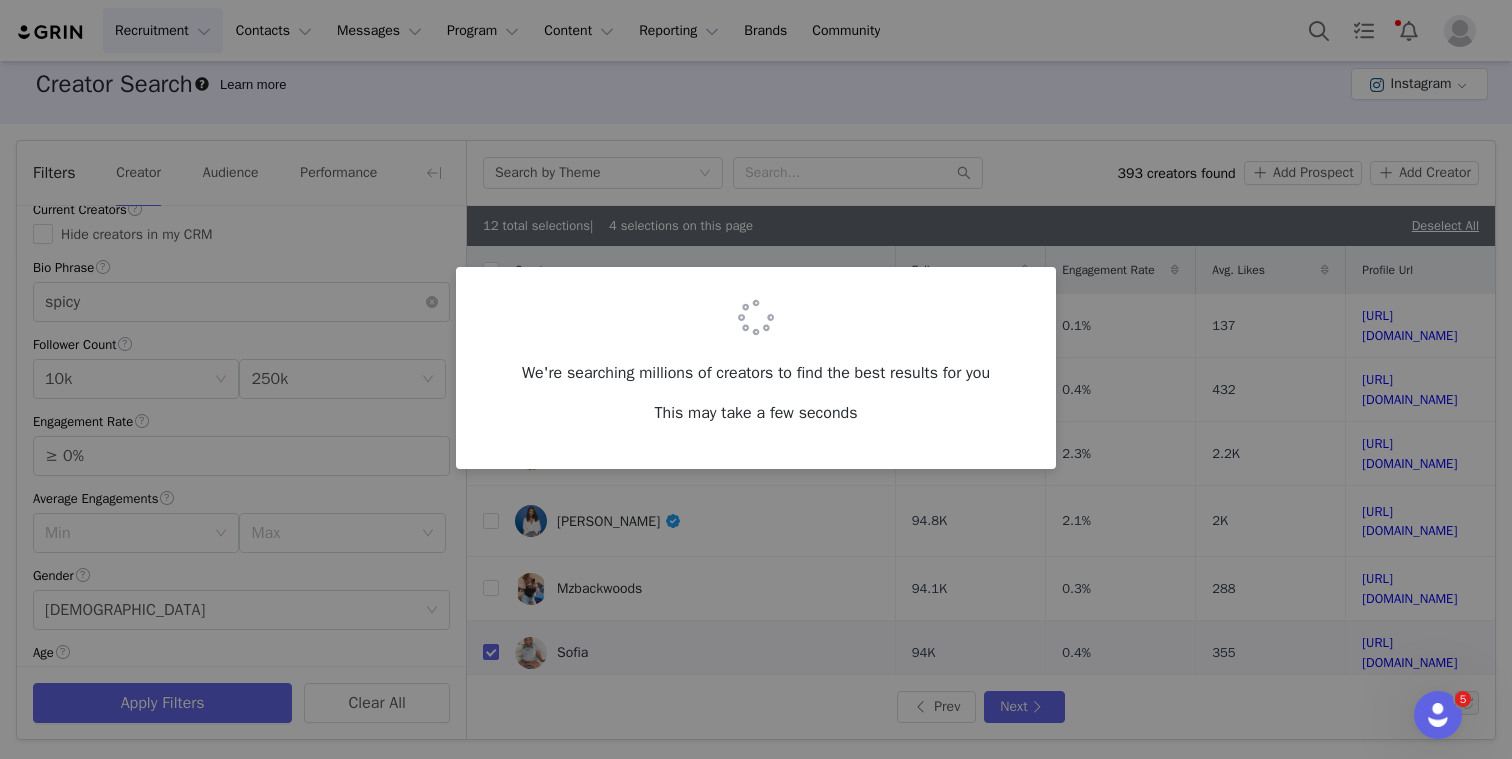 checkbox on "false" 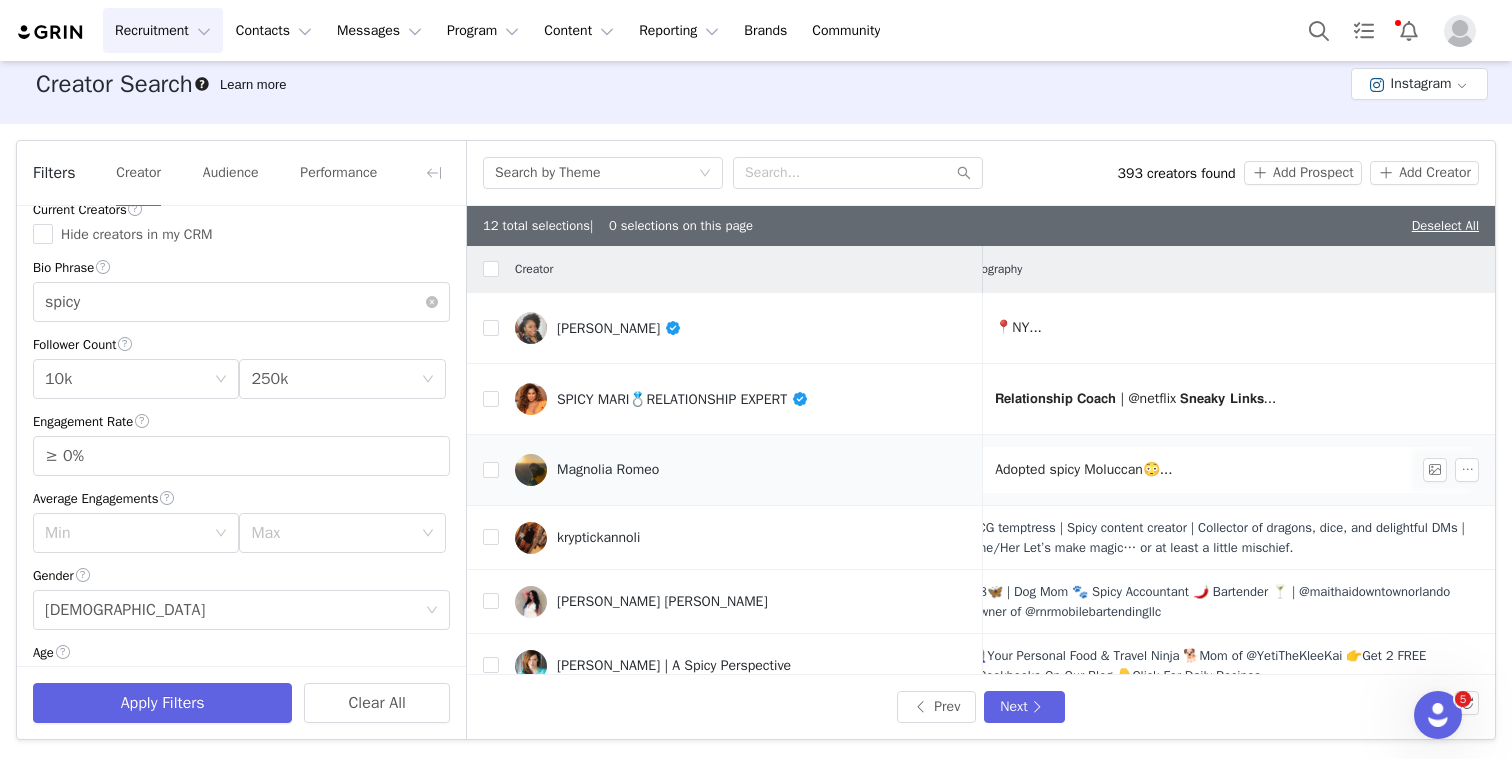 scroll, scrollTop: 0, scrollLeft: 678, axis: horizontal 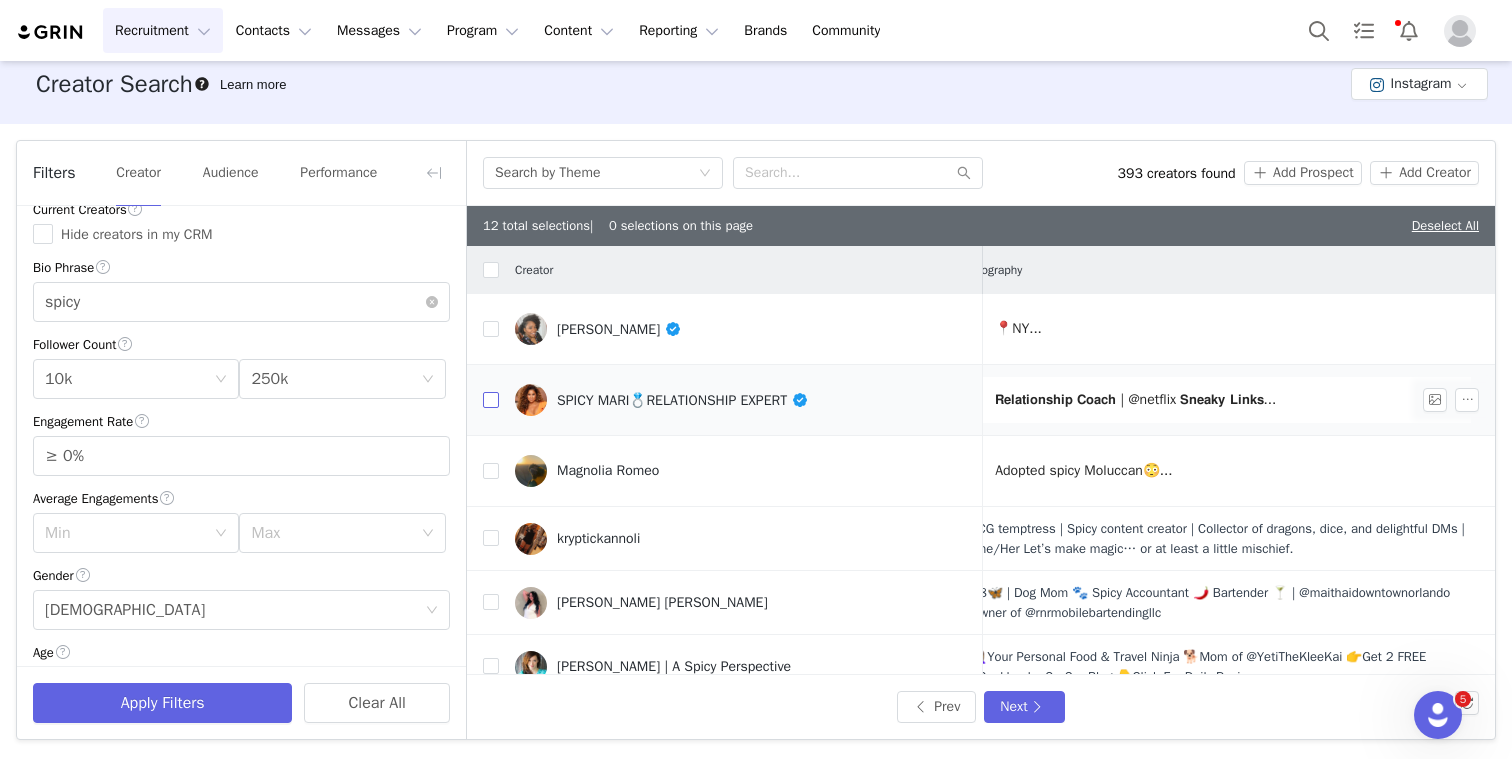 click at bounding box center [491, 400] 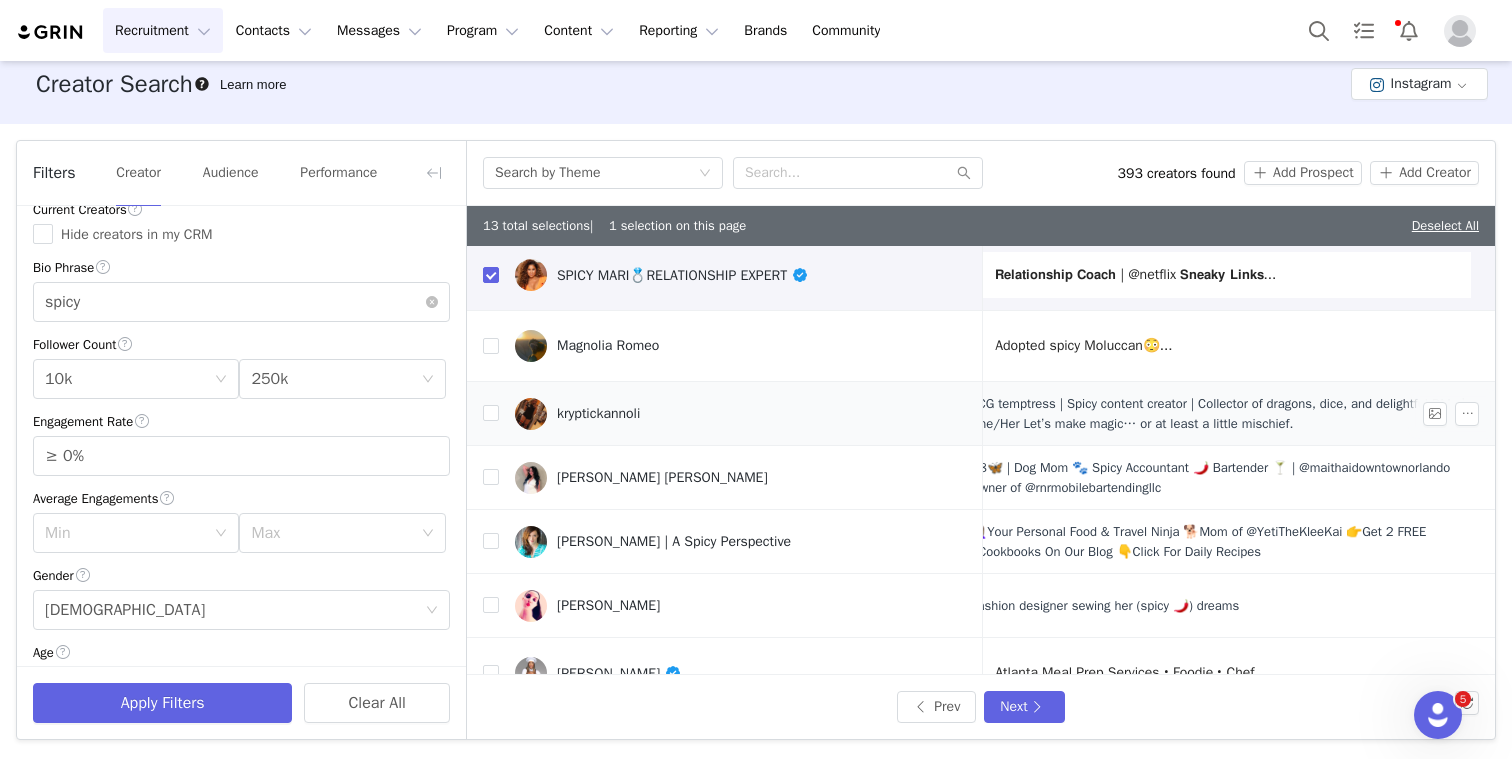 scroll, scrollTop: 136, scrollLeft: 678, axis: both 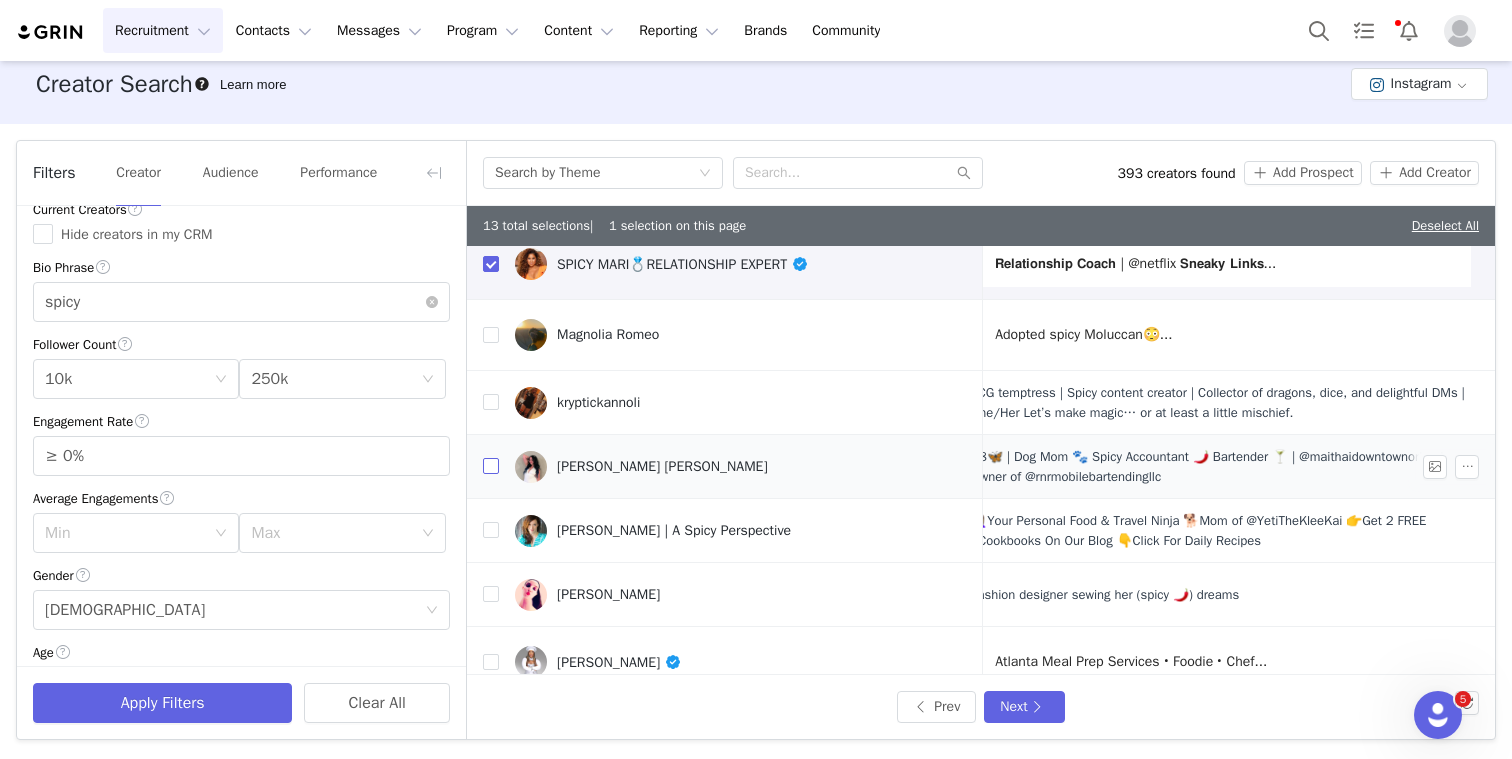click at bounding box center (491, 466) 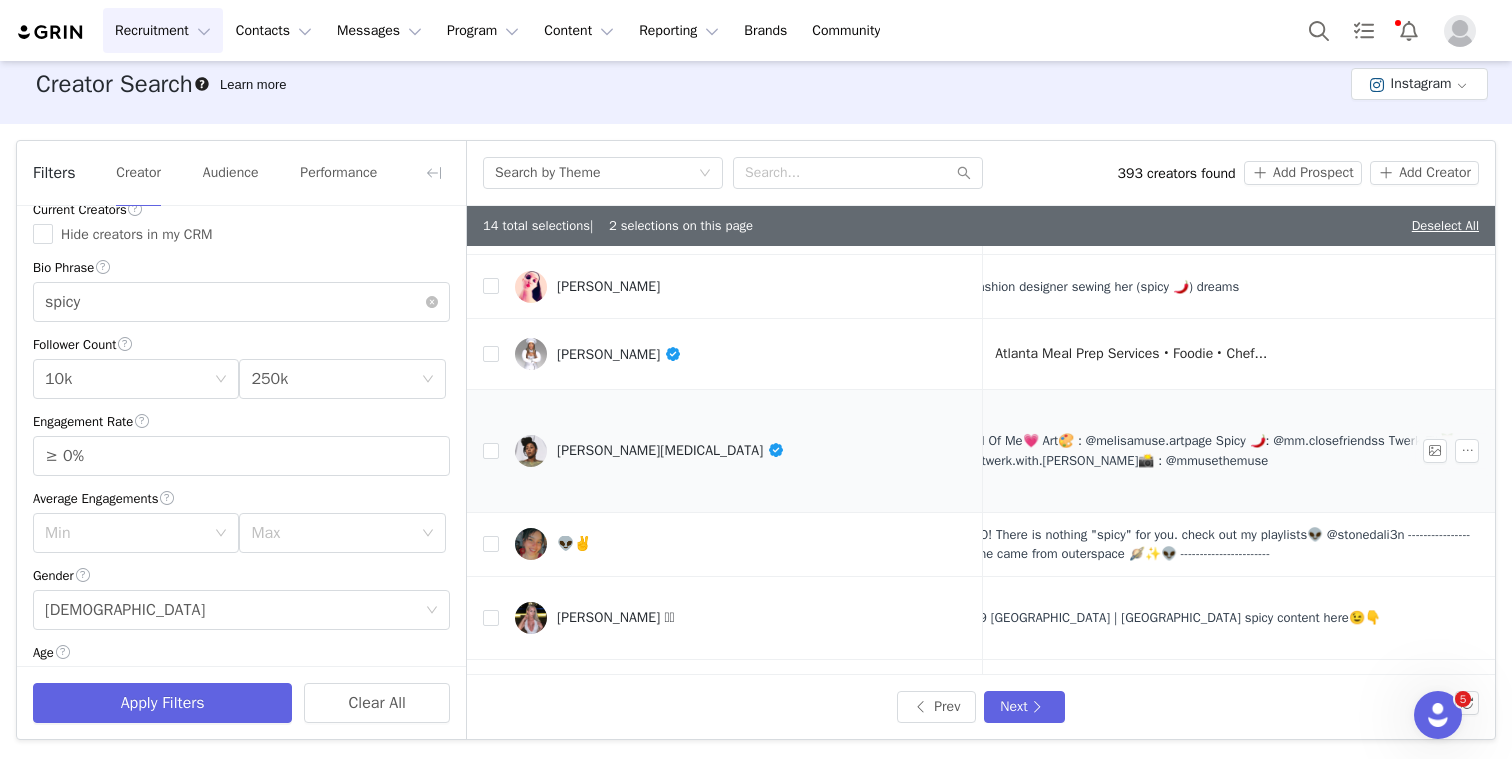 scroll, scrollTop: 442, scrollLeft: 775, axis: both 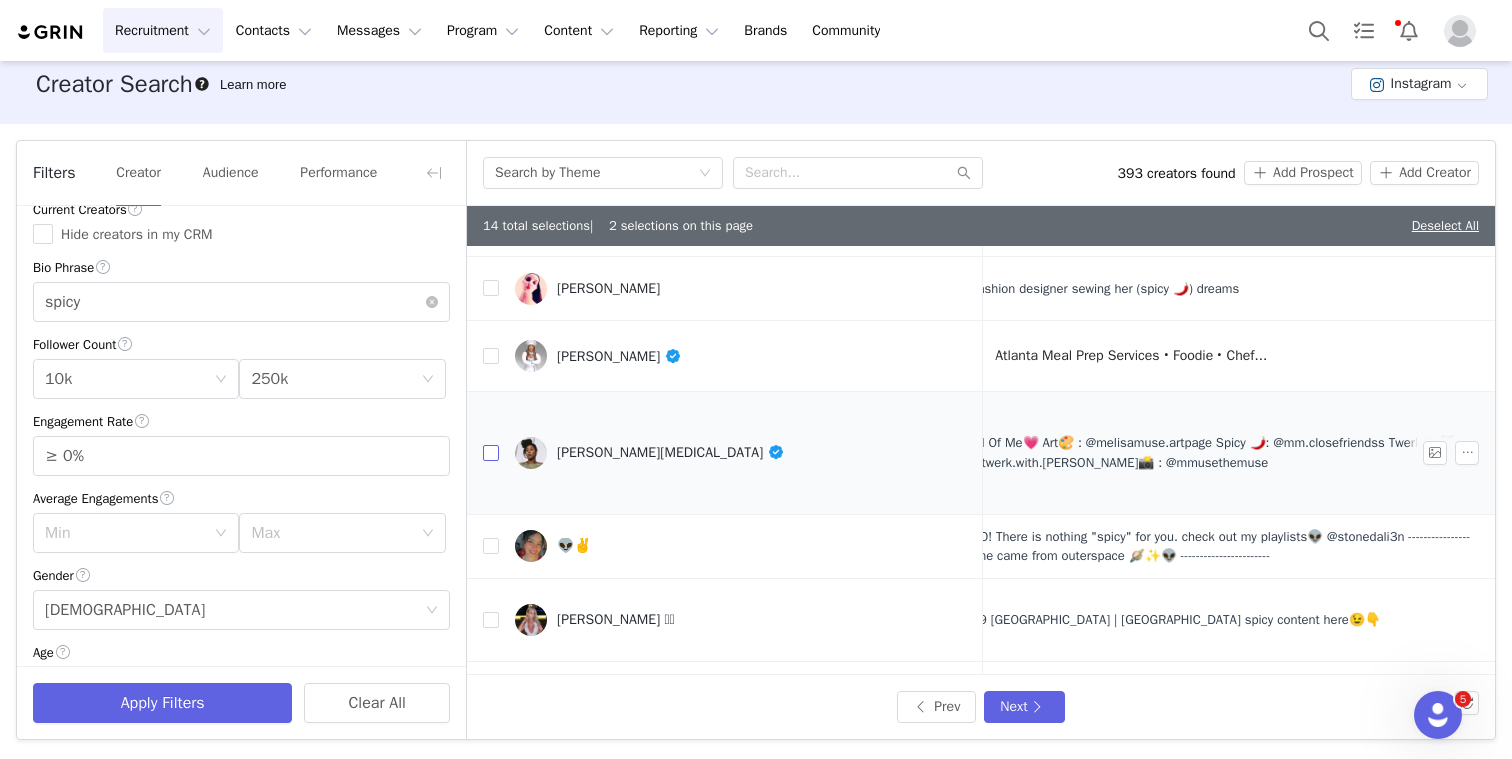 click at bounding box center [491, 453] 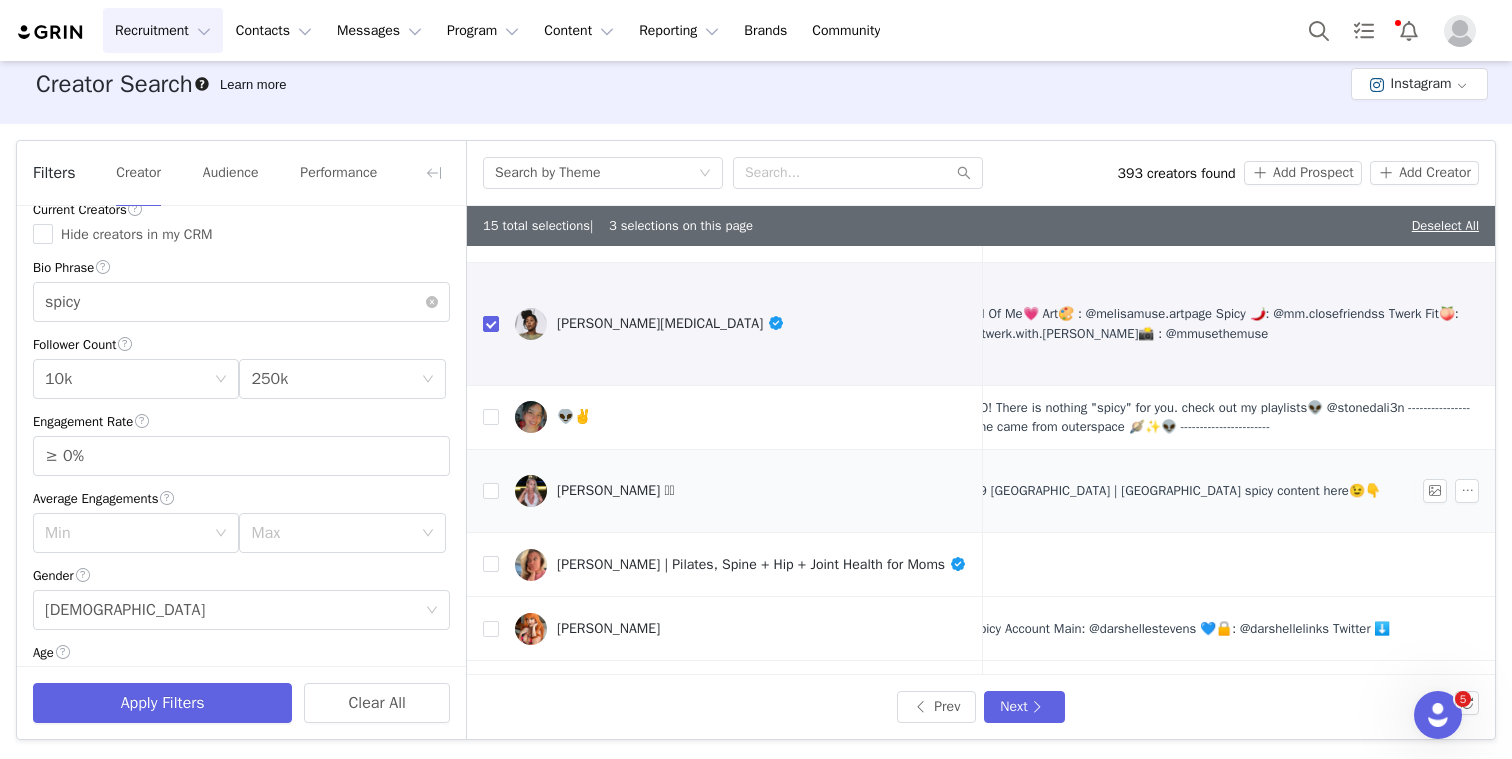scroll, scrollTop: 584, scrollLeft: 775, axis: both 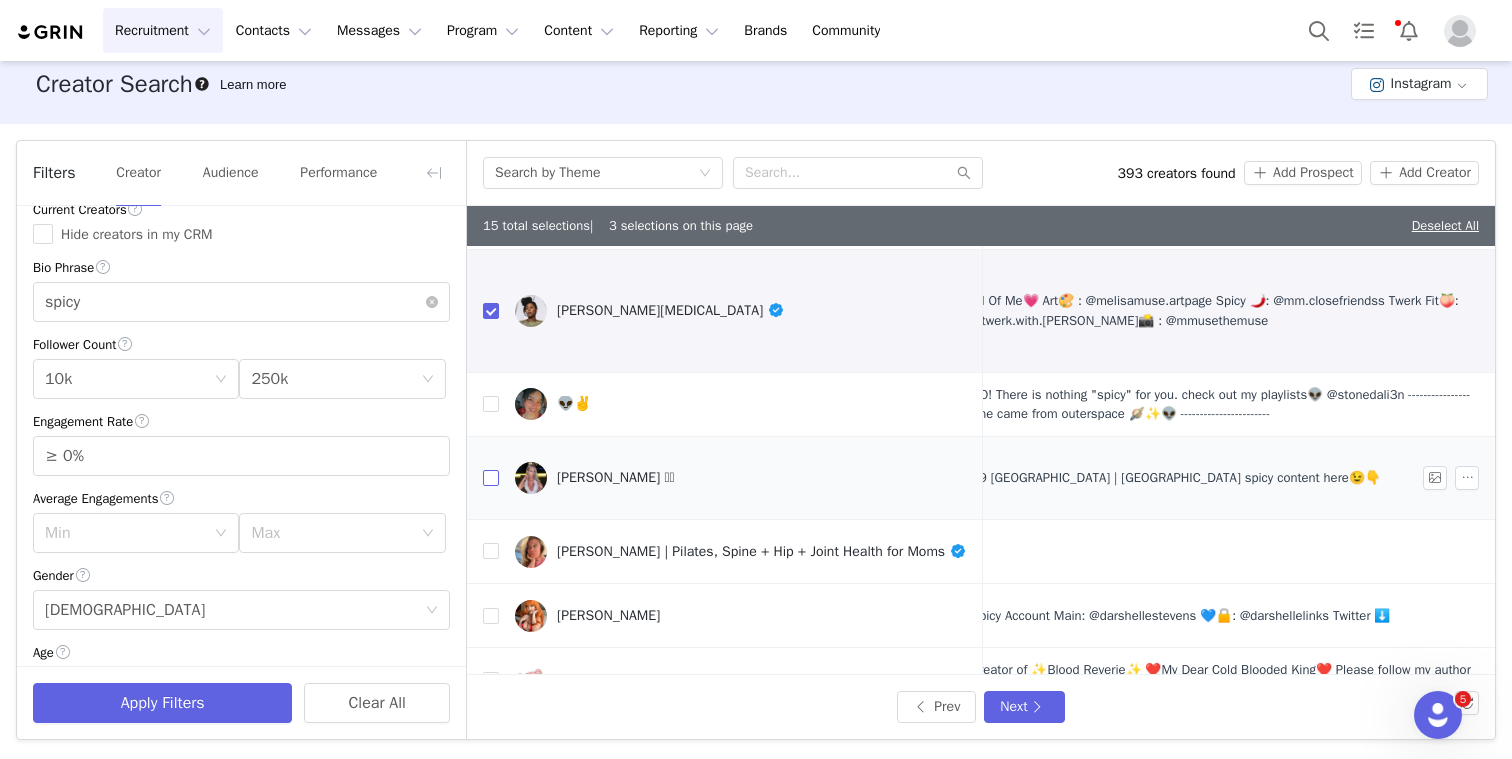click at bounding box center (491, 478) 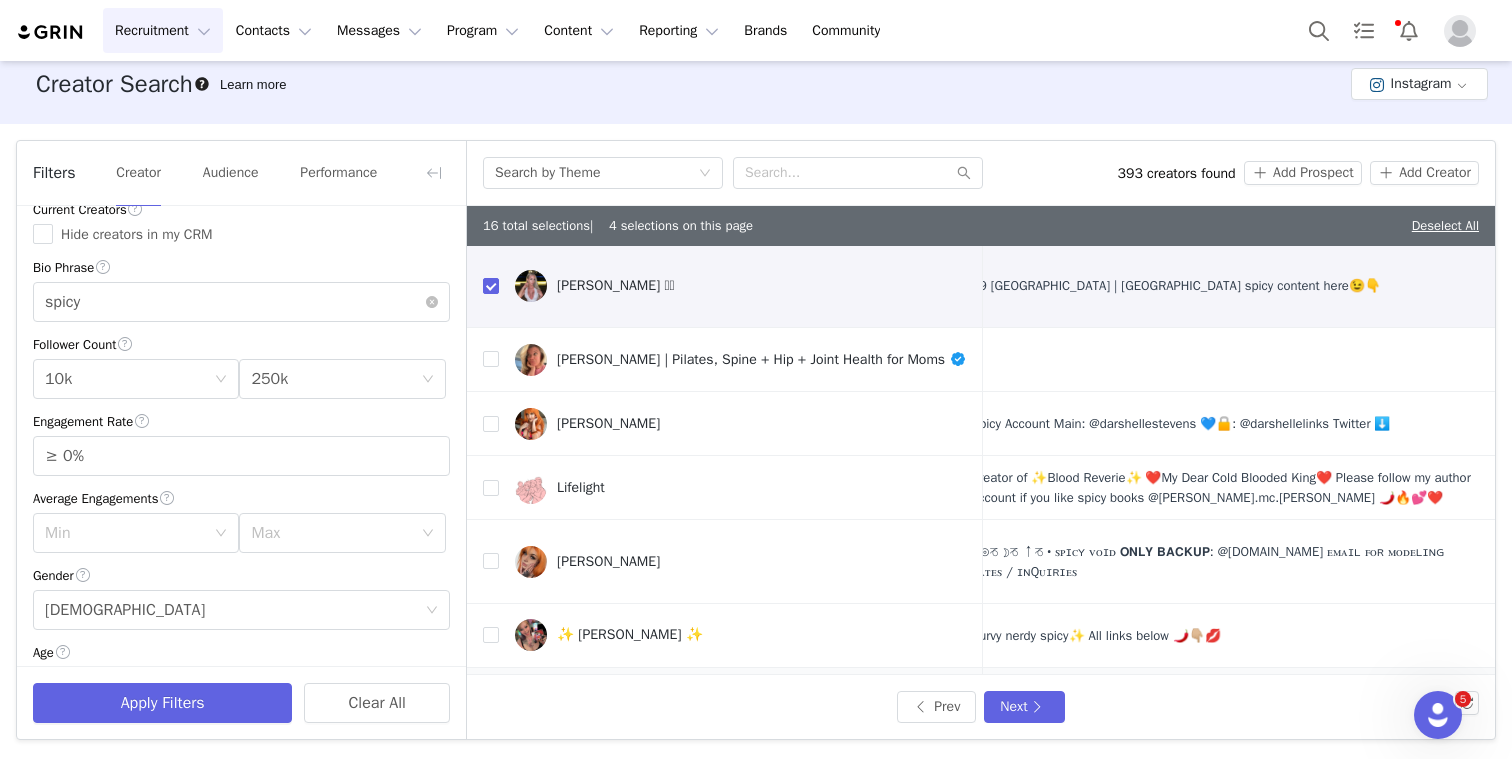 scroll, scrollTop: 899, scrollLeft: 766, axis: both 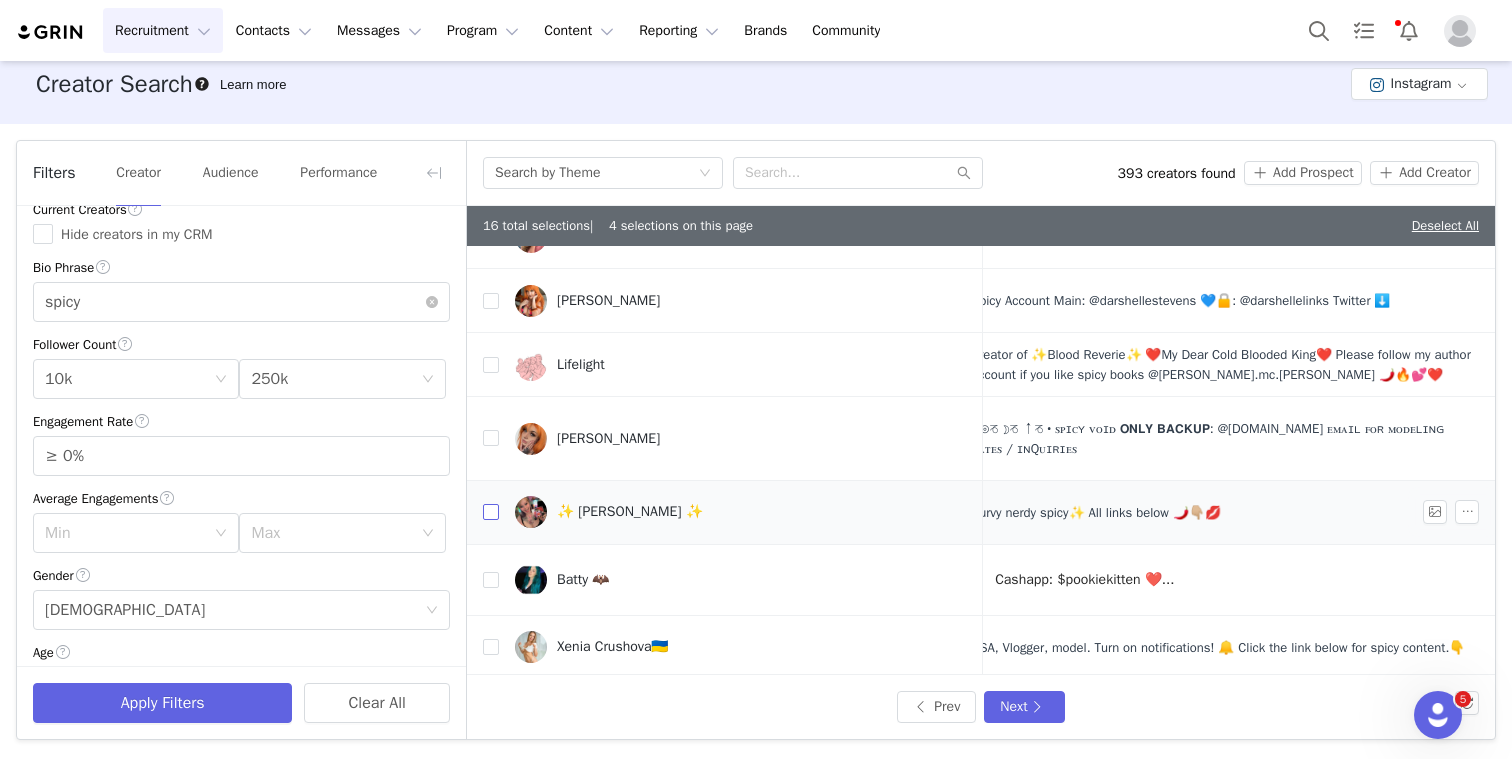 click at bounding box center (491, 512) 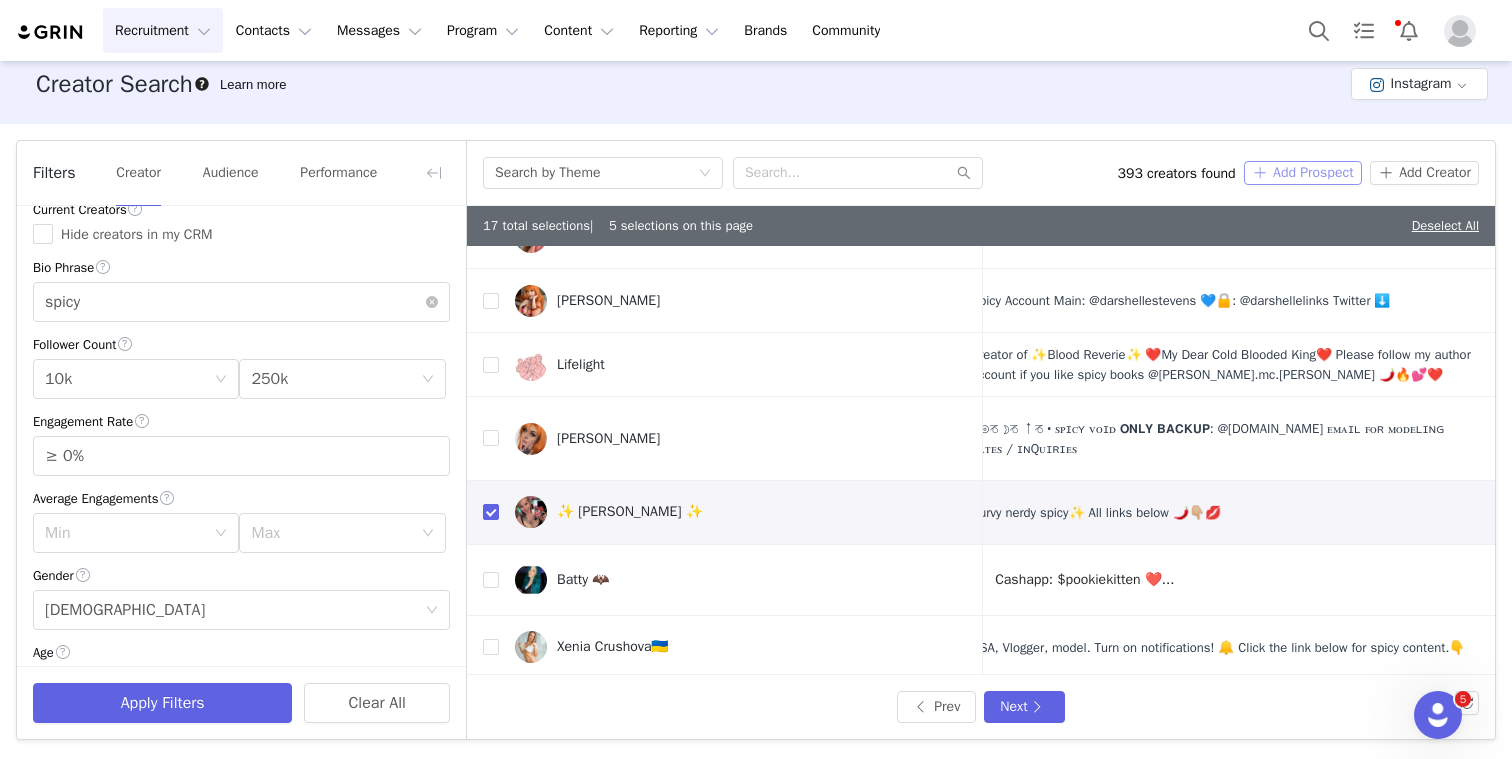 click on "Add Prospect" at bounding box center (1303, 173) 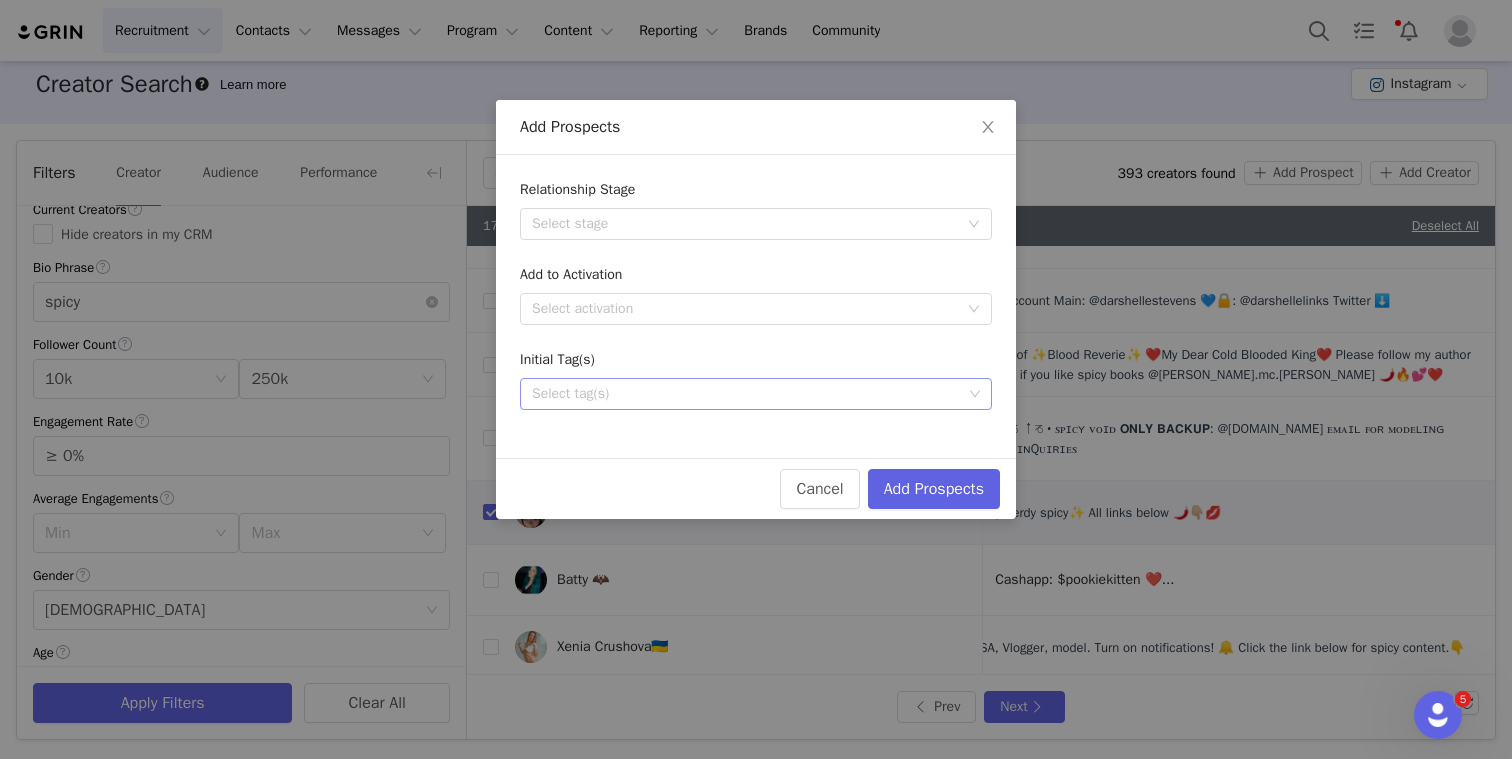 click on "Select tag(s)" at bounding box center (747, 394) 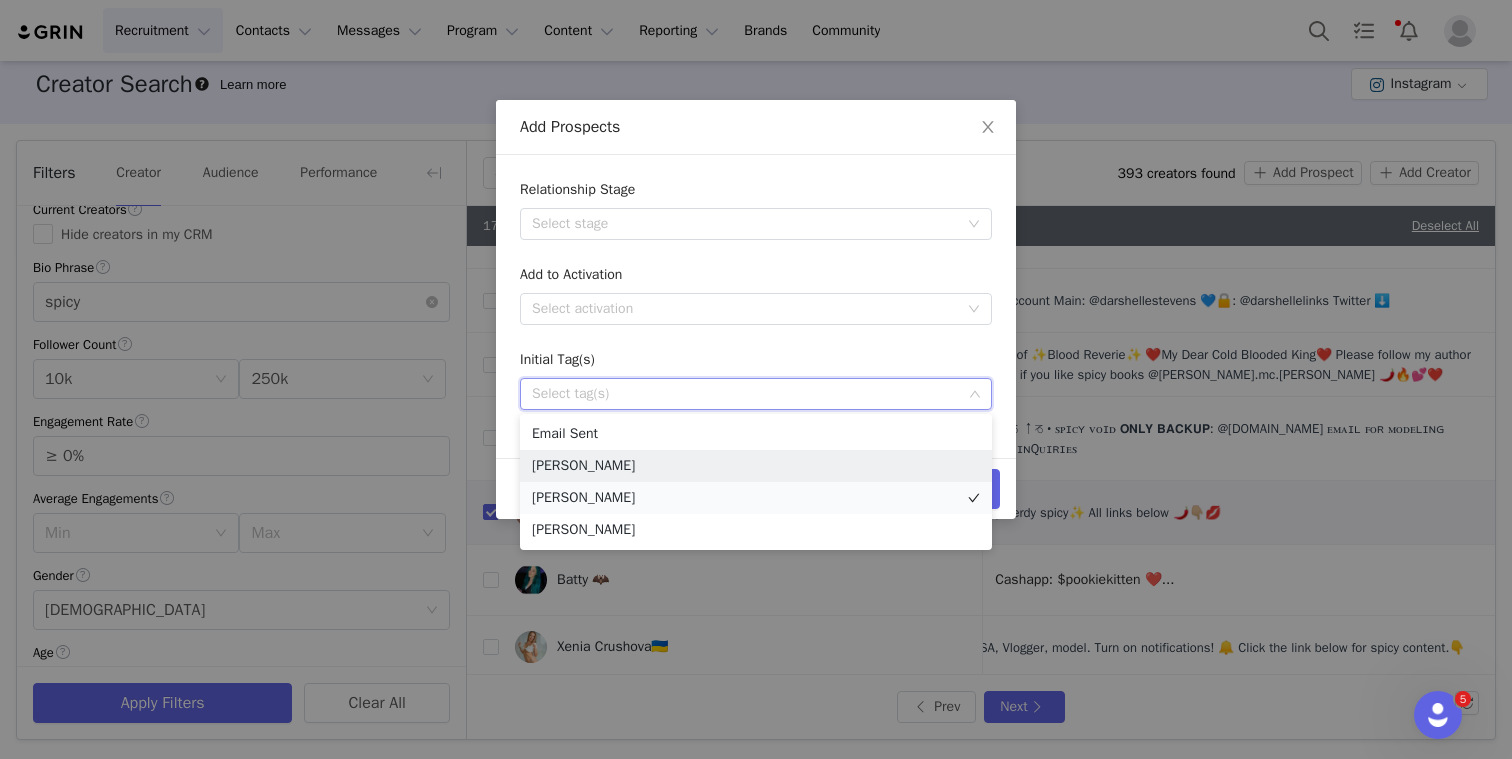 click on "[PERSON_NAME]" at bounding box center [756, 498] 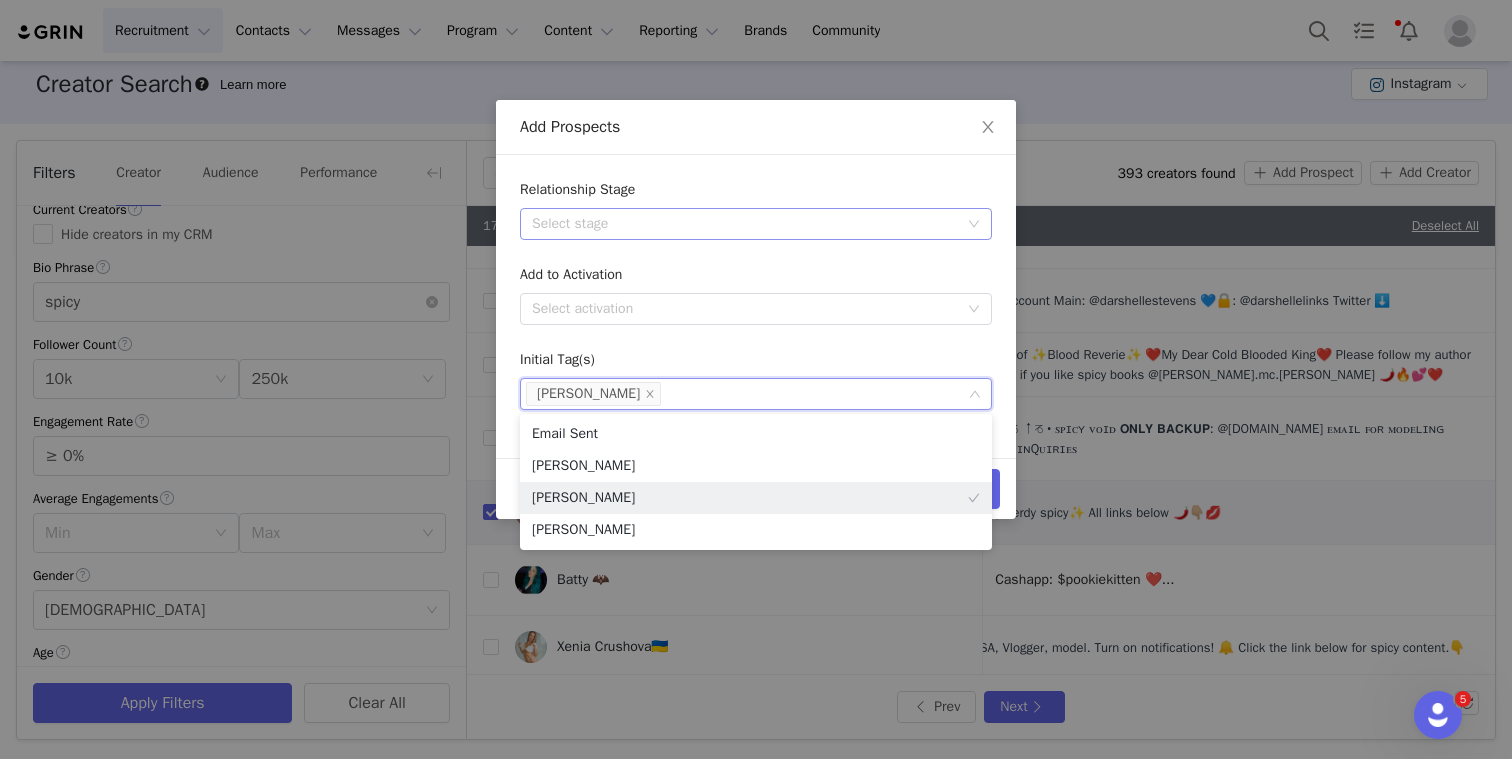 click on "Select stage" at bounding box center [749, 224] 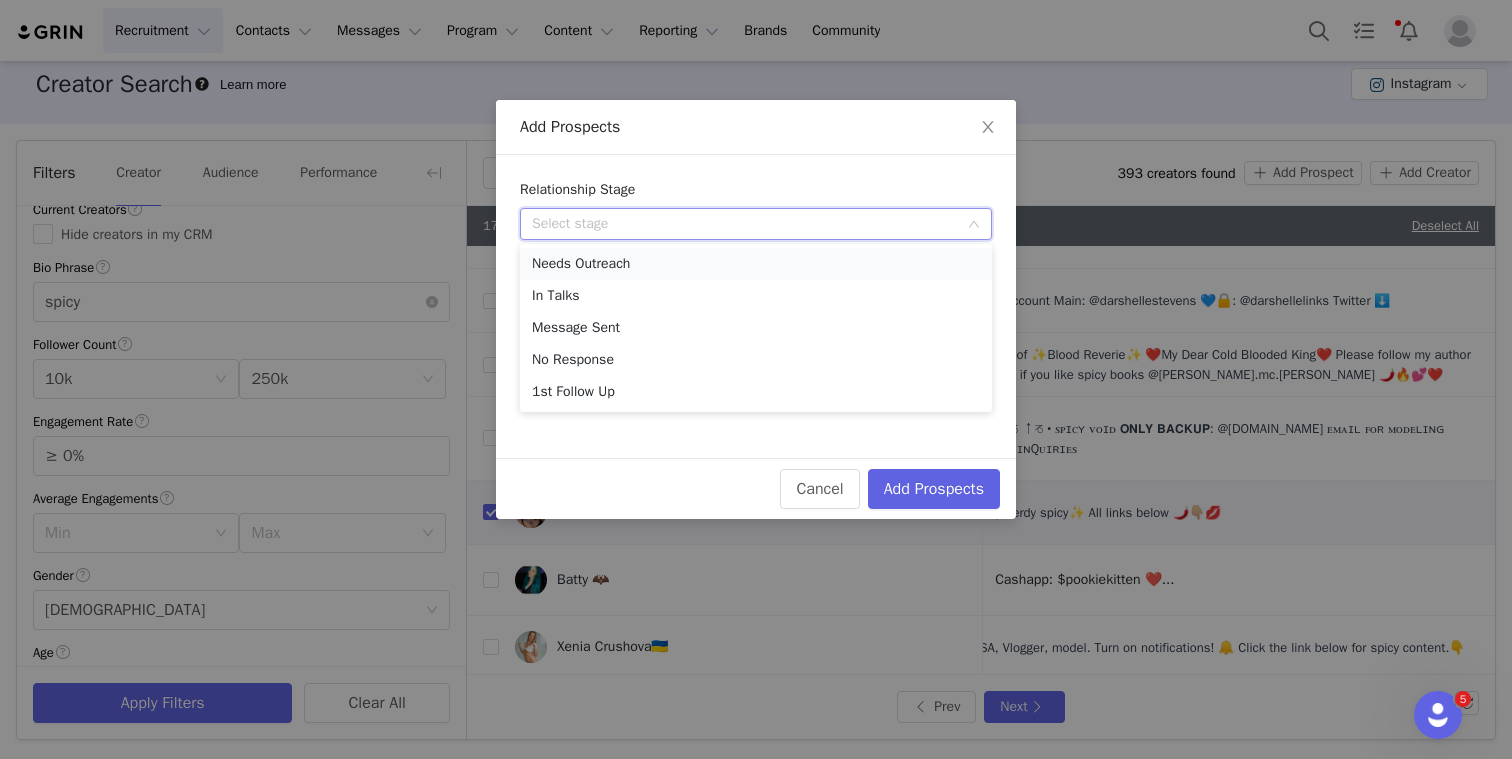 click on "Needs Outreach" at bounding box center (756, 264) 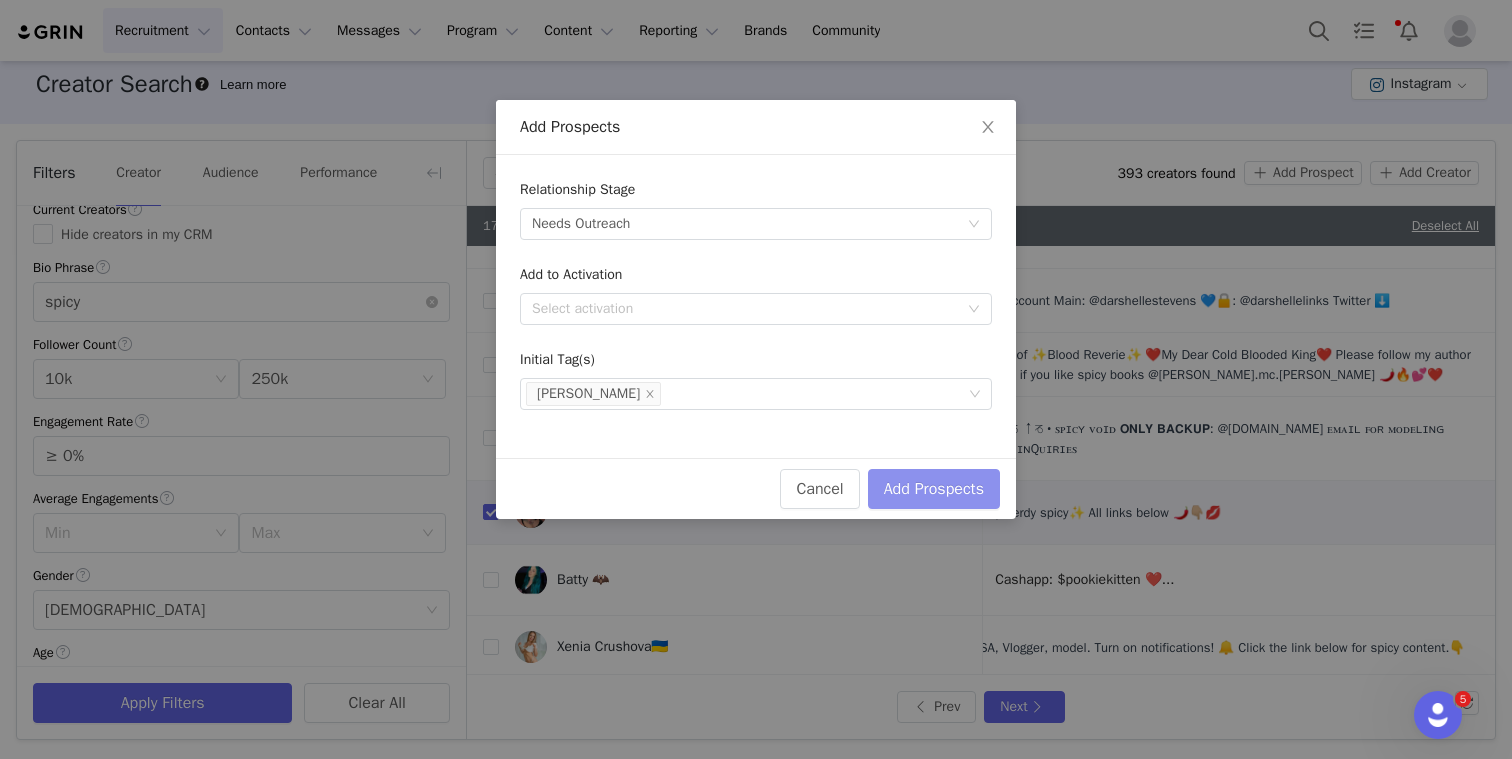 click on "Add Prospects" at bounding box center (934, 489) 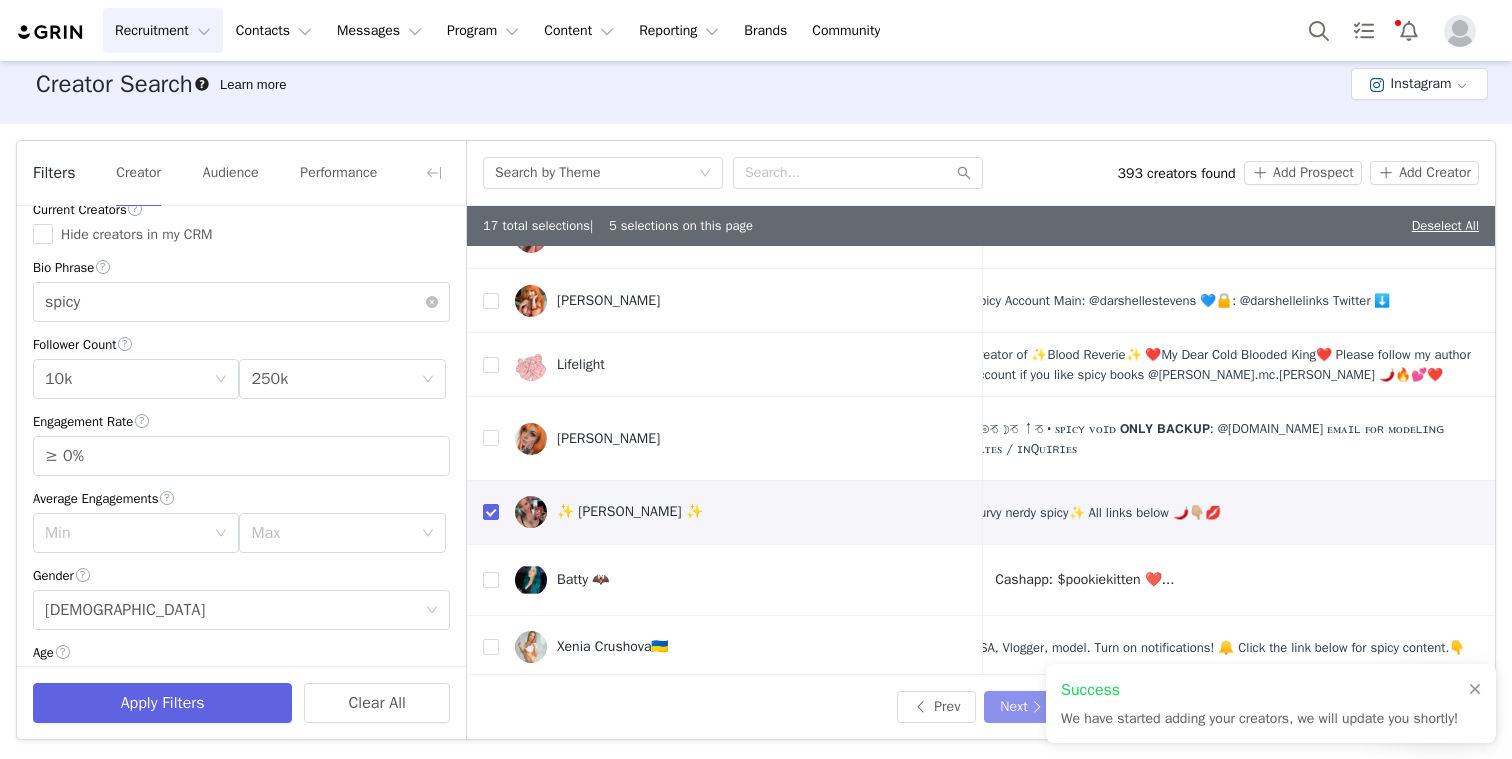 click on "Next" at bounding box center [1024, 707] 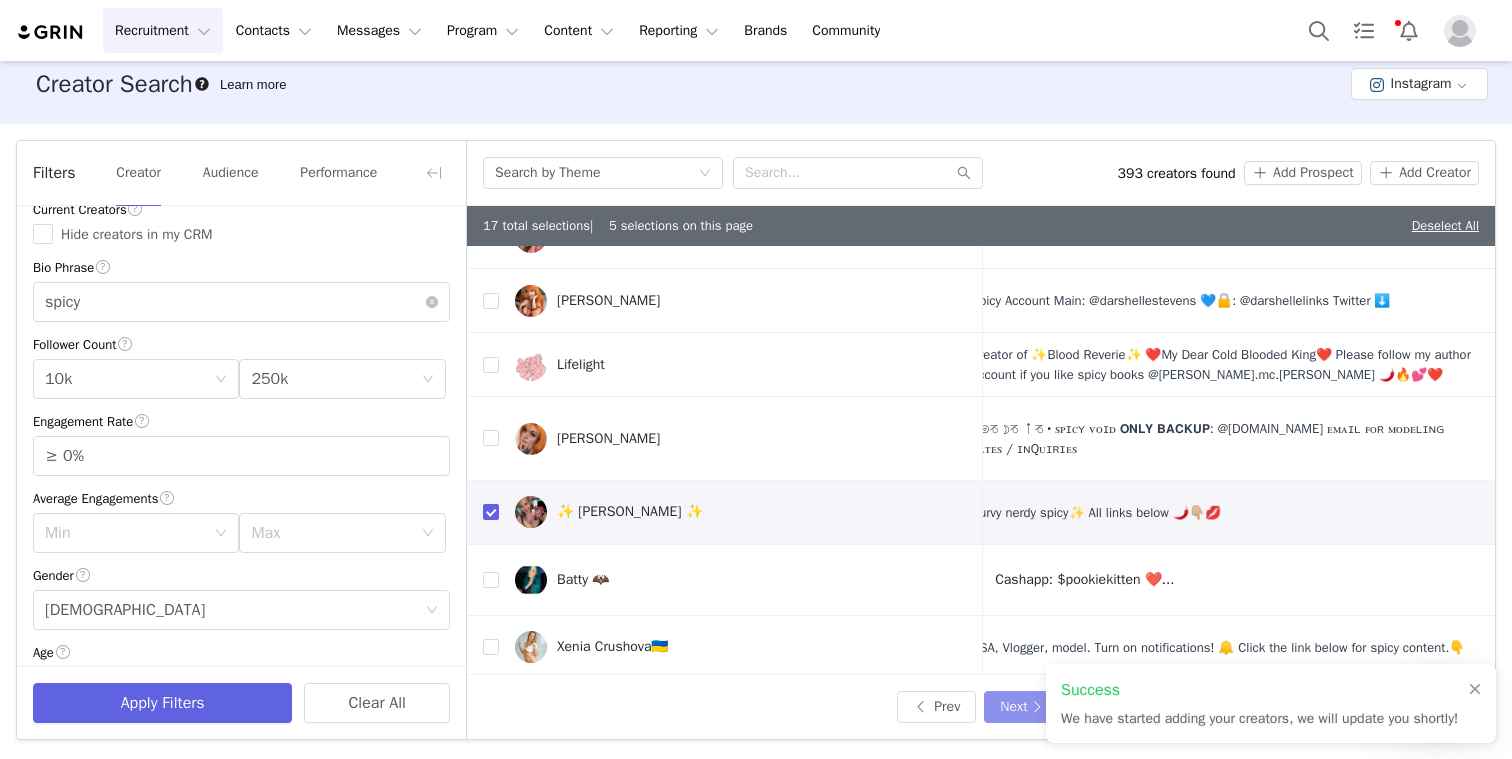 scroll, scrollTop: 0, scrollLeft: 0, axis: both 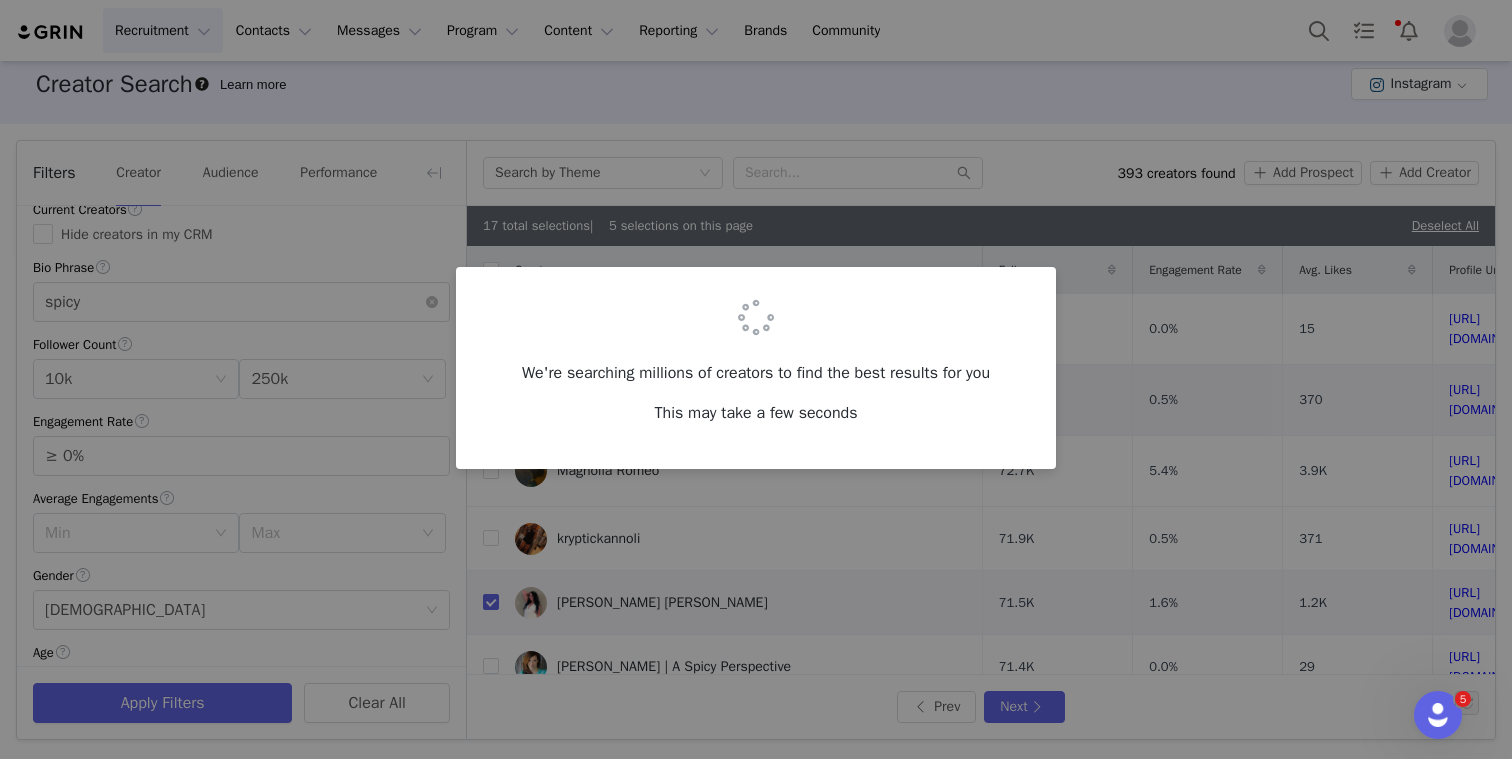 checkbox on "false" 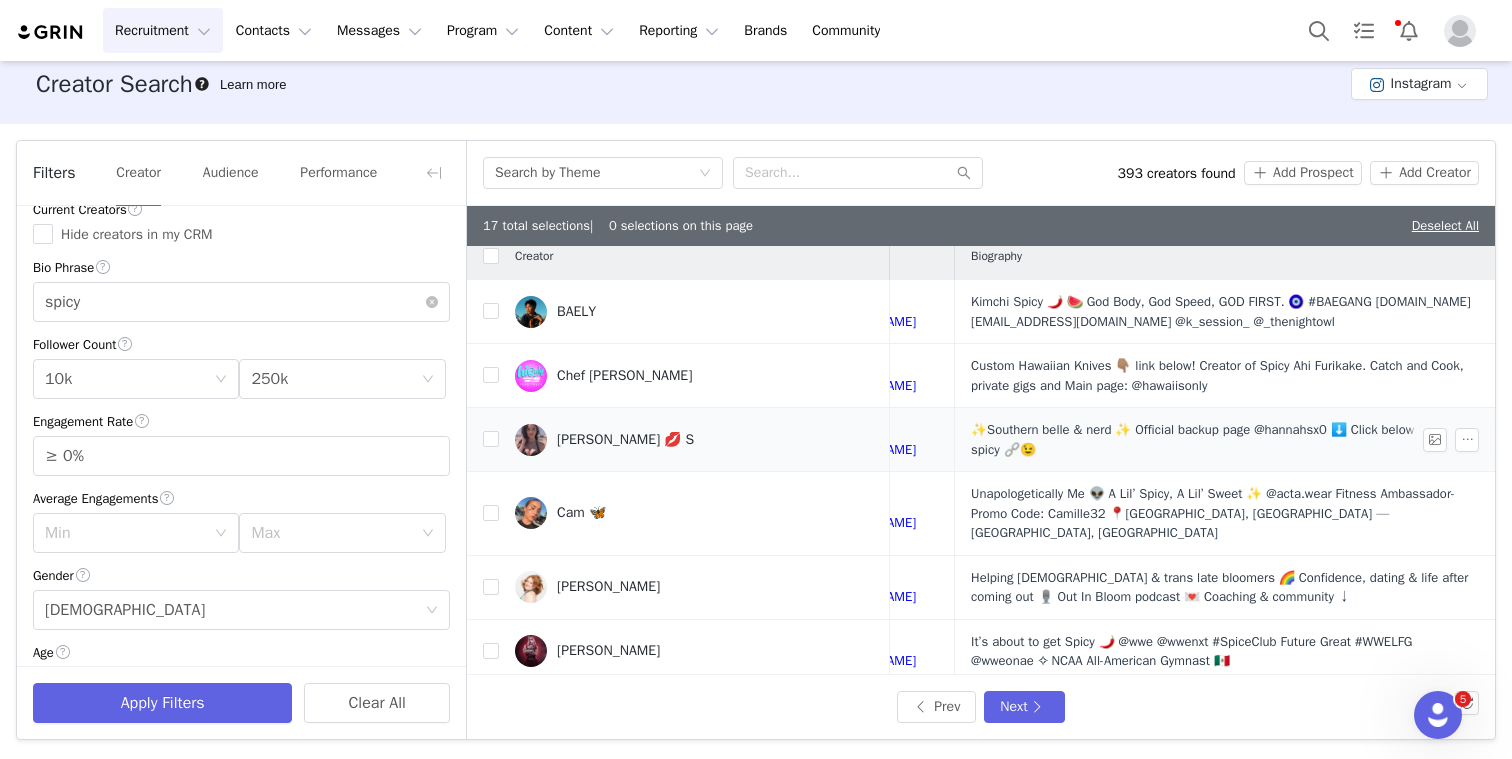 scroll, scrollTop: 7, scrollLeft: 744, axis: both 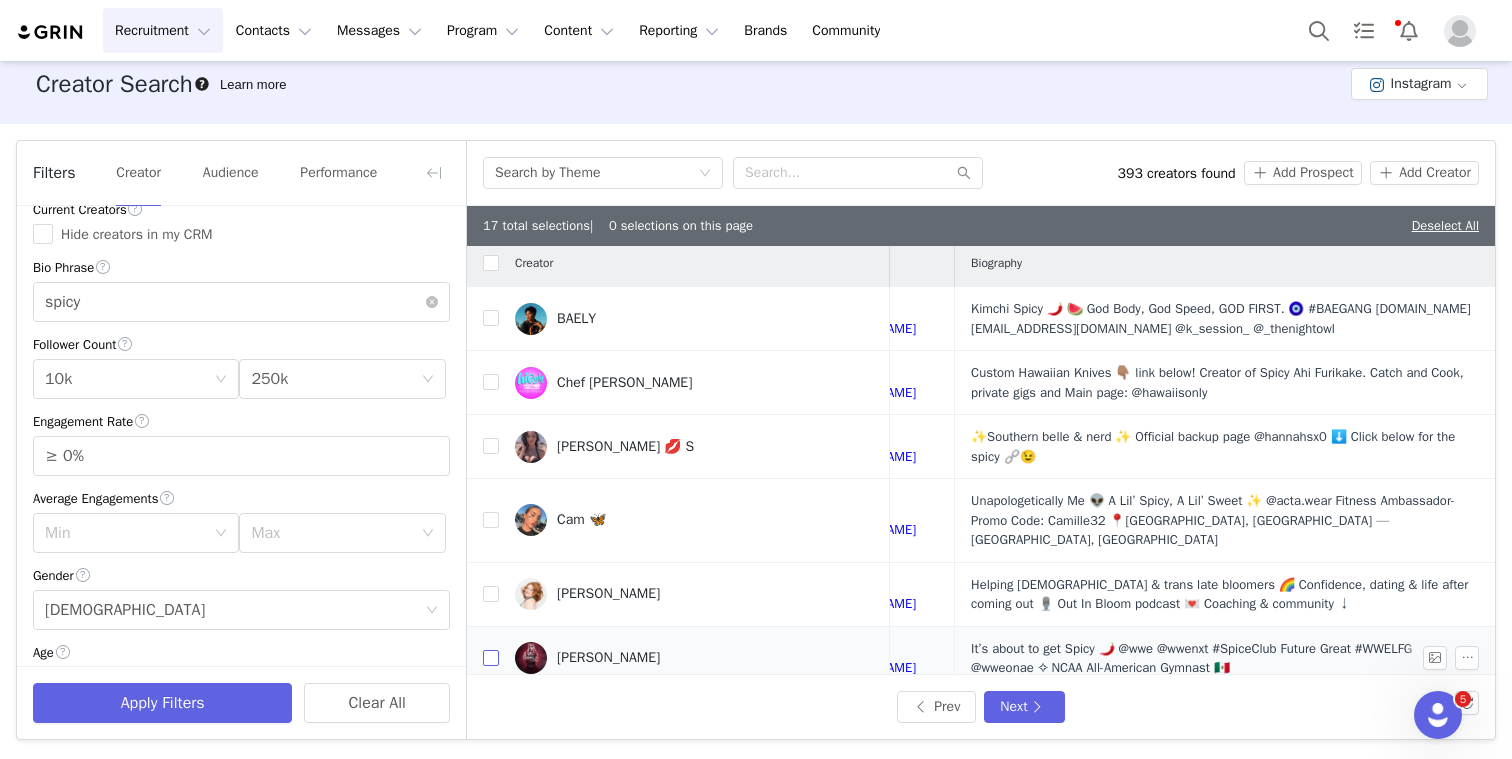 click at bounding box center [491, 658] 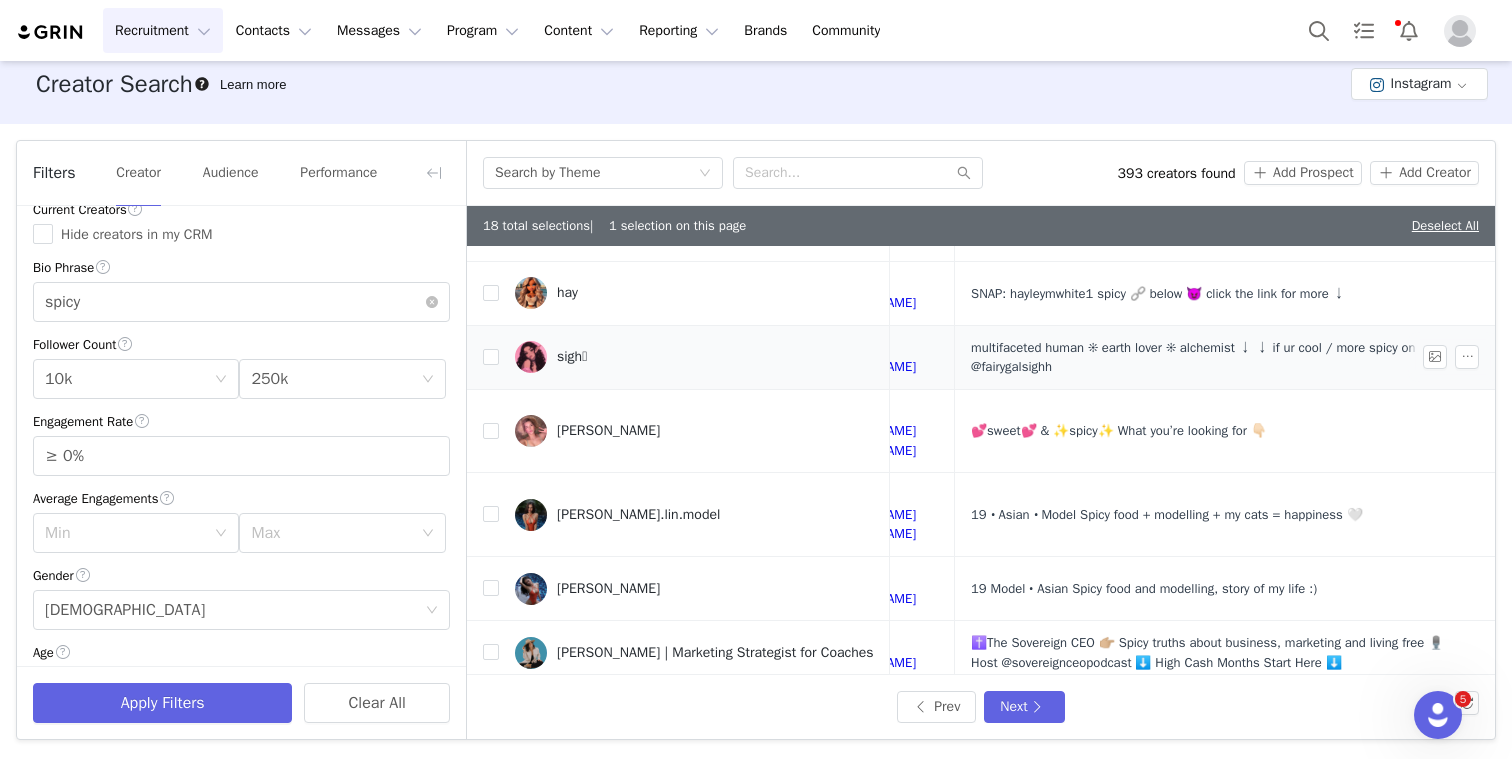 scroll, scrollTop: 864, scrollLeft: 744, axis: both 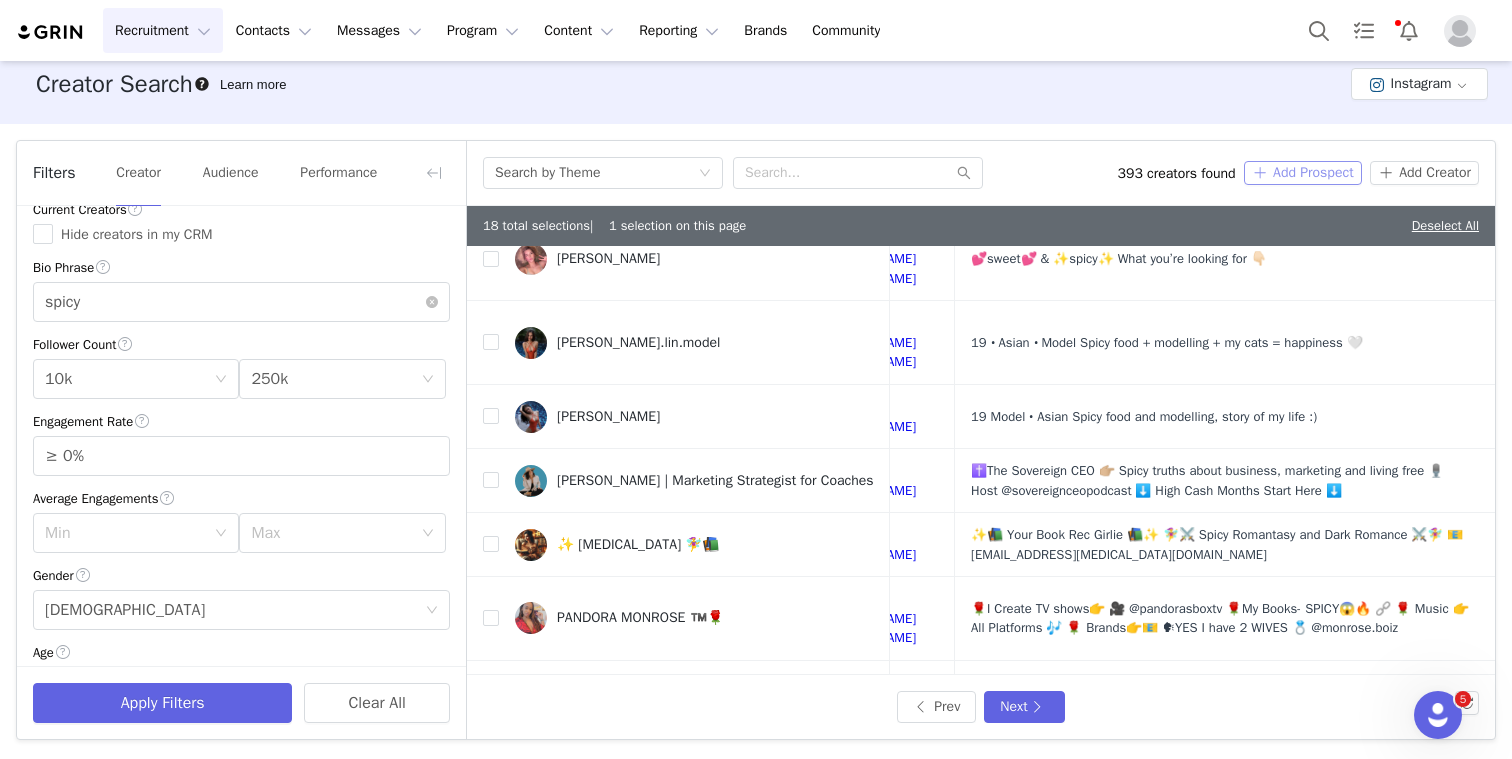 click on "Add Prospect" at bounding box center [1303, 173] 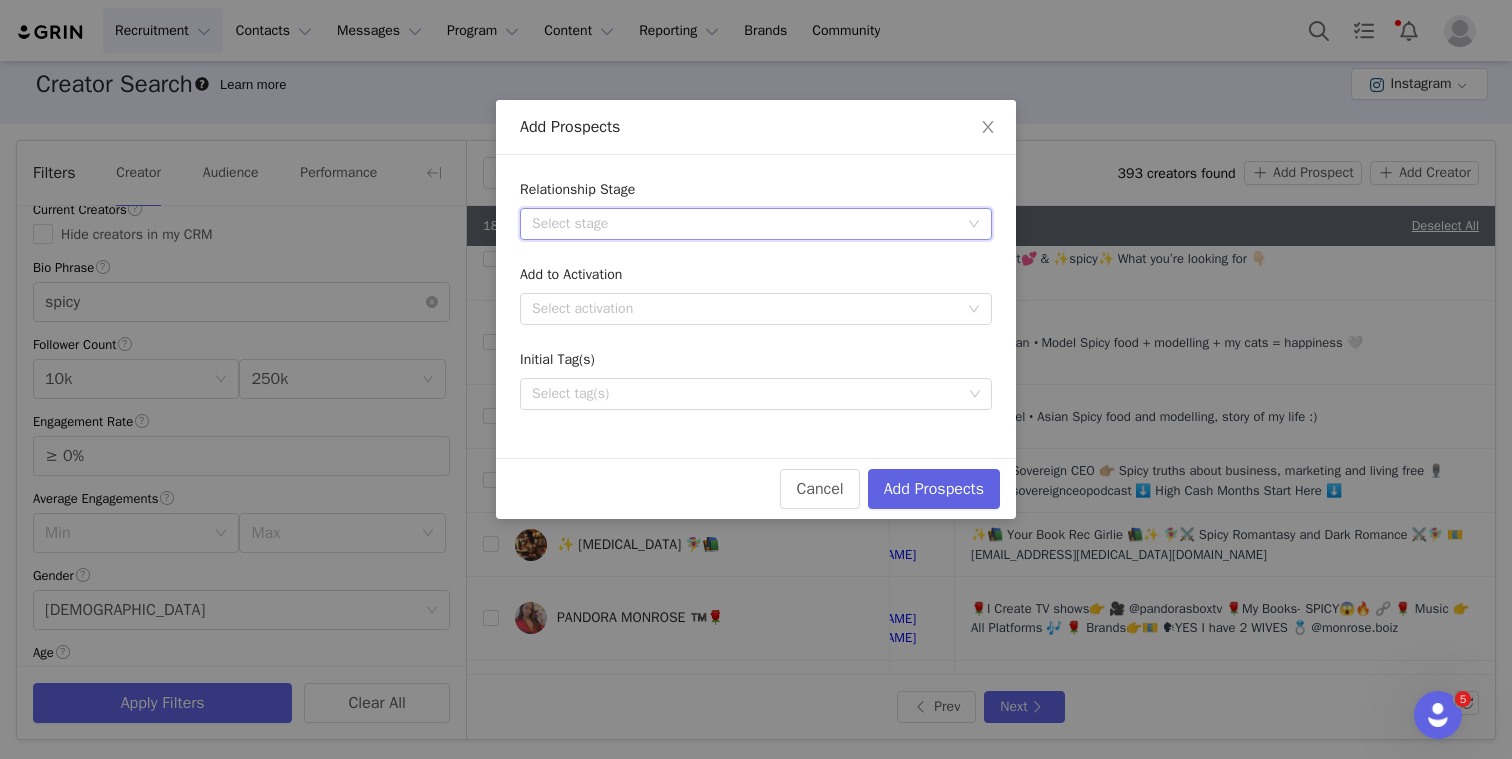 click on "Select stage" at bounding box center [749, 224] 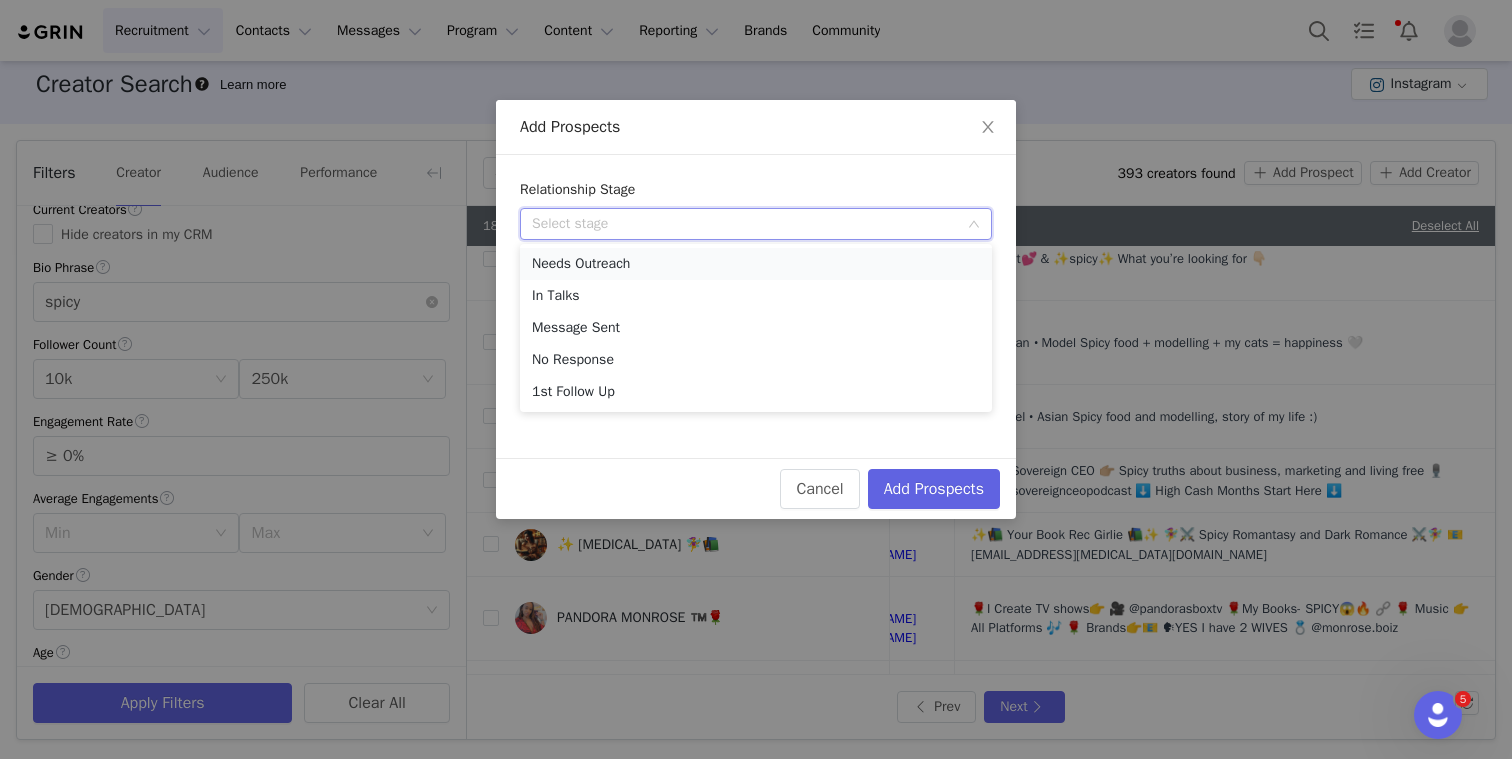 click on "Needs Outreach" at bounding box center (756, 264) 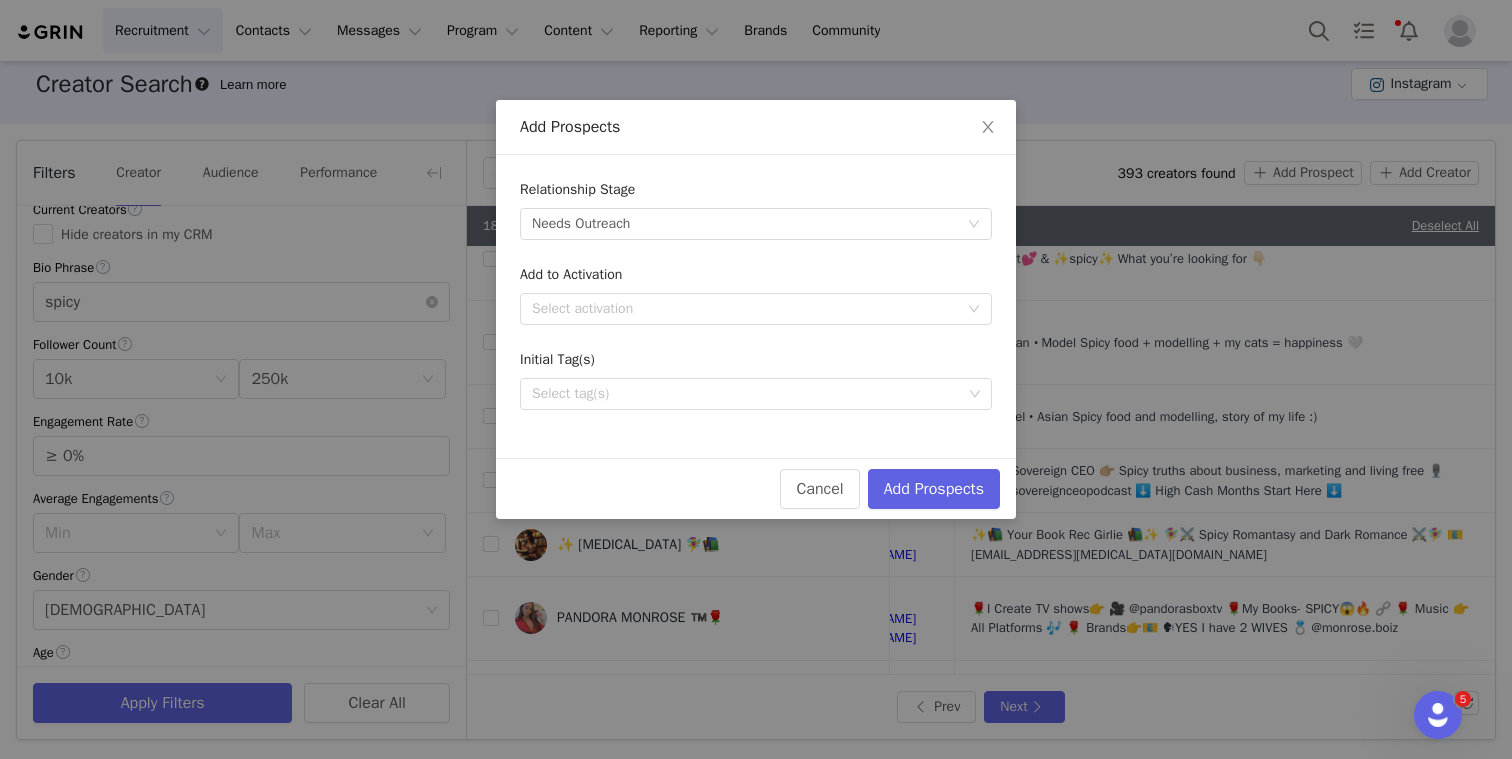 click on "Cancel Add Prospects" at bounding box center [756, 488] 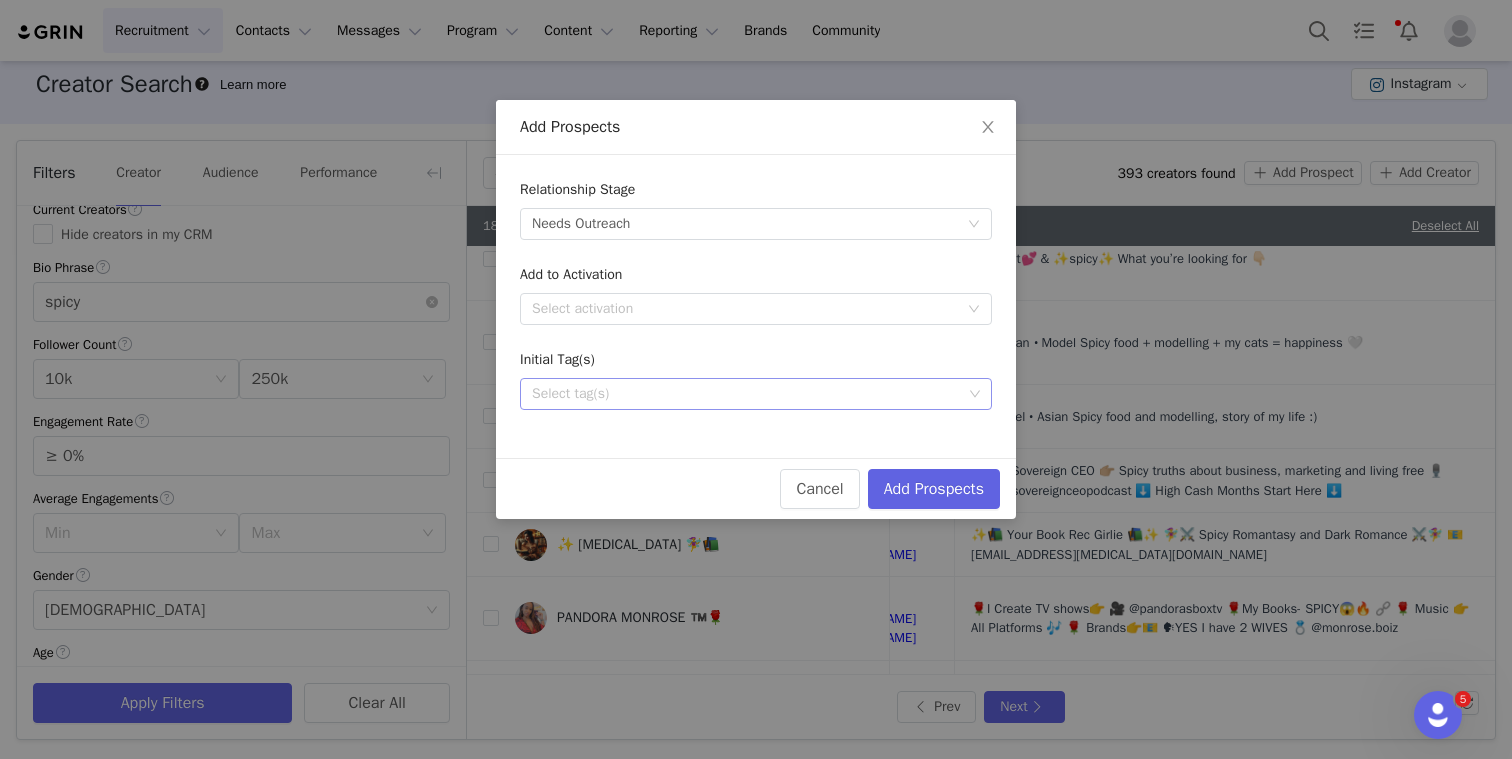 click on "Select tag(s)" at bounding box center (747, 394) 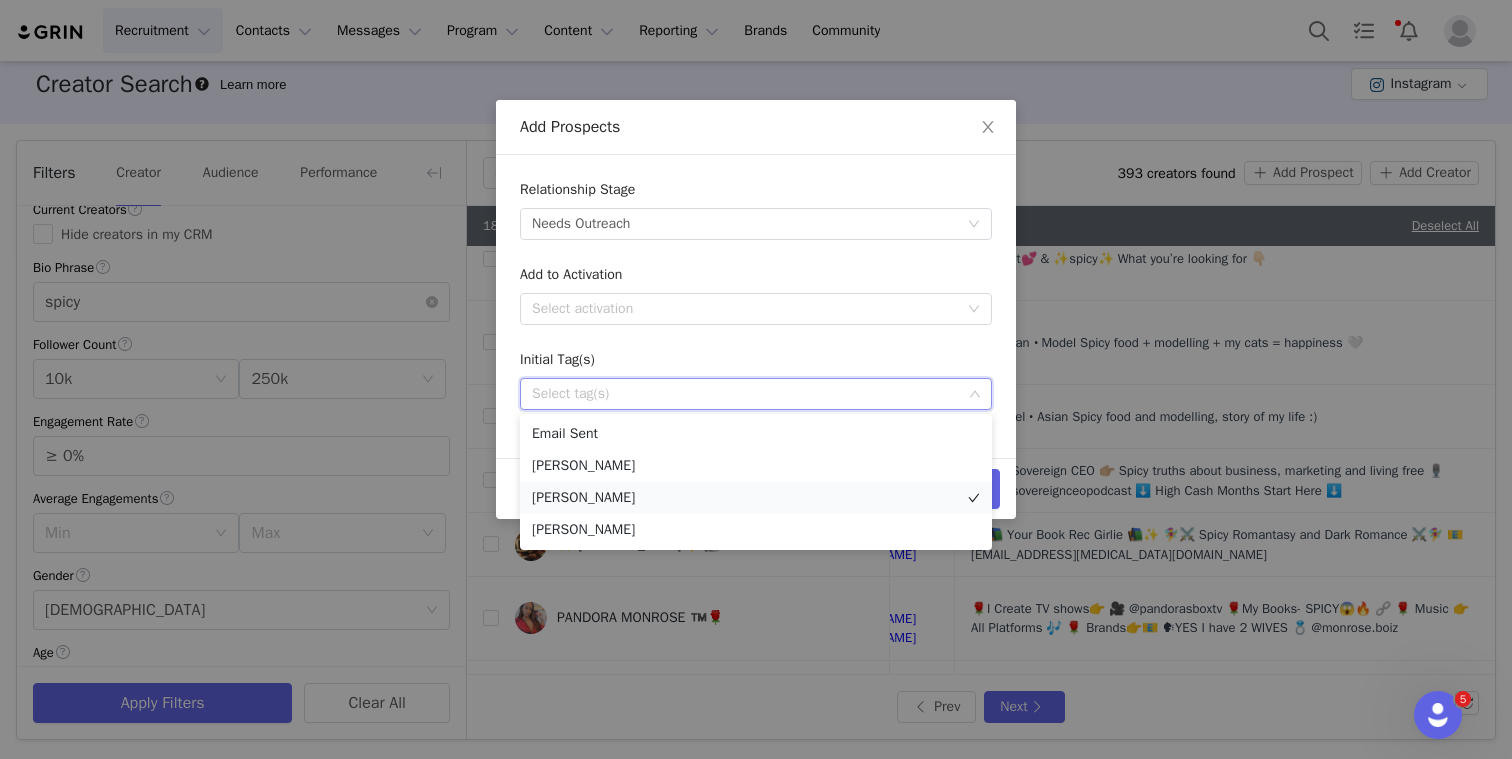 click on "[PERSON_NAME]" at bounding box center [756, 498] 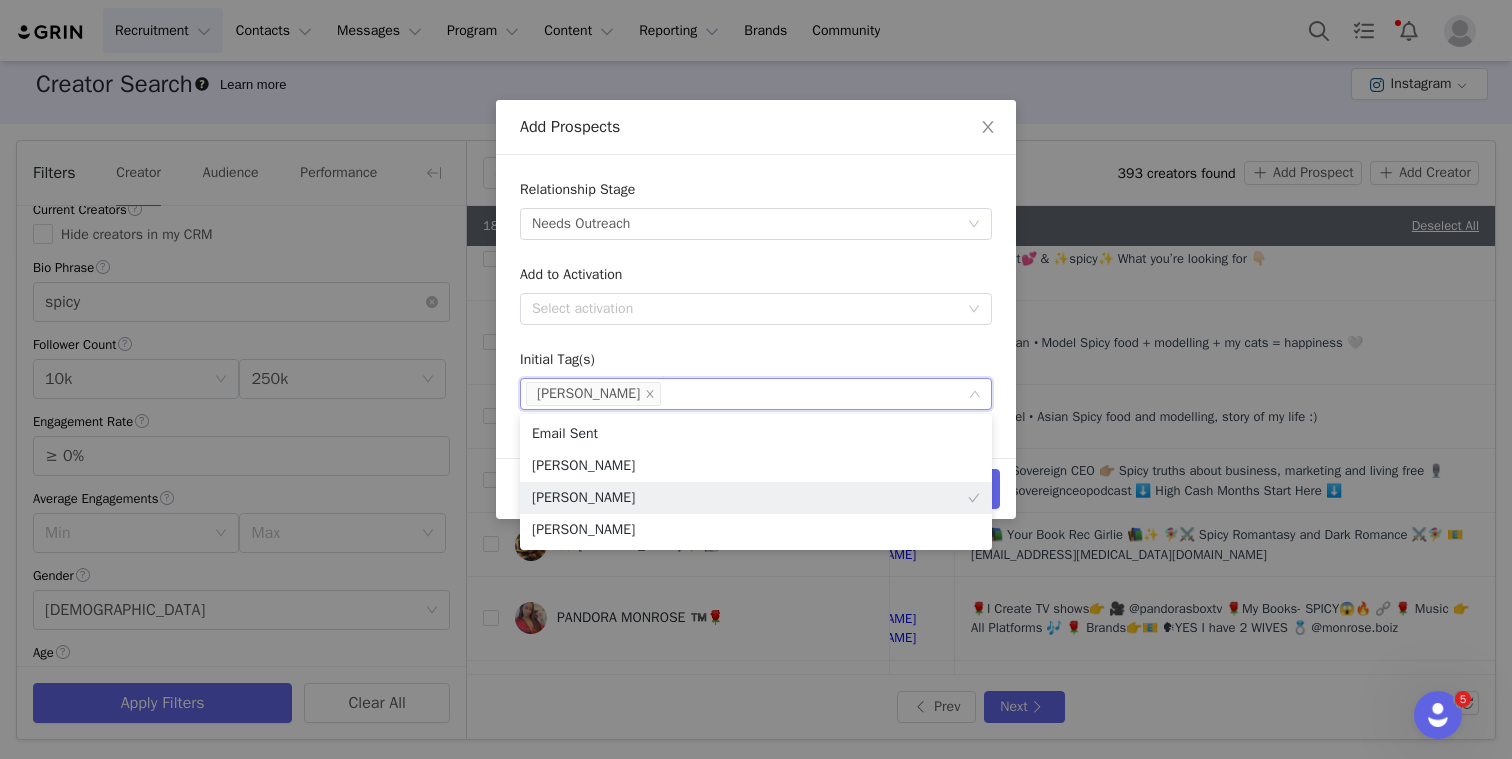 click on "Relationship Stage Select stage  Needs Outreach    Add to Activation Select activation   Initial Tag(s) Select tag(s)  [PERSON_NAME]" at bounding box center (756, 294) 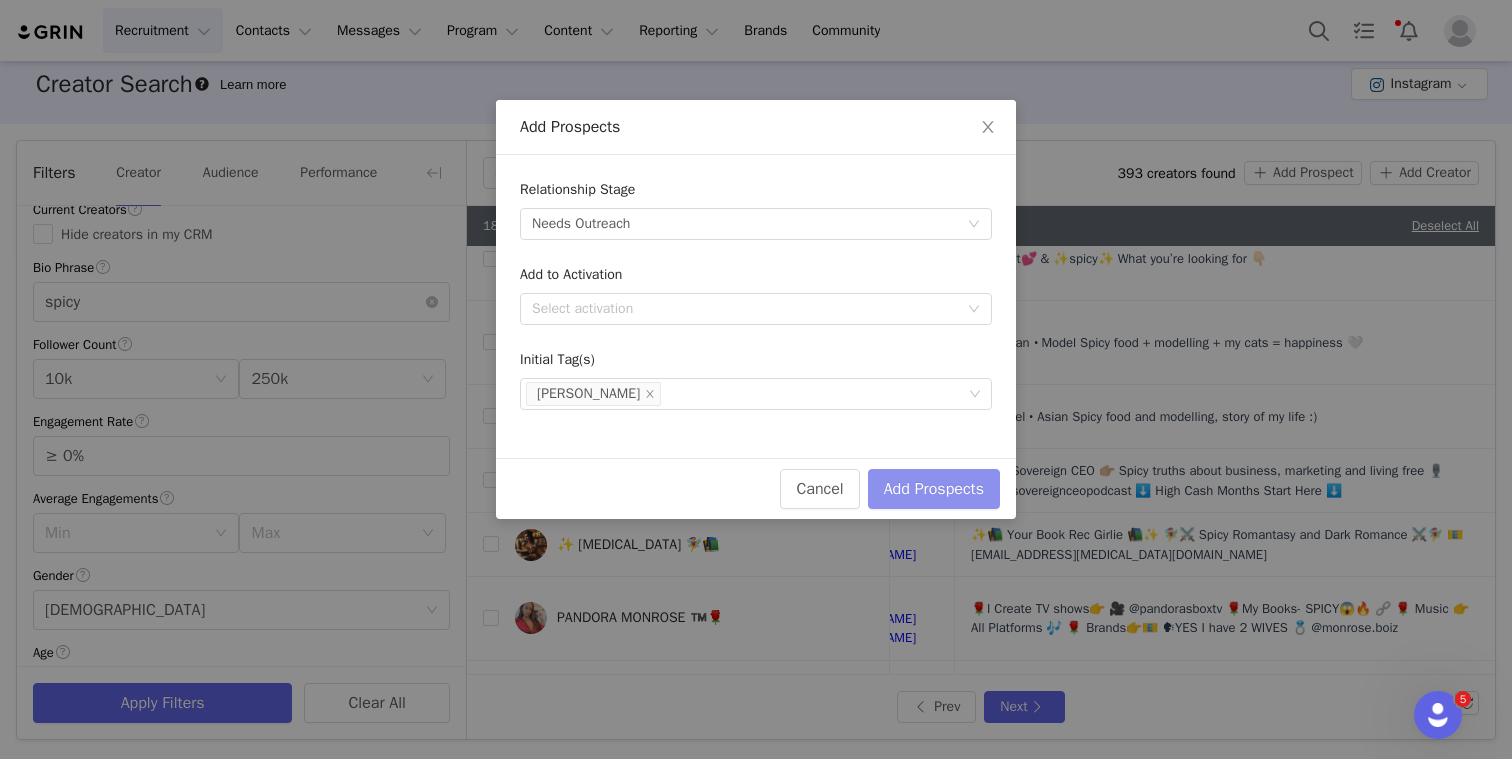 click on "Add Prospects" at bounding box center (934, 489) 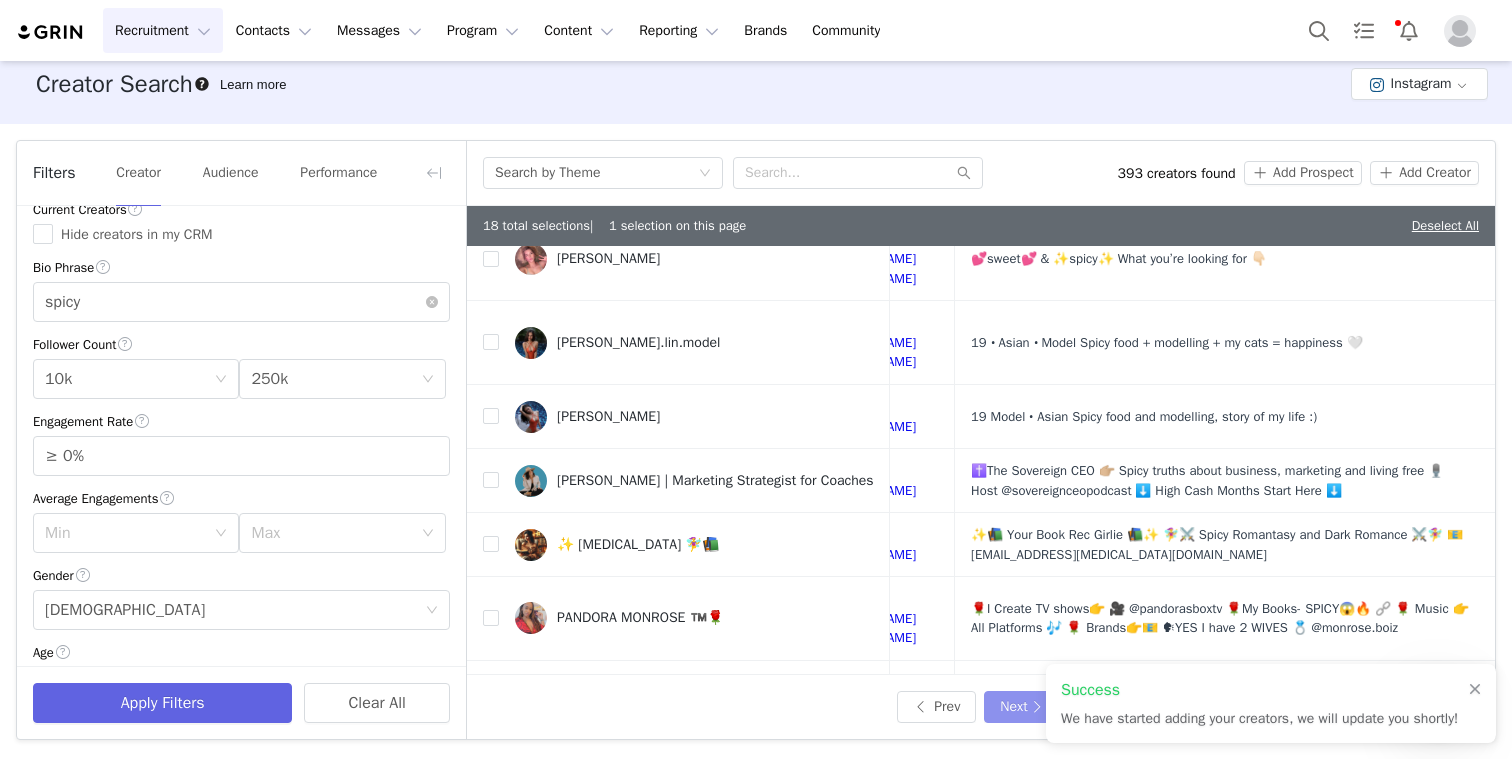 click on "Next" at bounding box center [1024, 707] 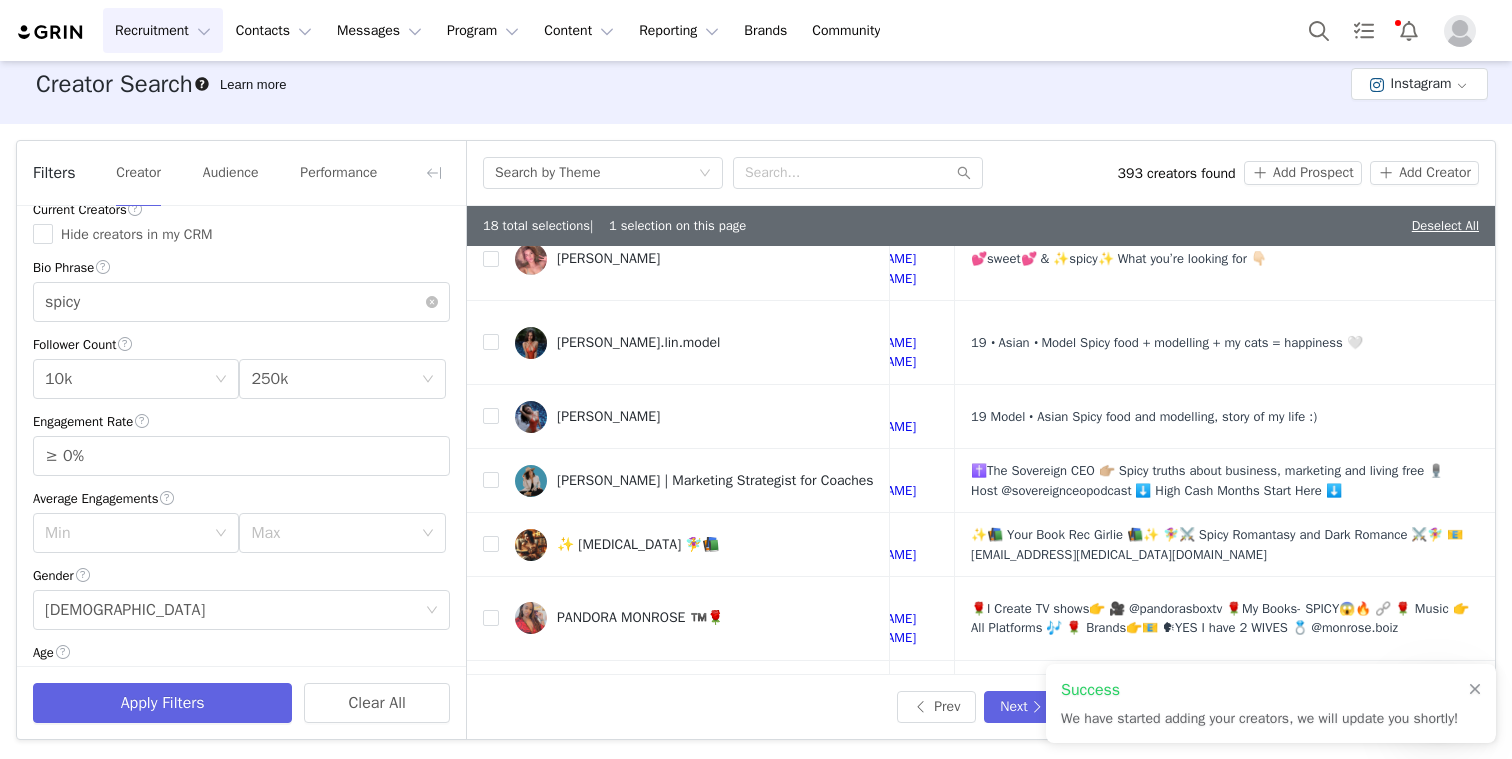 scroll, scrollTop: 0, scrollLeft: 0, axis: both 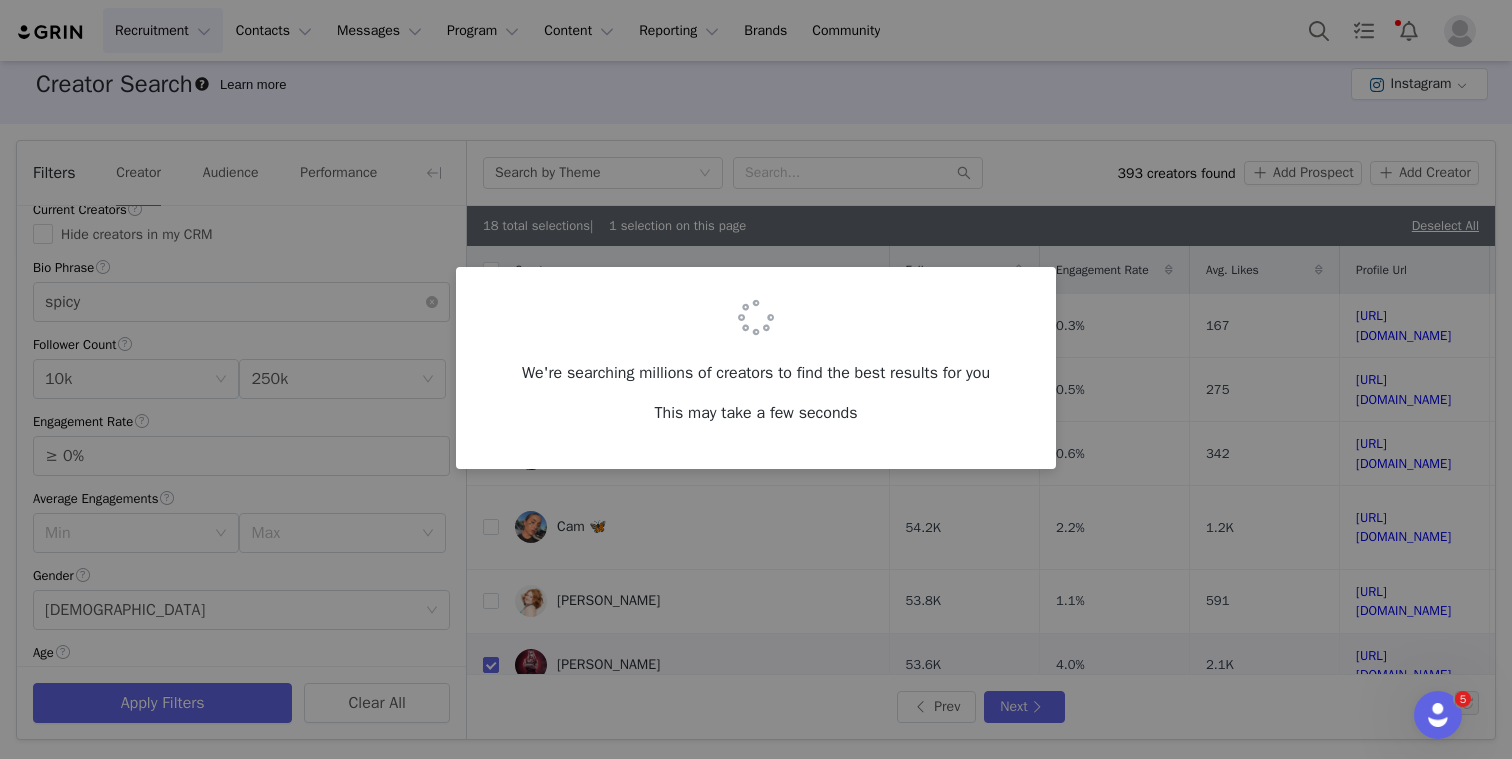 checkbox on "false" 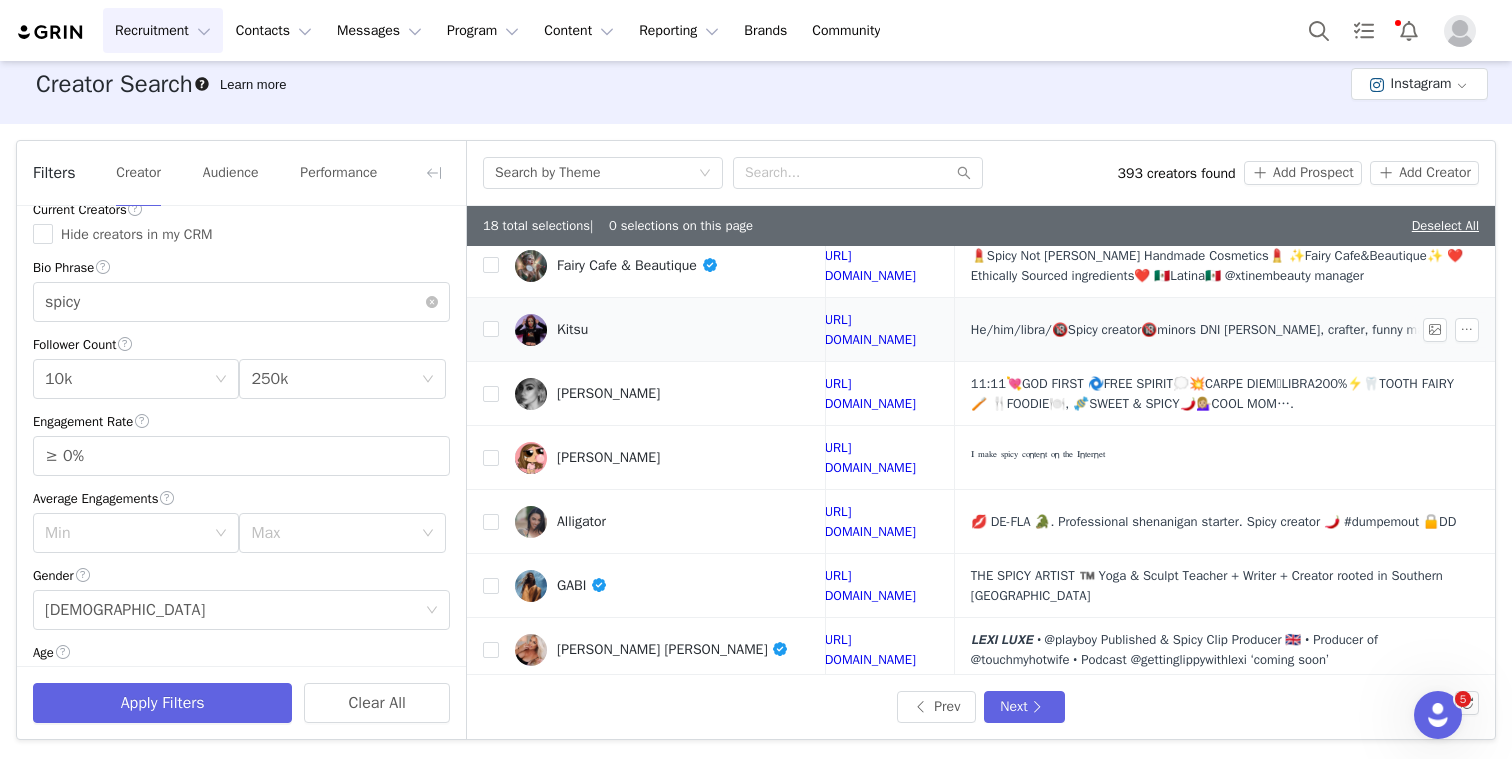 scroll, scrollTop: 619, scrollLeft: 670, axis: both 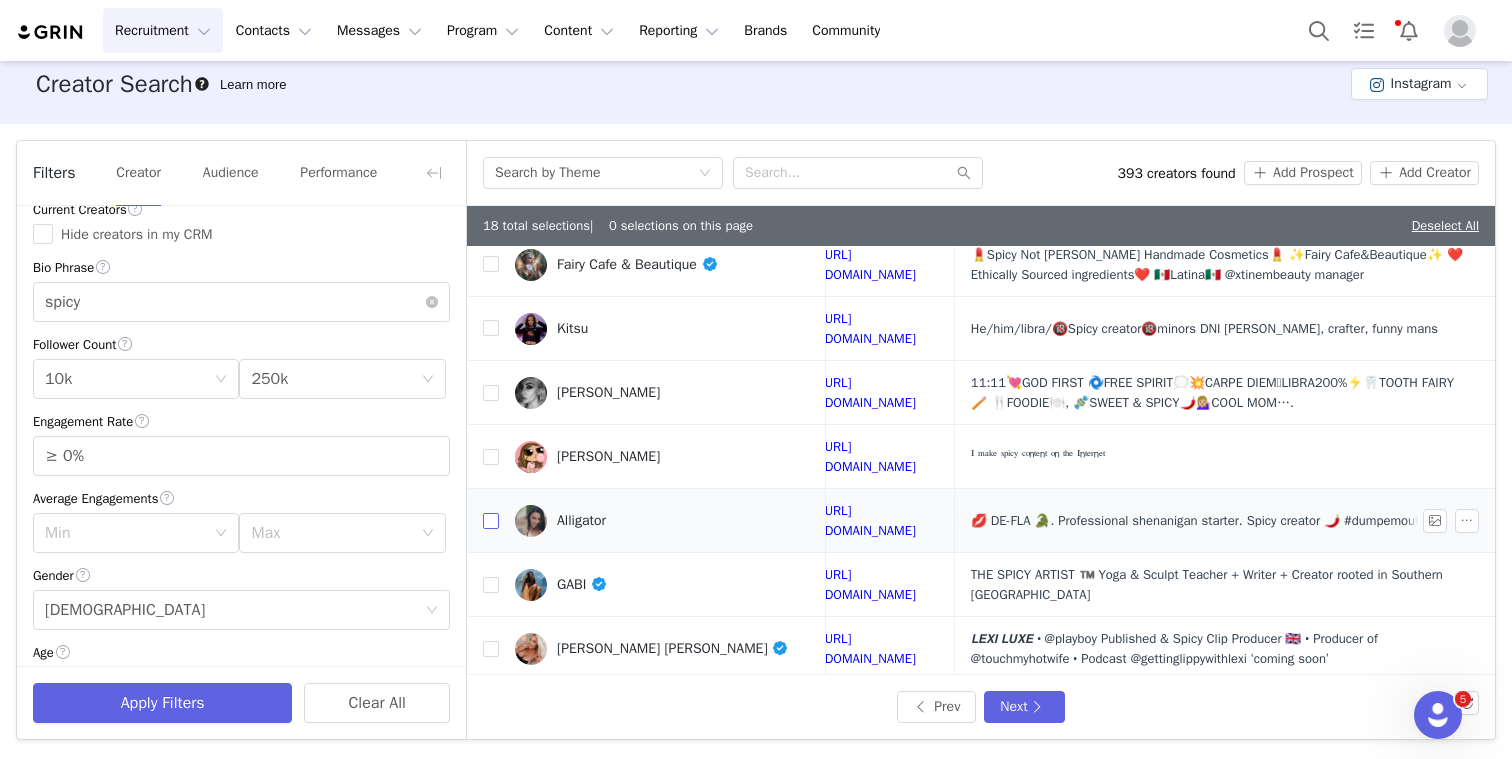 click at bounding box center [491, 521] 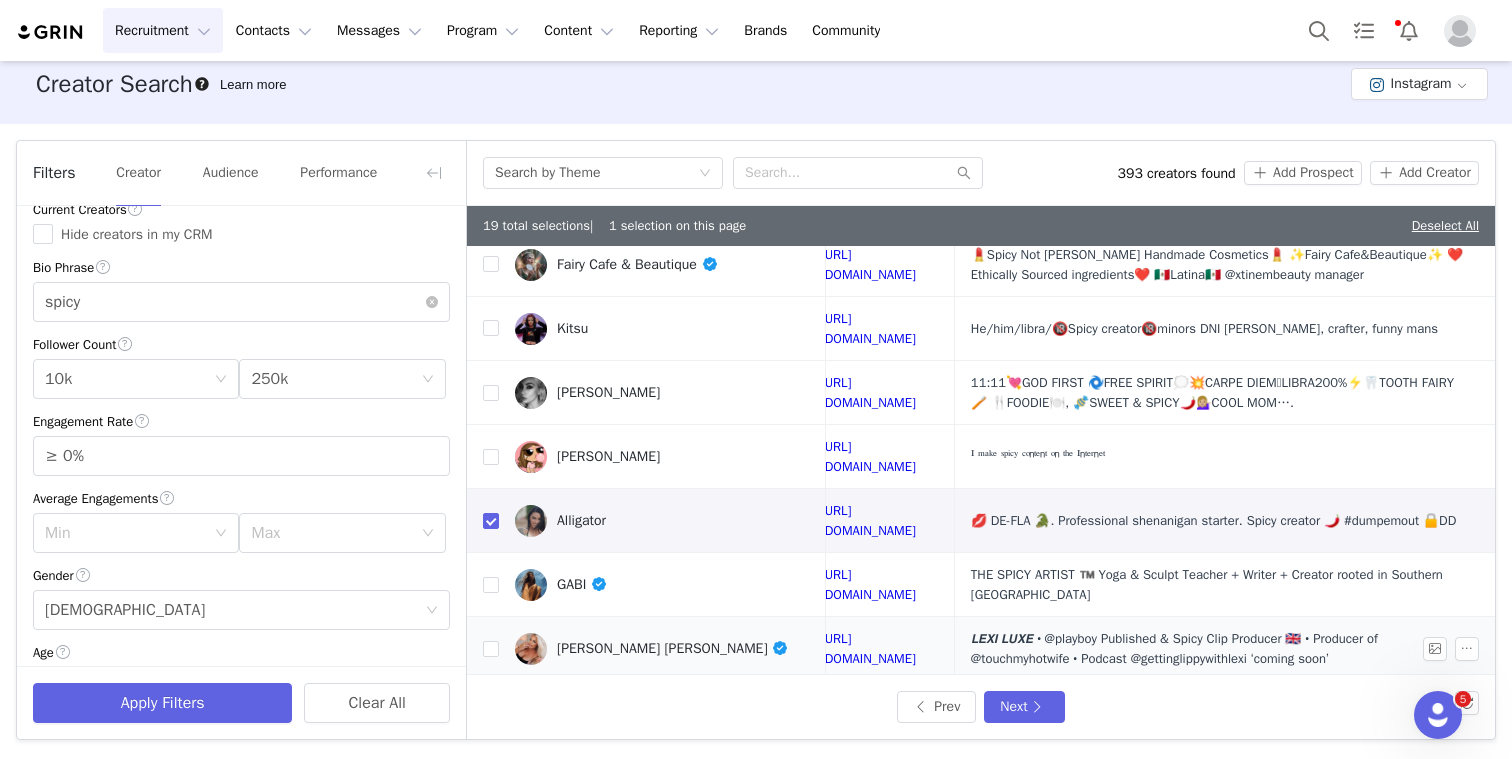 scroll, scrollTop: 843, scrollLeft: 670, axis: both 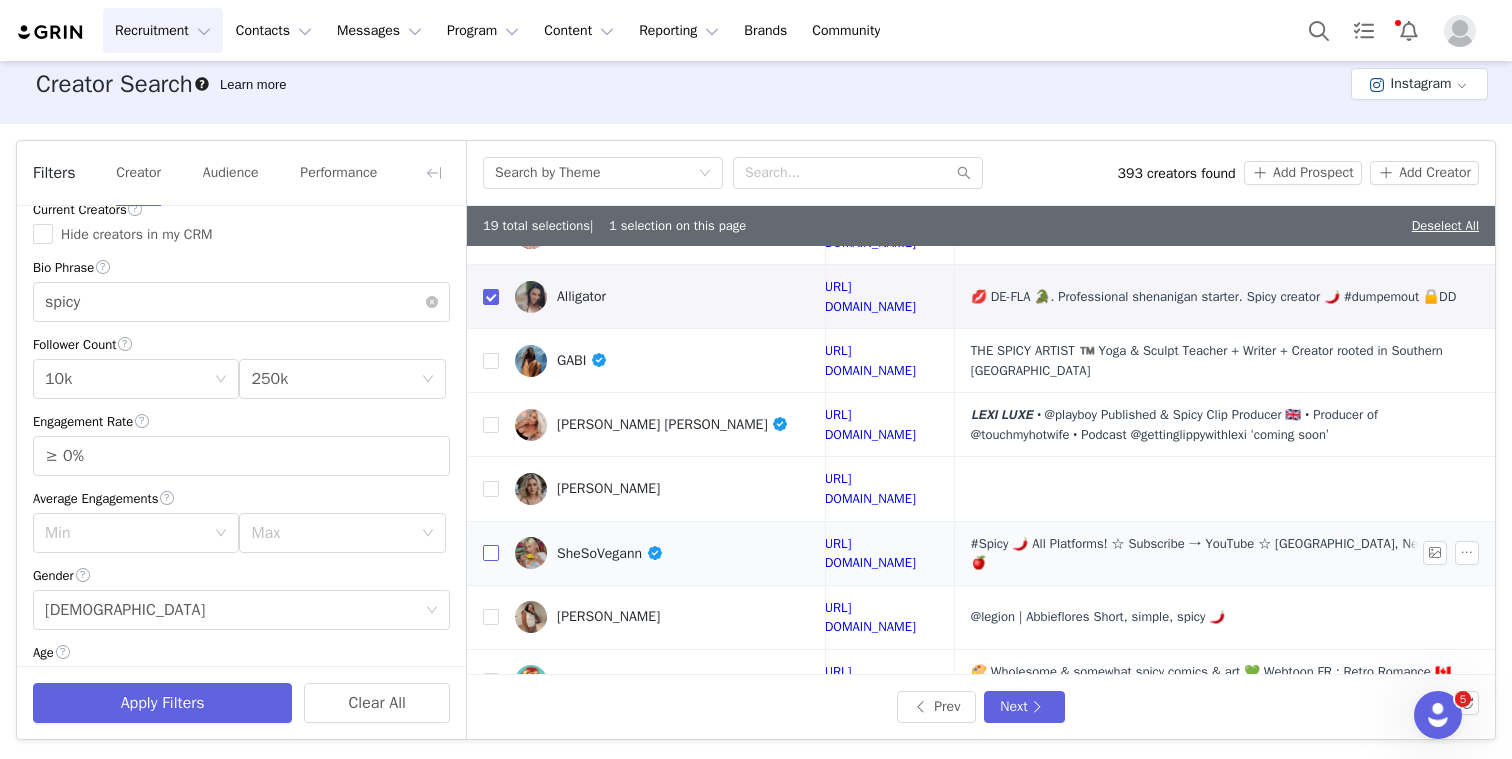 click at bounding box center (491, 553) 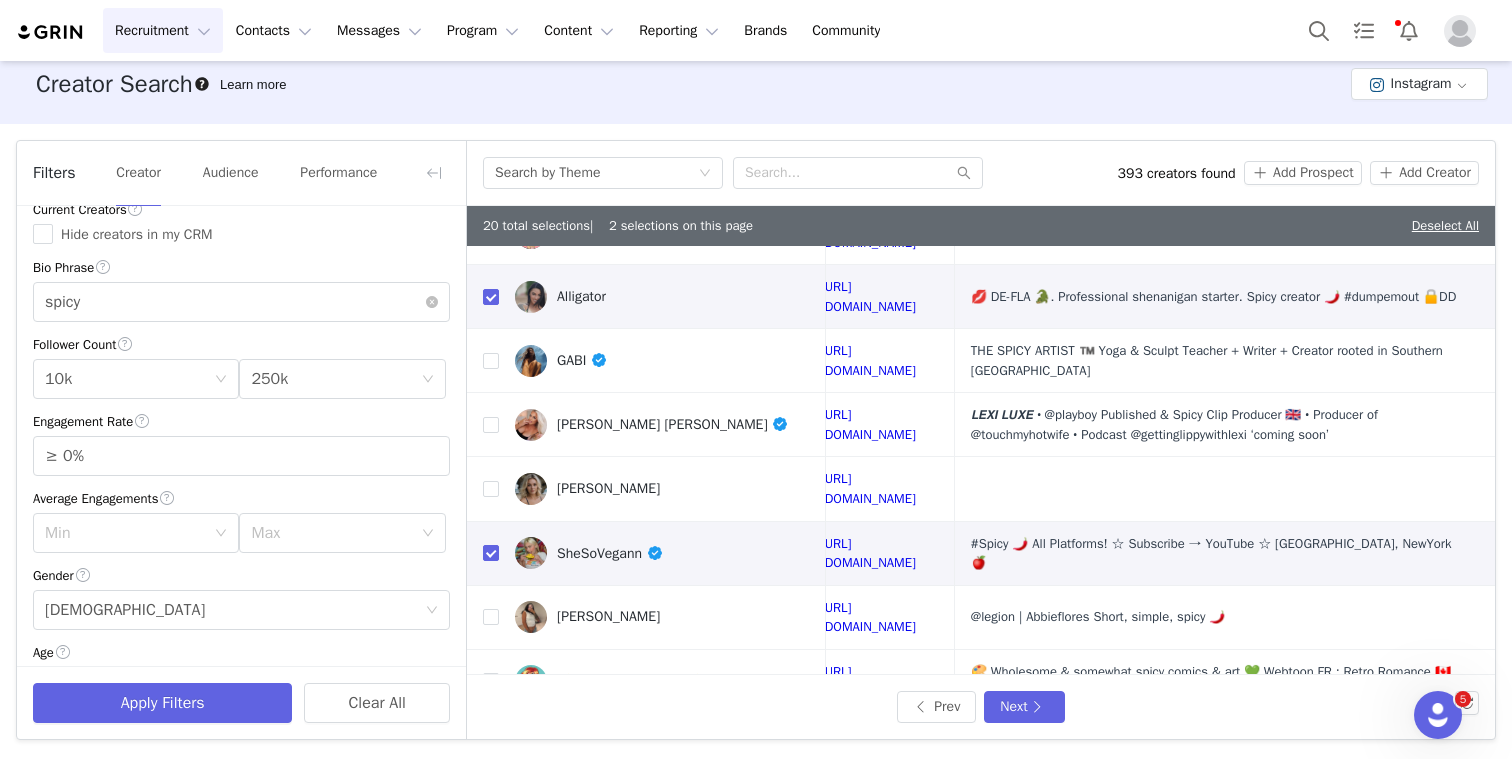 click at bounding box center (491, 745) 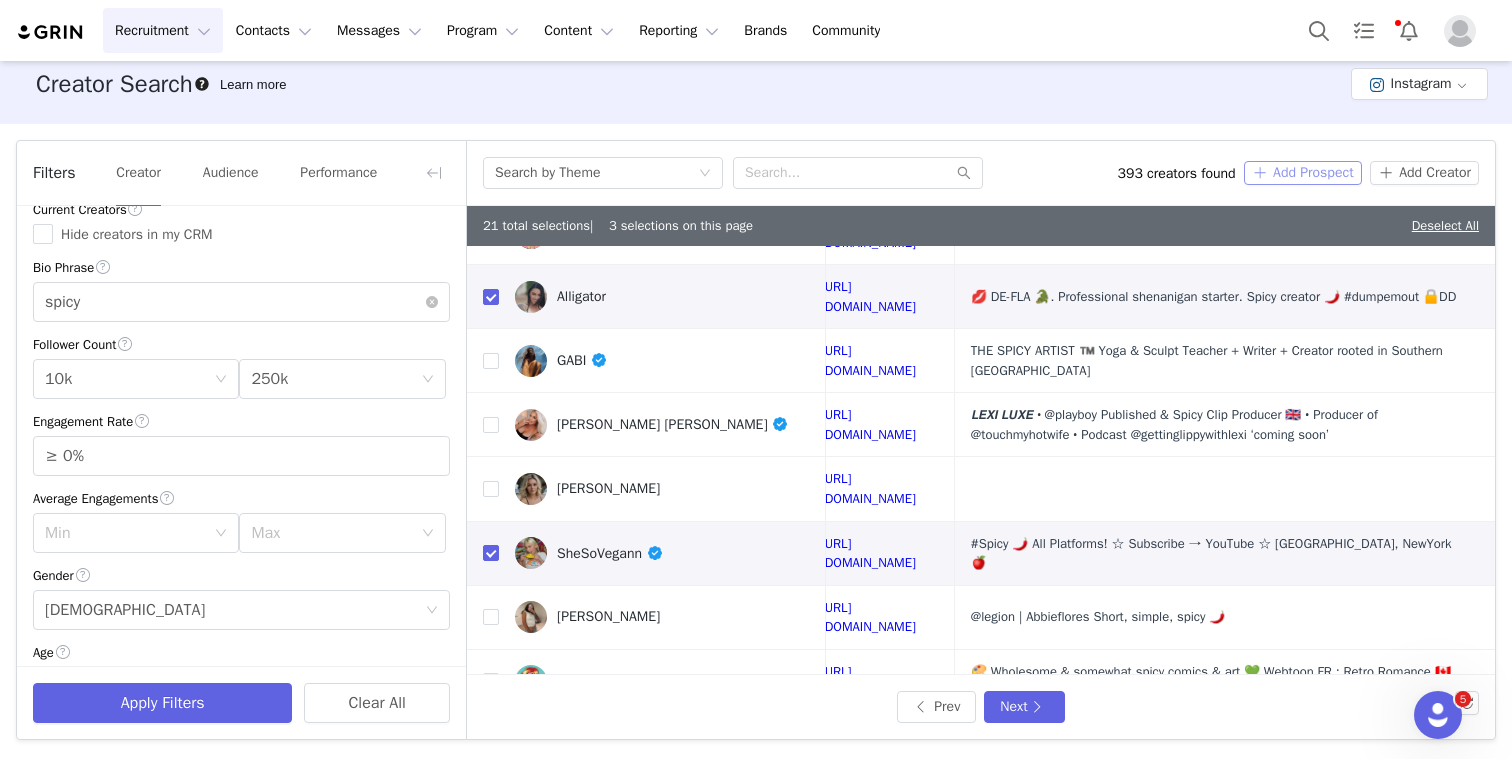 click on "Add Prospect" at bounding box center [1303, 173] 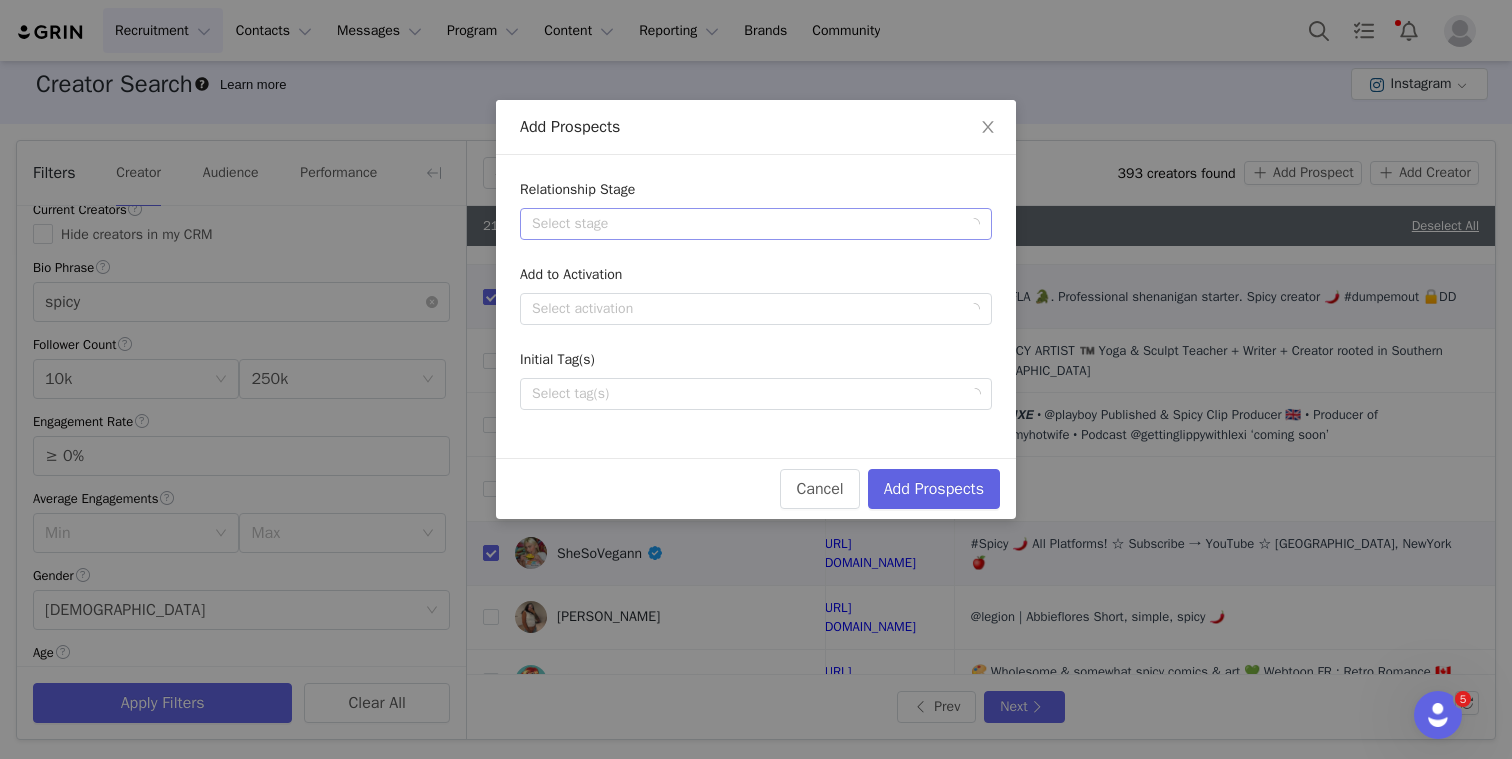 click on "Select stage" at bounding box center (749, 224) 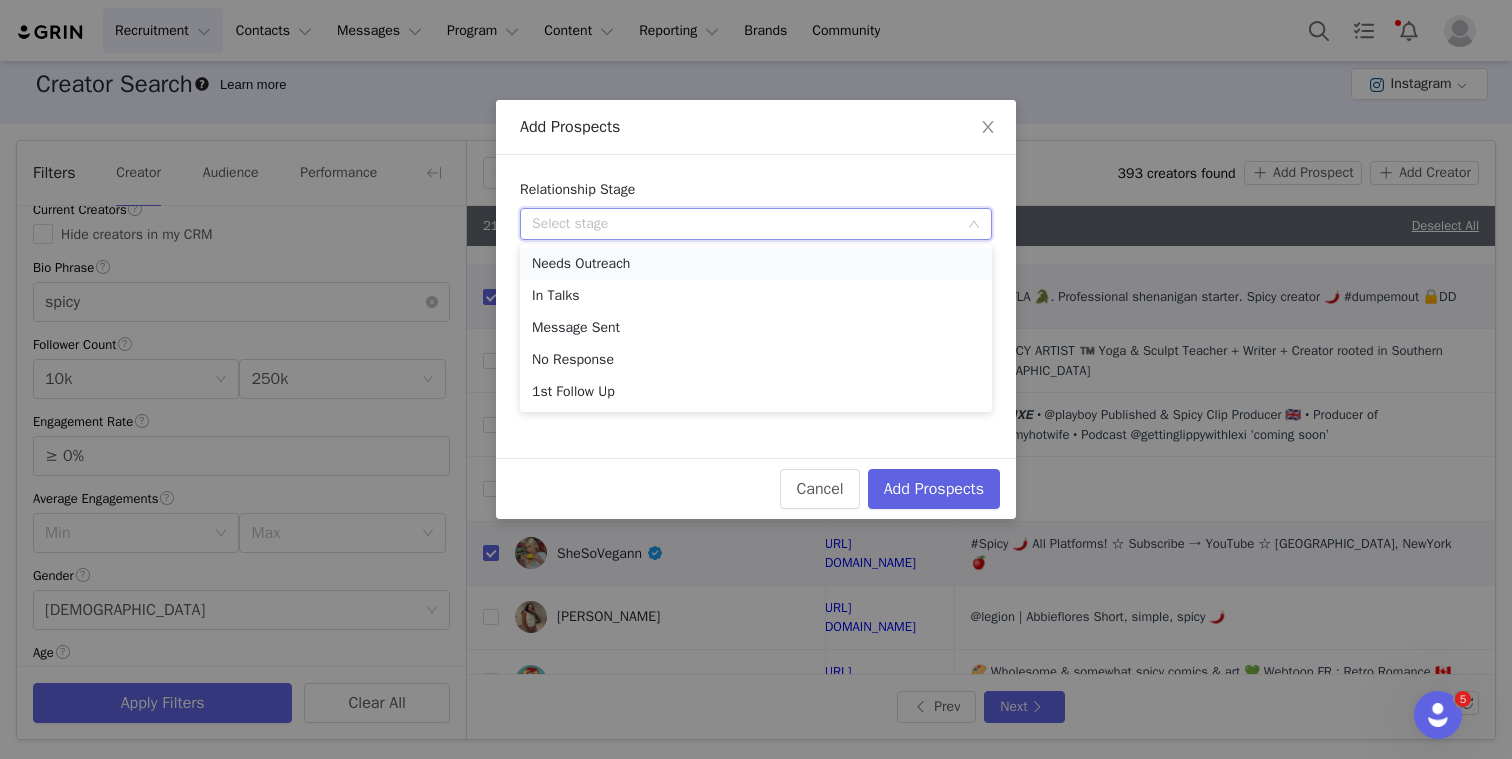 click on "Needs Outreach" at bounding box center [756, 264] 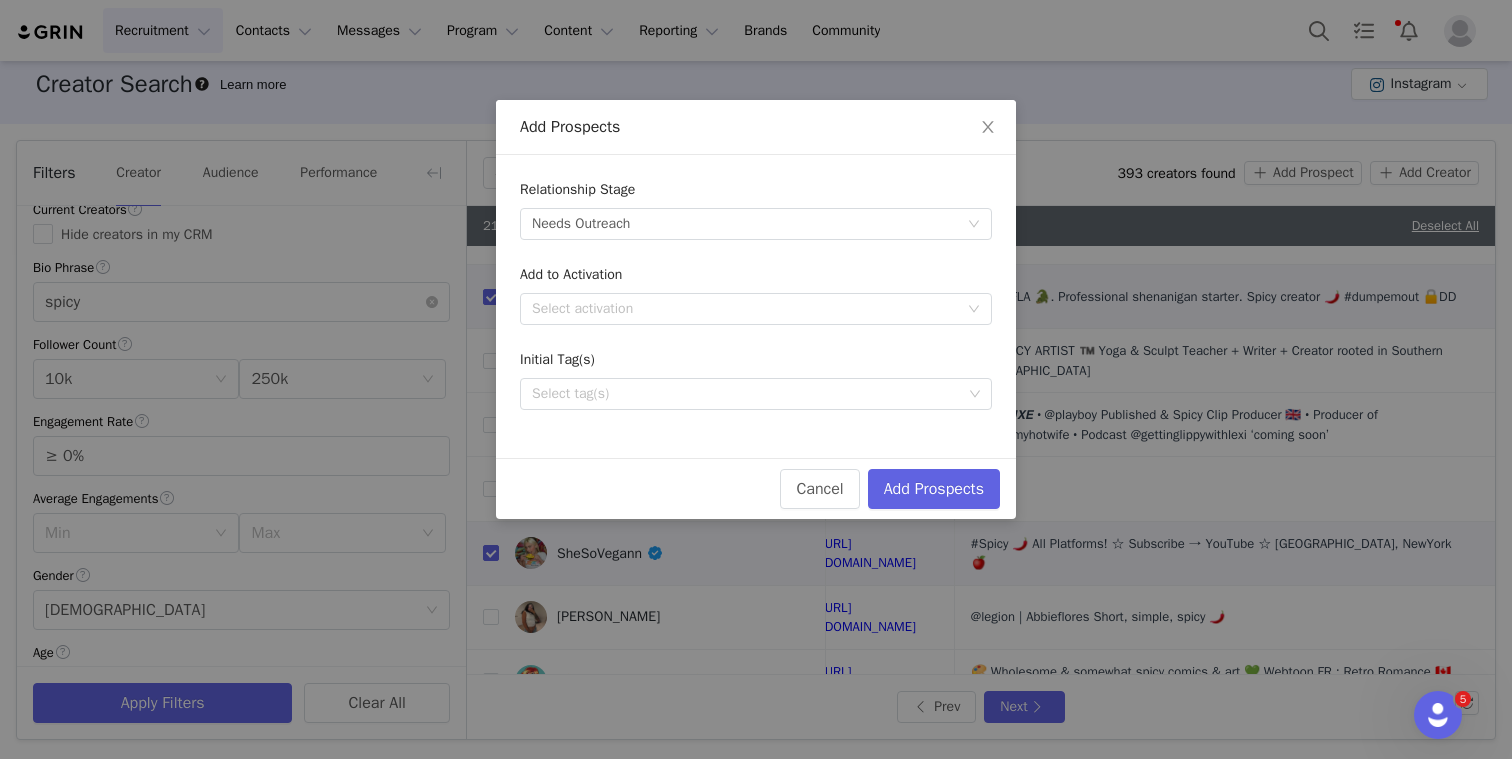 click on "Initial Tag(s)" at bounding box center [756, 363] 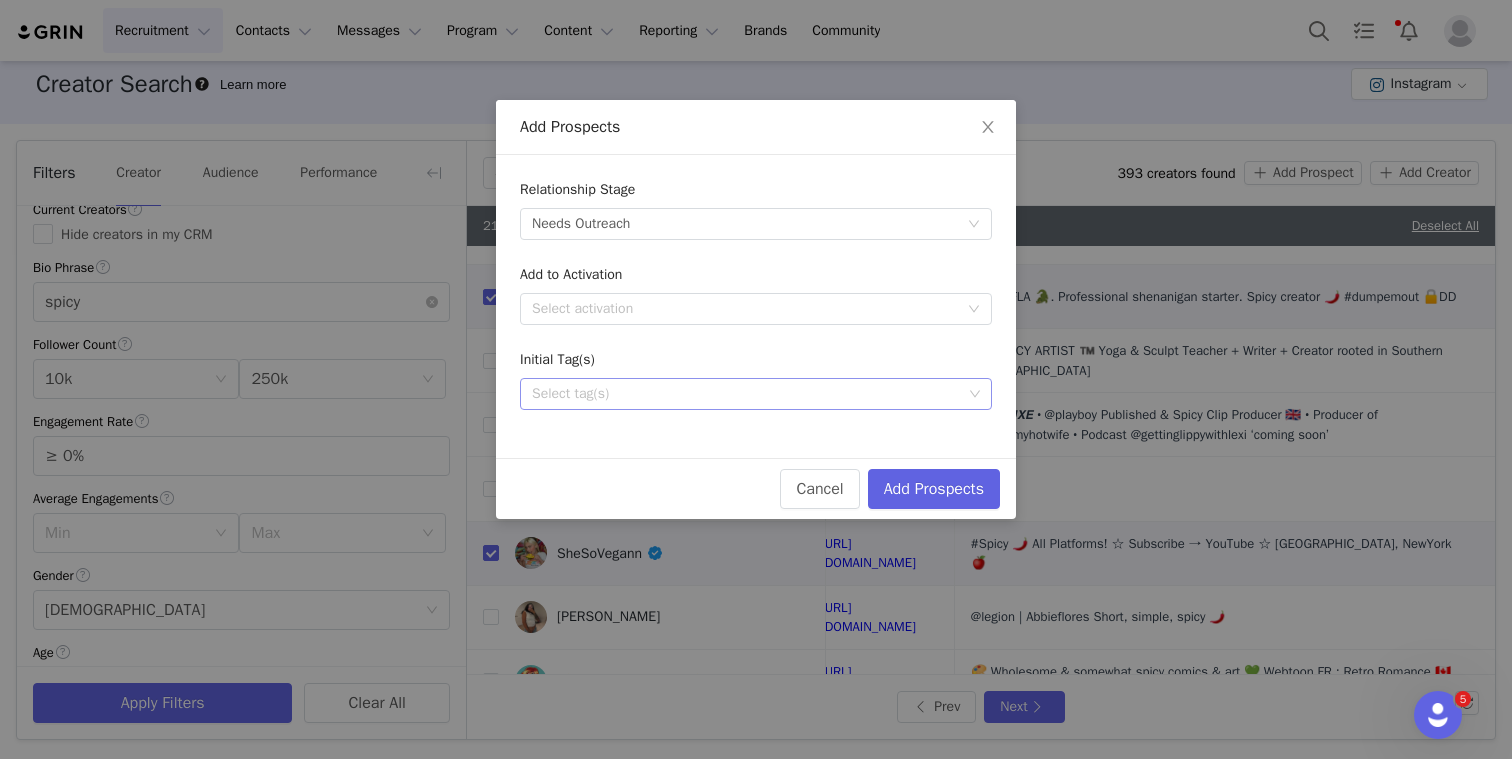 click on "Select tag(s)" at bounding box center [747, 394] 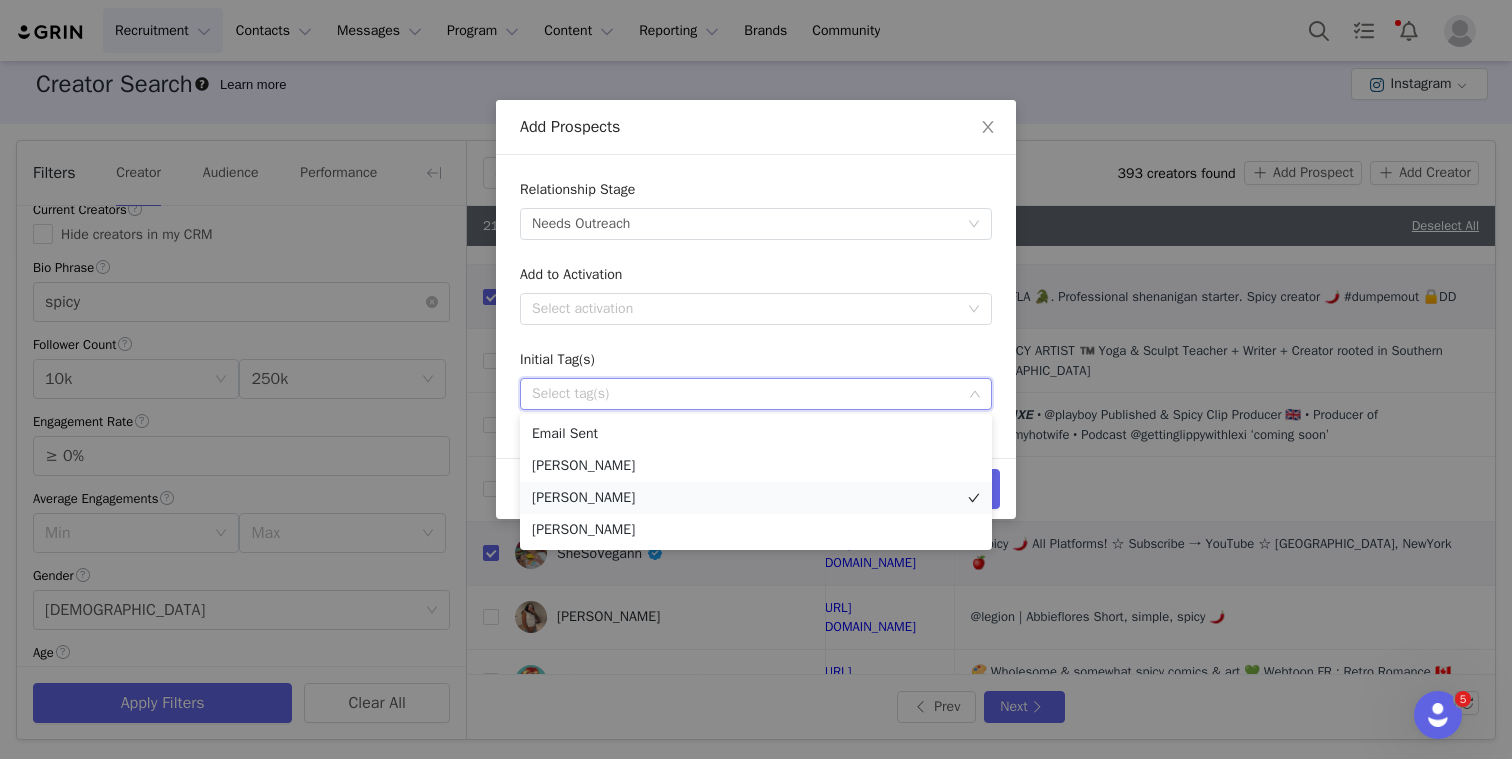 click on "[PERSON_NAME]" at bounding box center [756, 498] 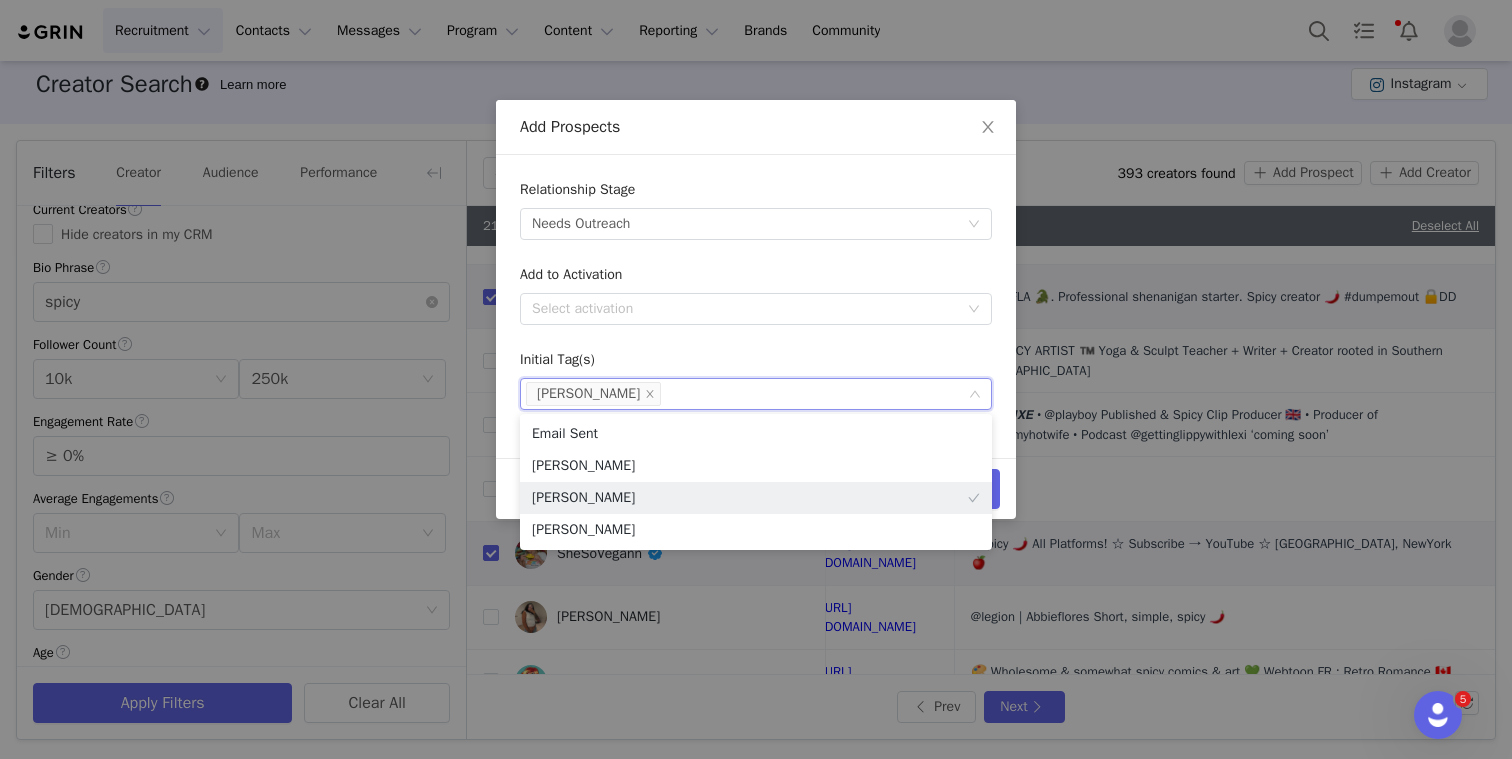 click on "Relationship Stage Select stage  Needs Outreach    Add to Activation Select activation   Initial Tag(s) Select tag(s)  [PERSON_NAME]" at bounding box center (756, 294) 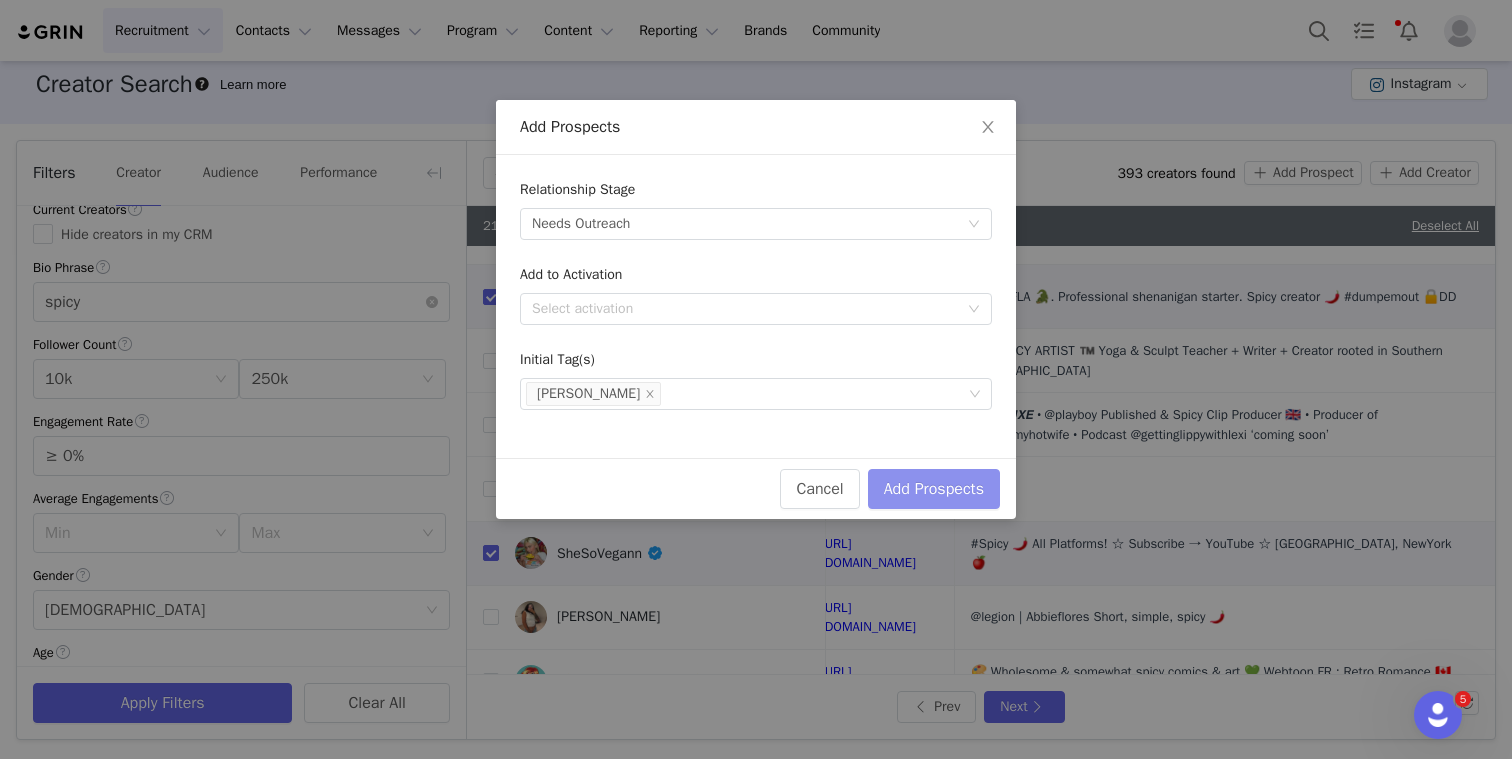 click on "Add Prospects" at bounding box center [934, 489] 